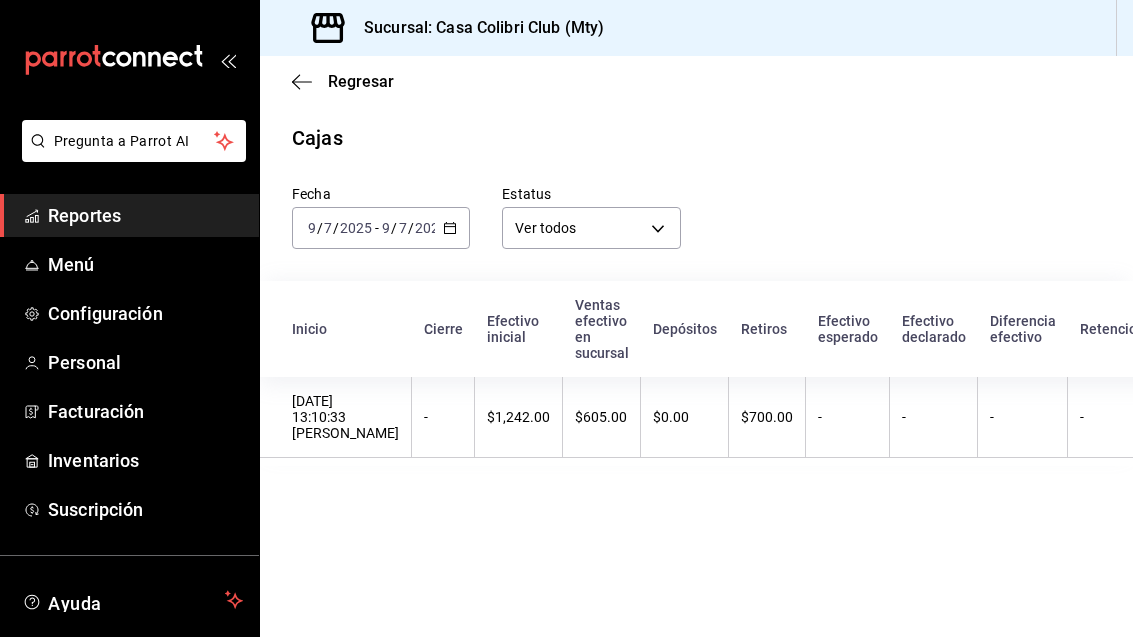 scroll, scrollTop: 0, scrollLeft: 0, axis: both 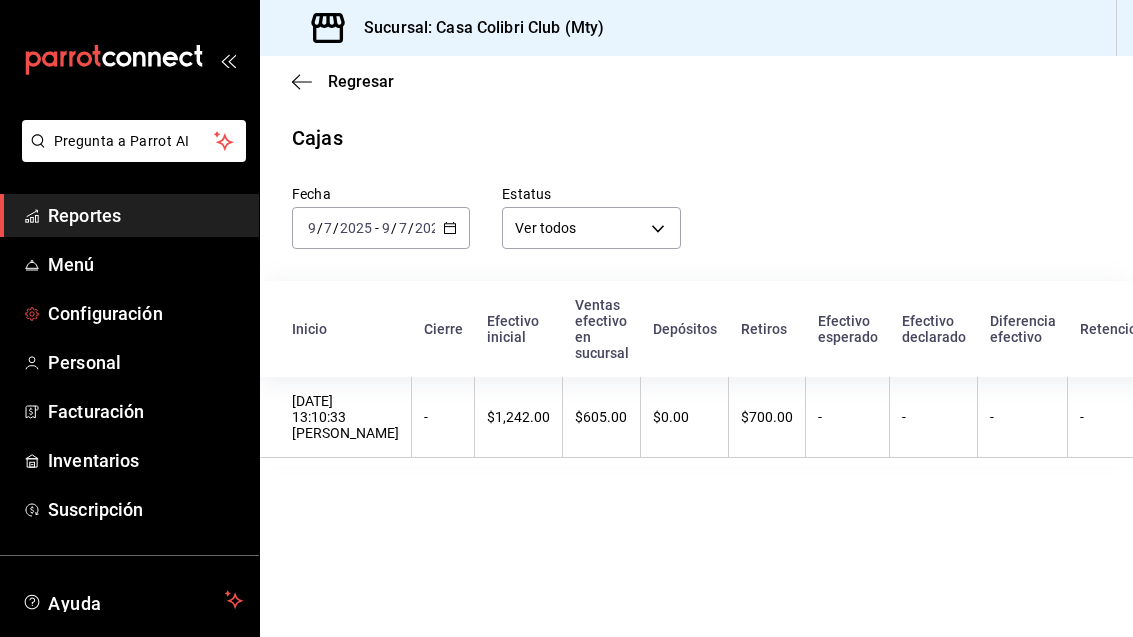 click on "Configuración" at bounding box center [145, 313] 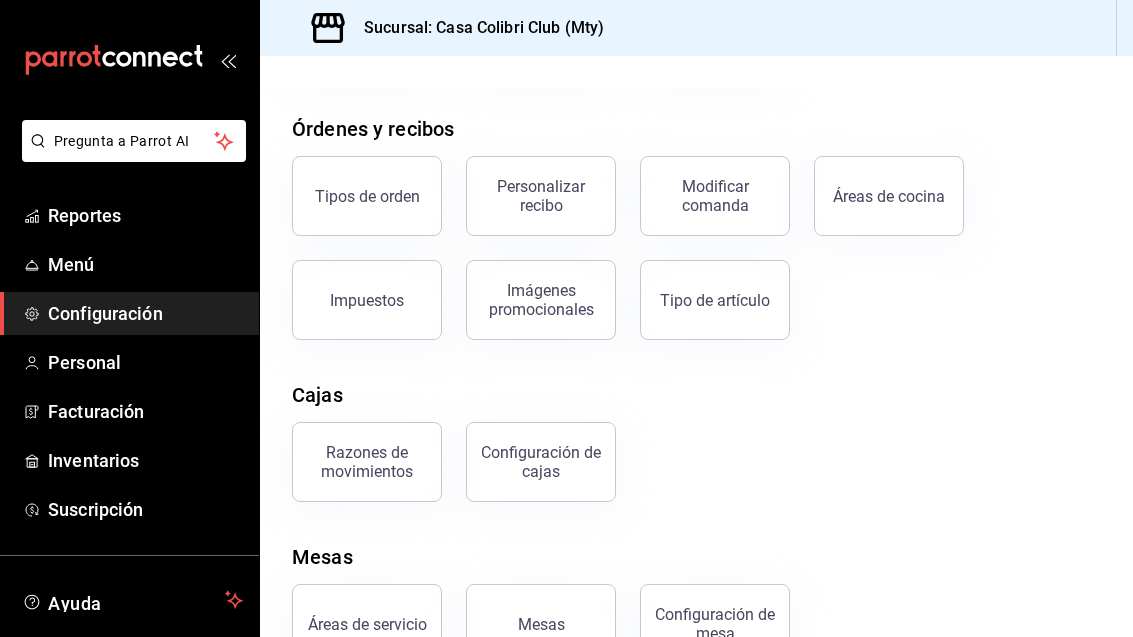 scroll, scrollTop: 313, scrollLeft: 0, axis: vertical 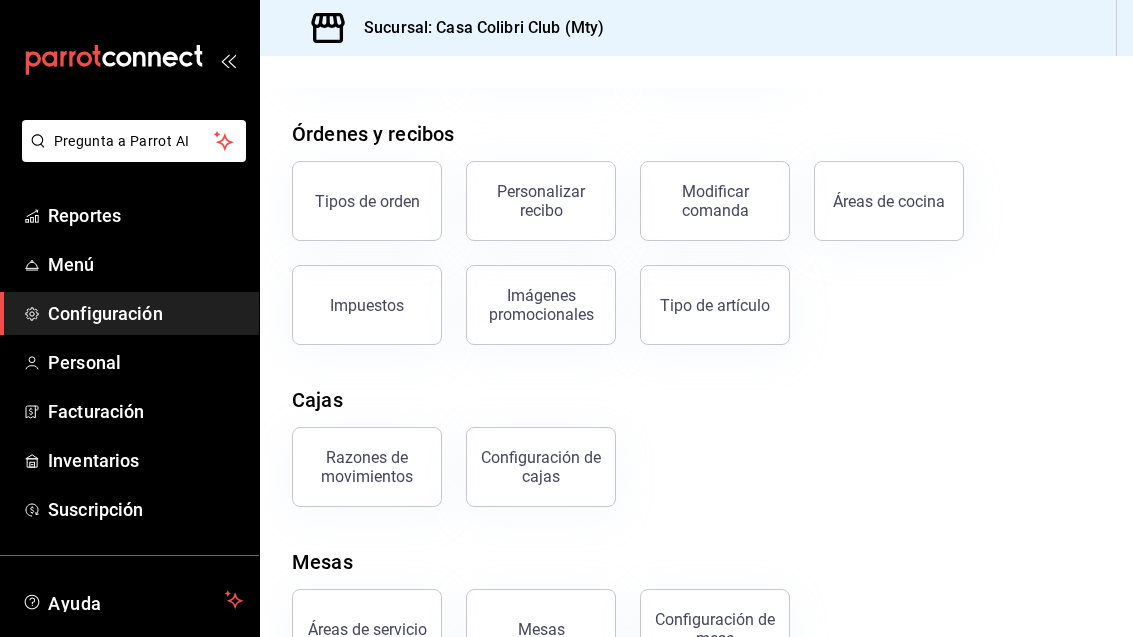 click on "Configuración de cajas" at bounding box center (541, 467) 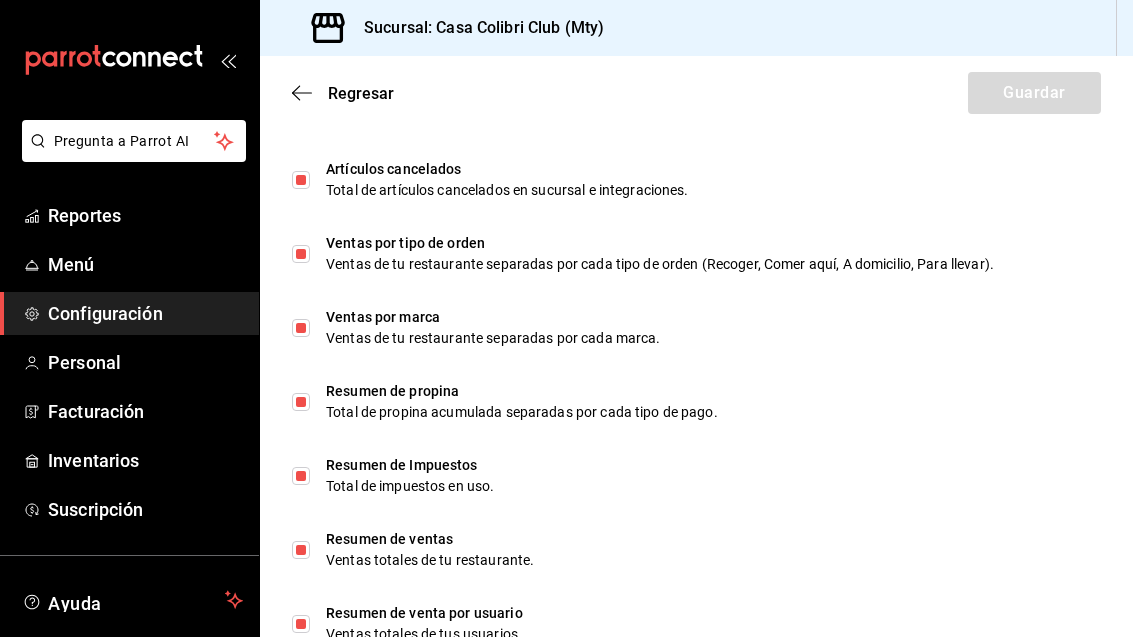 scroll, scrollTop: 1274, scrollLeft: 0, axis: vertical 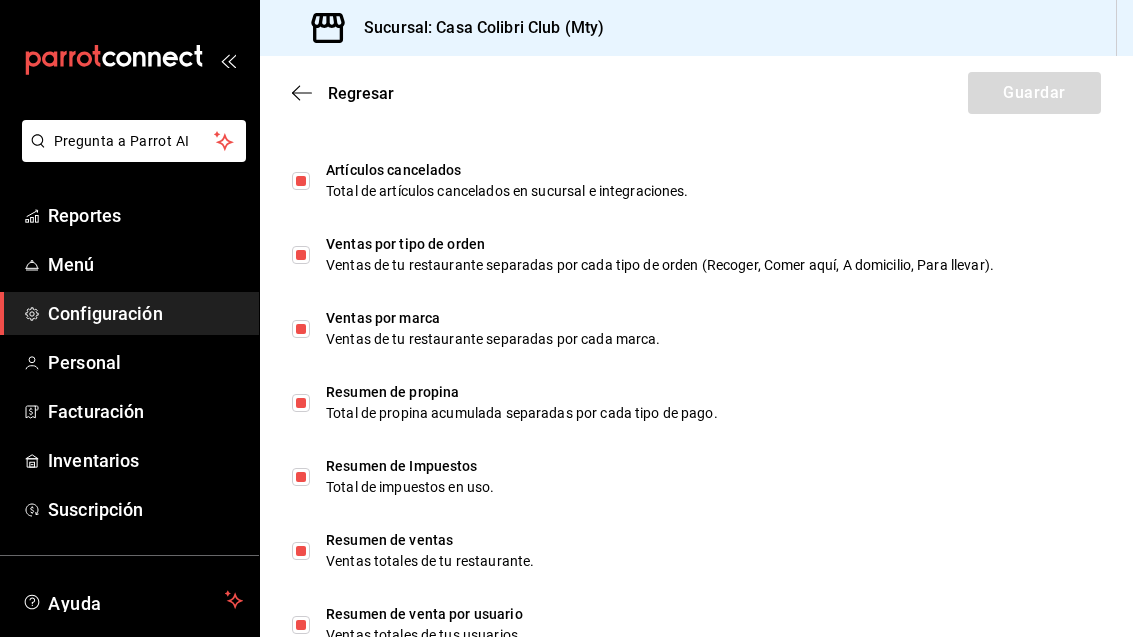 click on "Regresar Guardar" at bounding box center (696, 93) 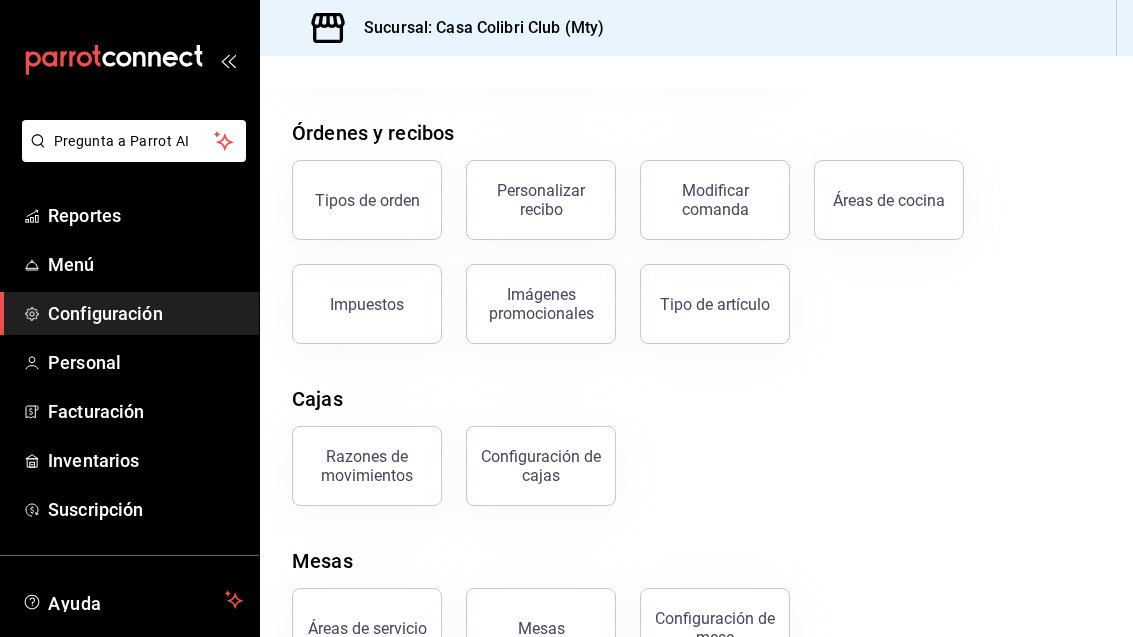 scroll, scrollTop: 313, scrollLeft: 0, axis: vertical 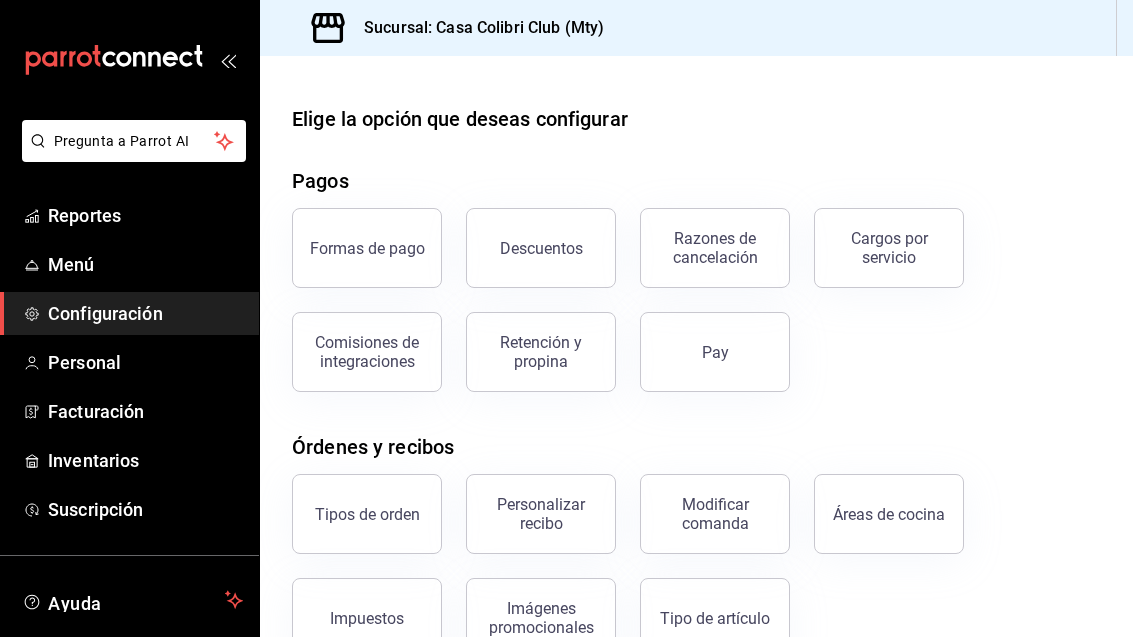 click on "Pregunta a Parrot AI" at bounding box center [134, 141] 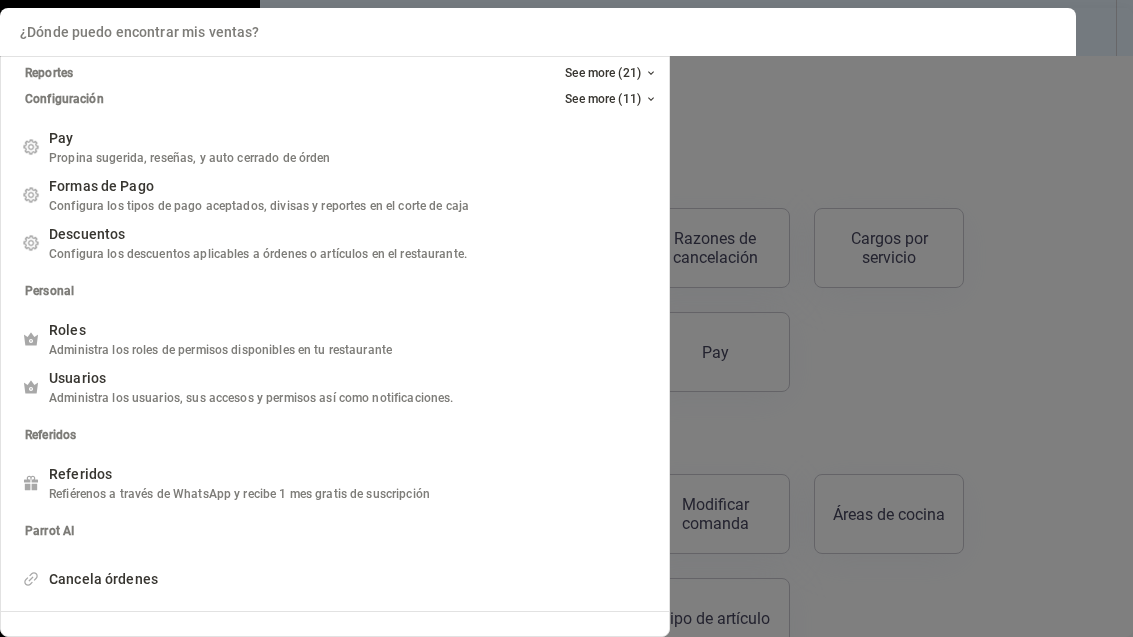 scroll, scrollTop: 230, scrollLeft: 0, axis: vertical 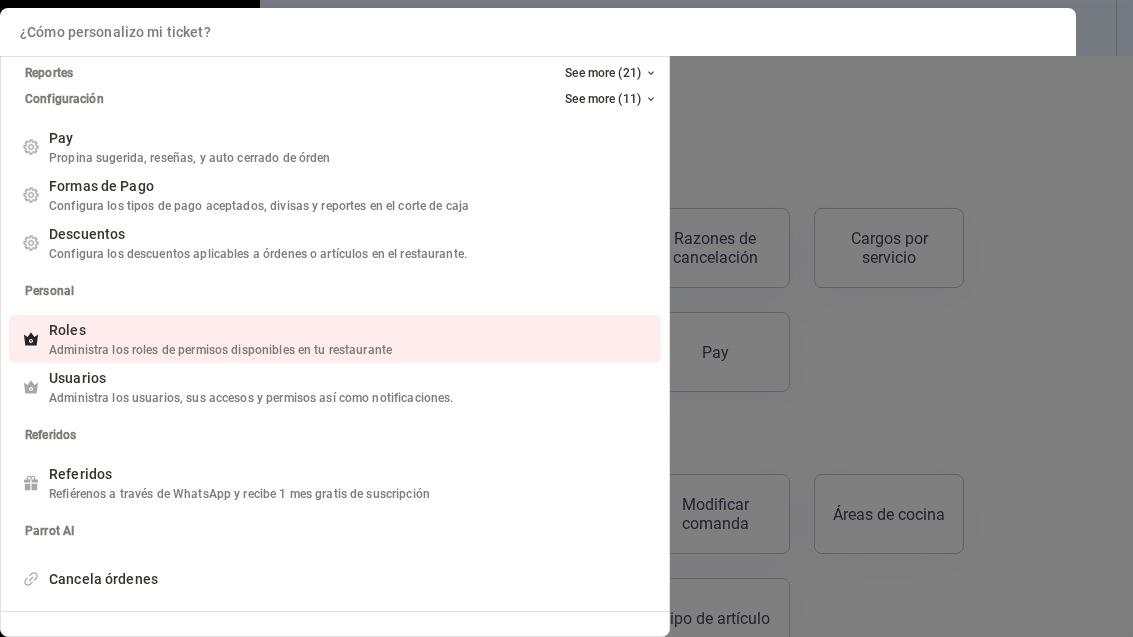 click on "Administra los roles de permisos disponibles en tu restaurante" at bounding box center (220, 350) 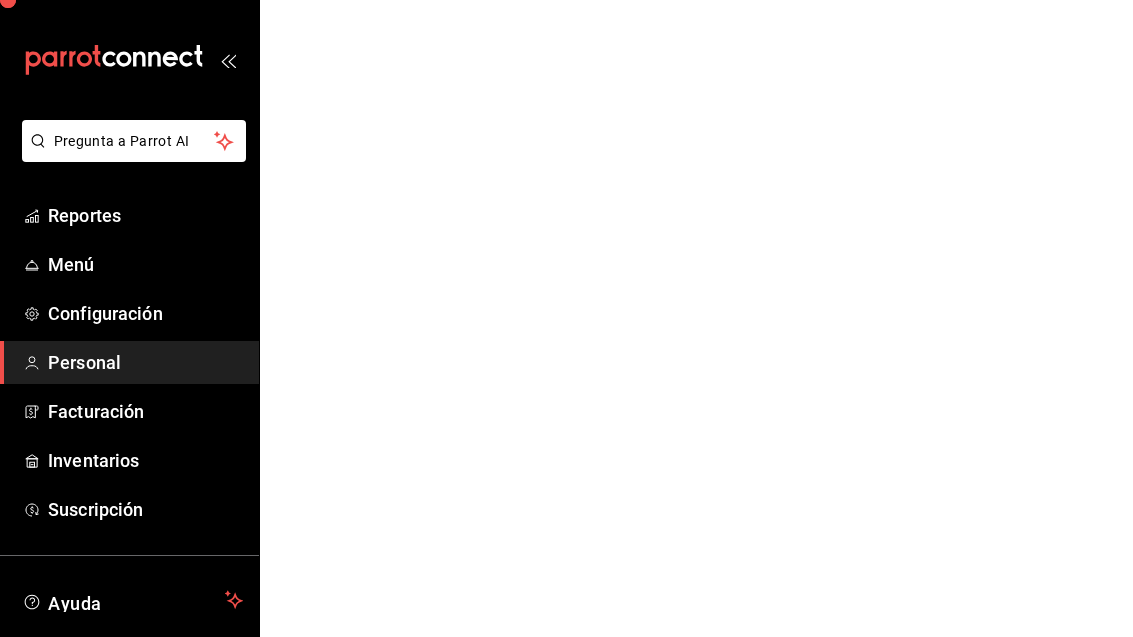 scroll, scrollTop: 0, scrollLeft: 0, axis: both 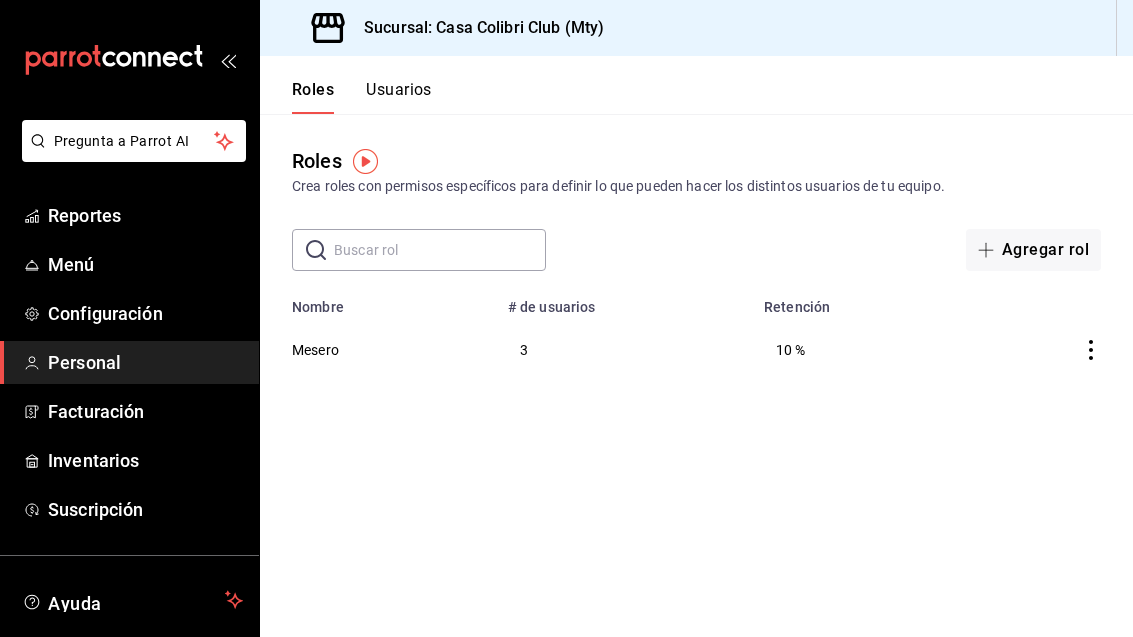 click on "Roles Usuarios" at bounding box center [346, 85] 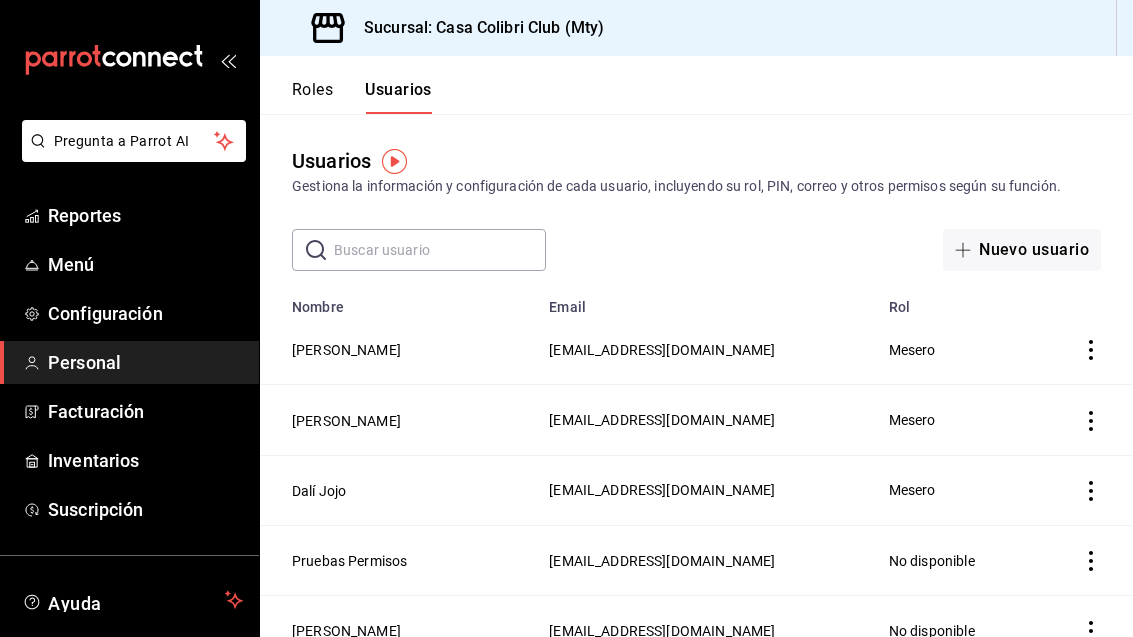 click 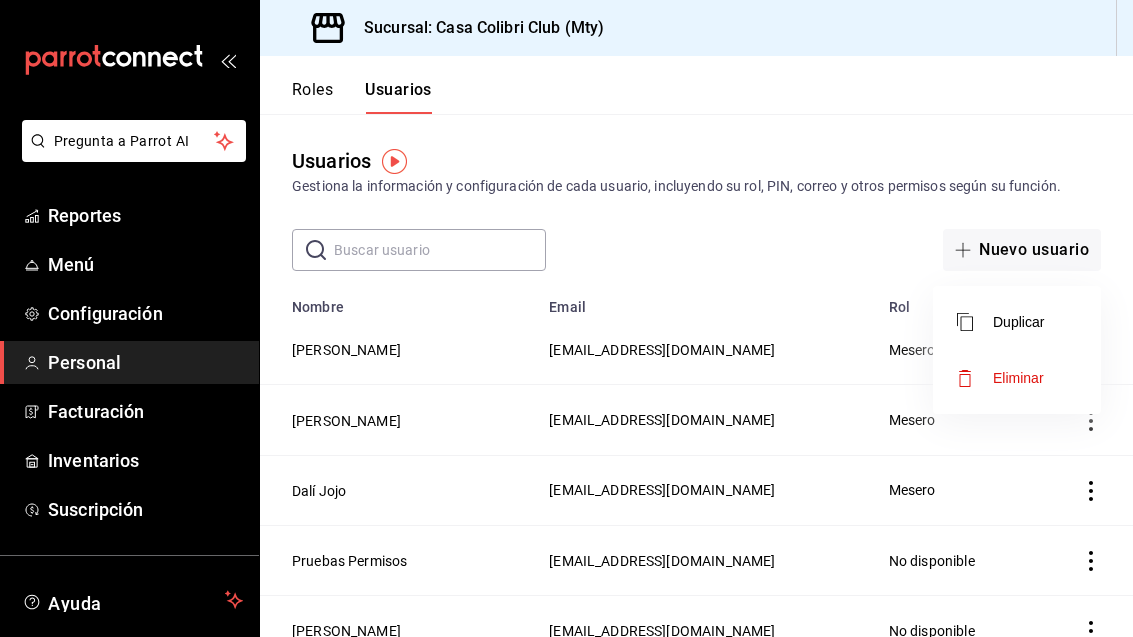 click at bounding box center [566, 318] 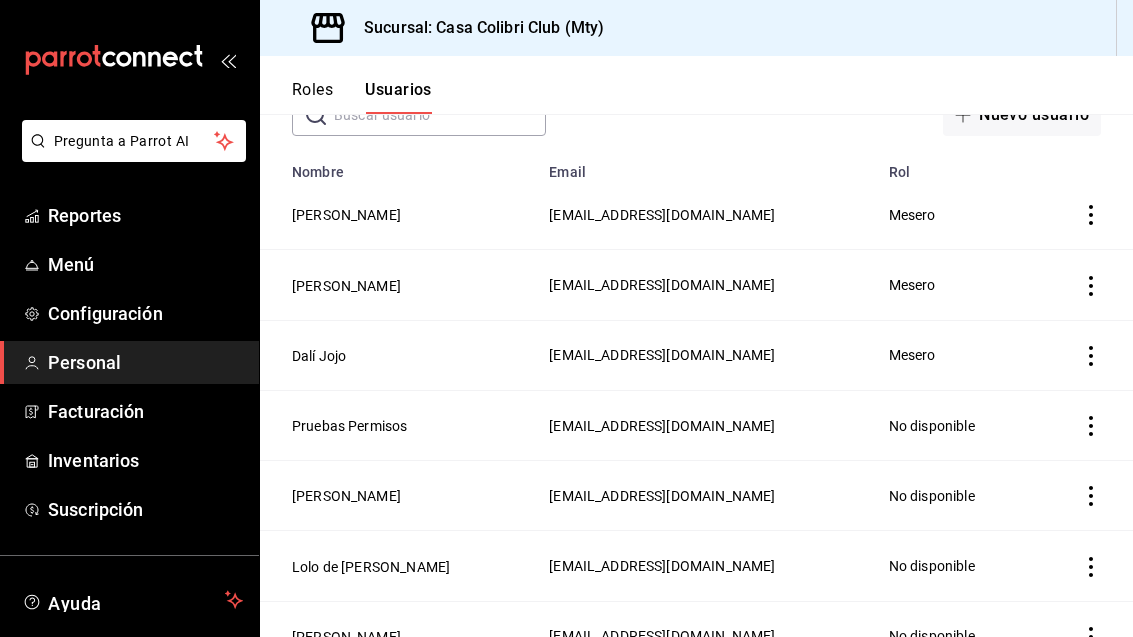 scroll, scrollTop: 145, scrollLeft: 0, axis: vertical 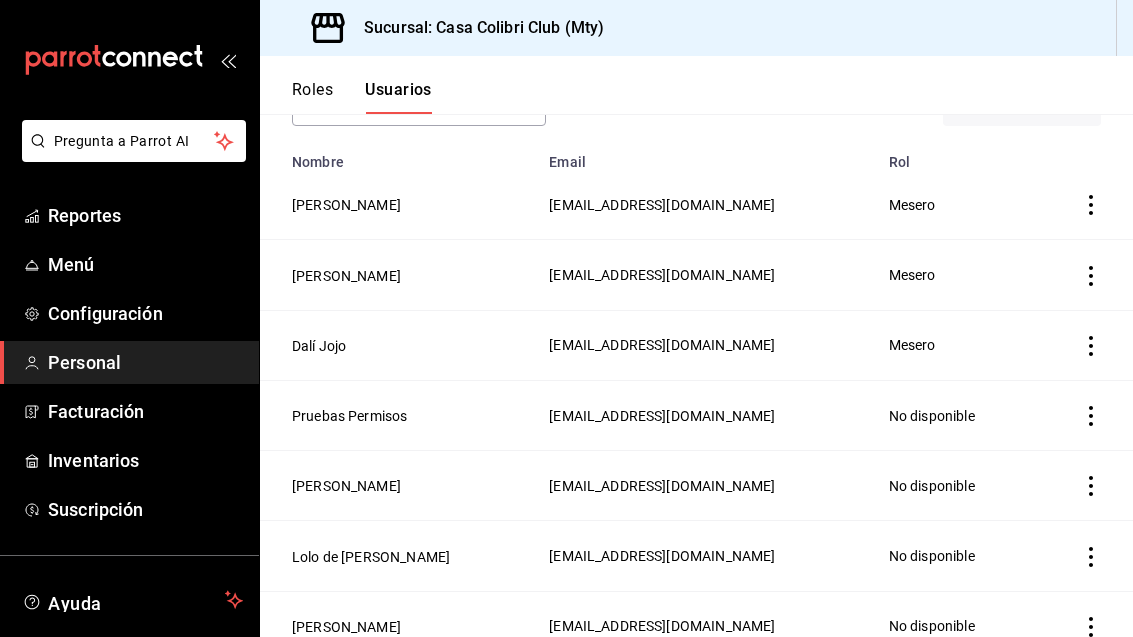 click 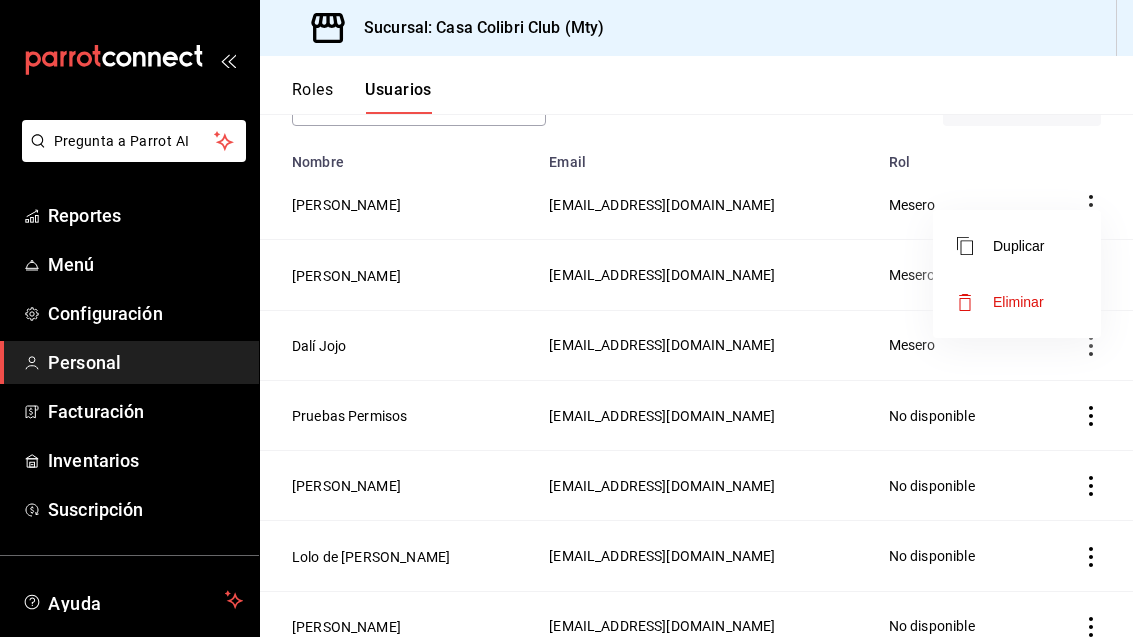 click on "Eliminar" at bounding box center [1000, 302] 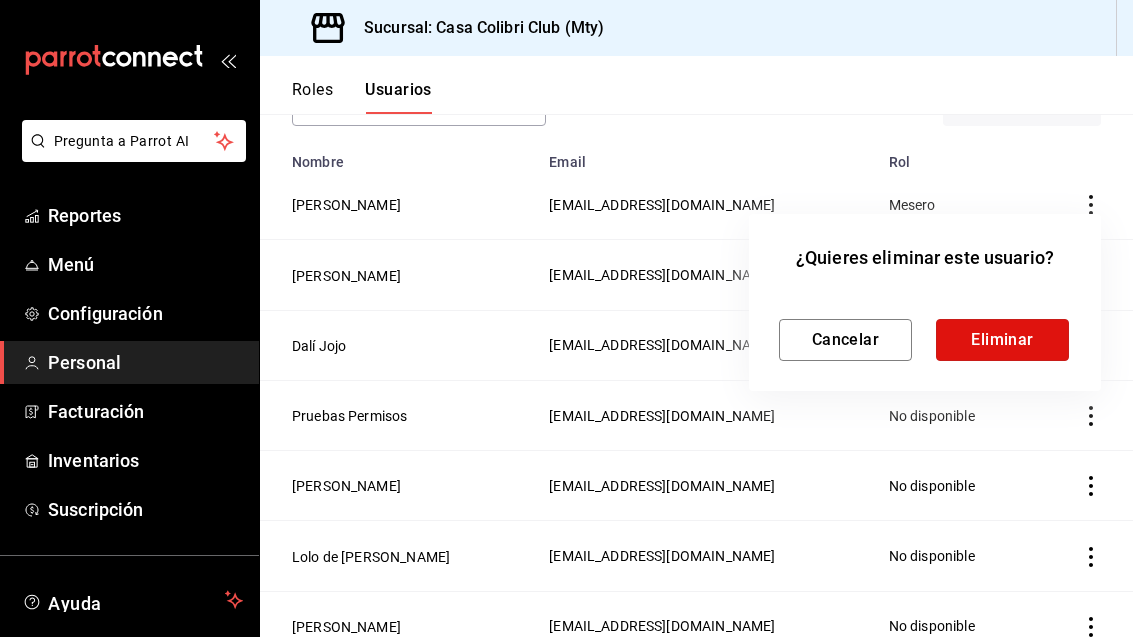 click on "Eliminar" at bounding box center (1002, 340) 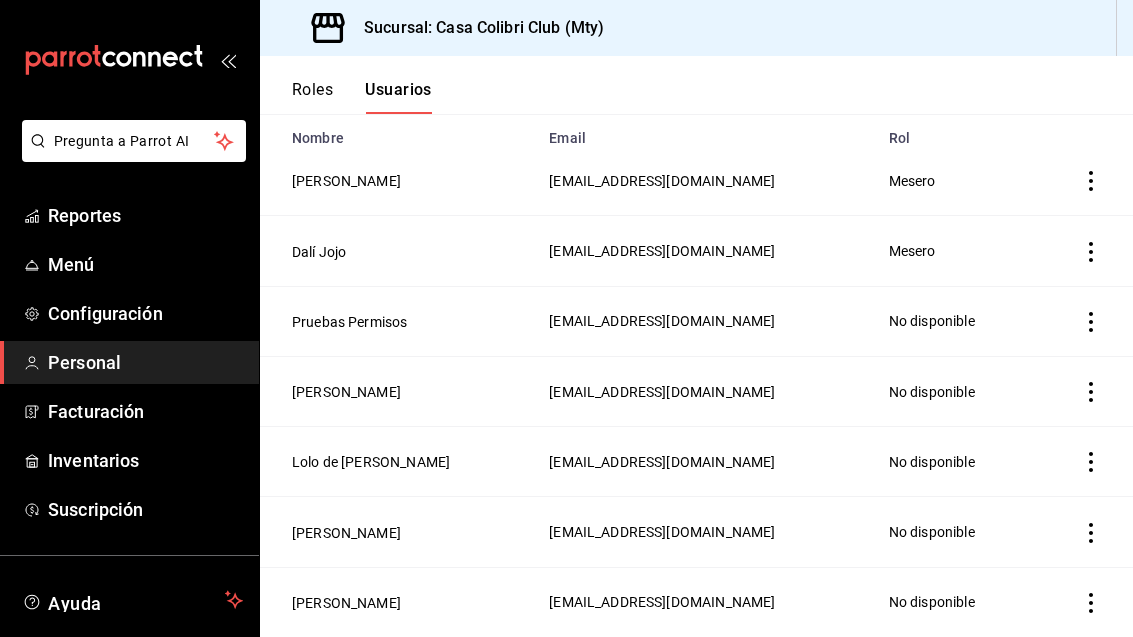 scroll, scrollTop: 168, scrollLeft: 0, axis: vertical 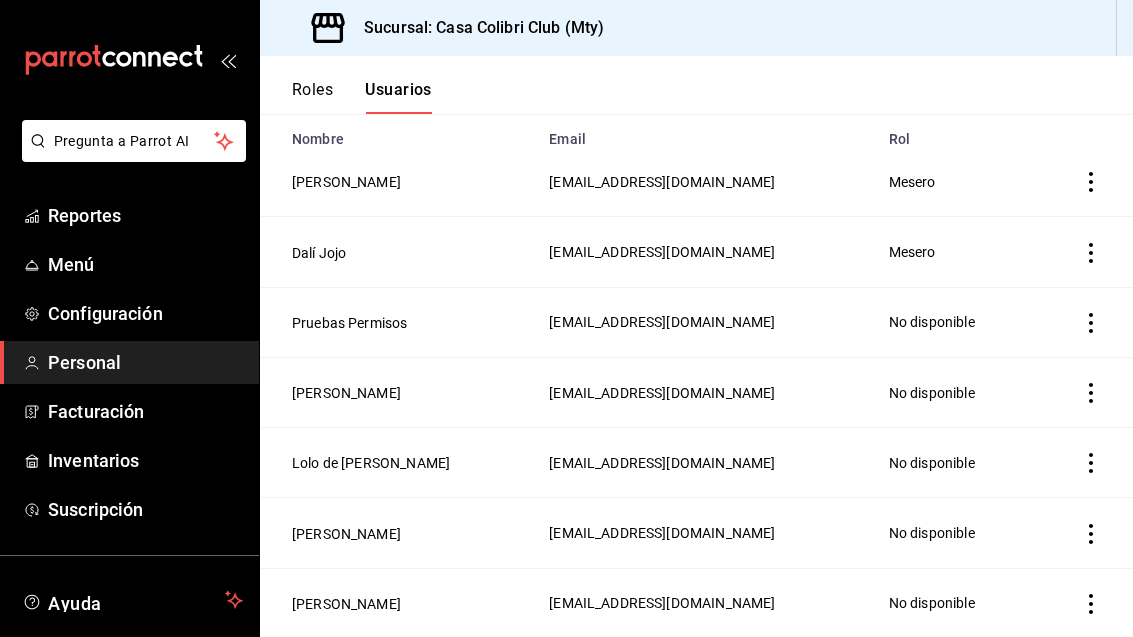 click 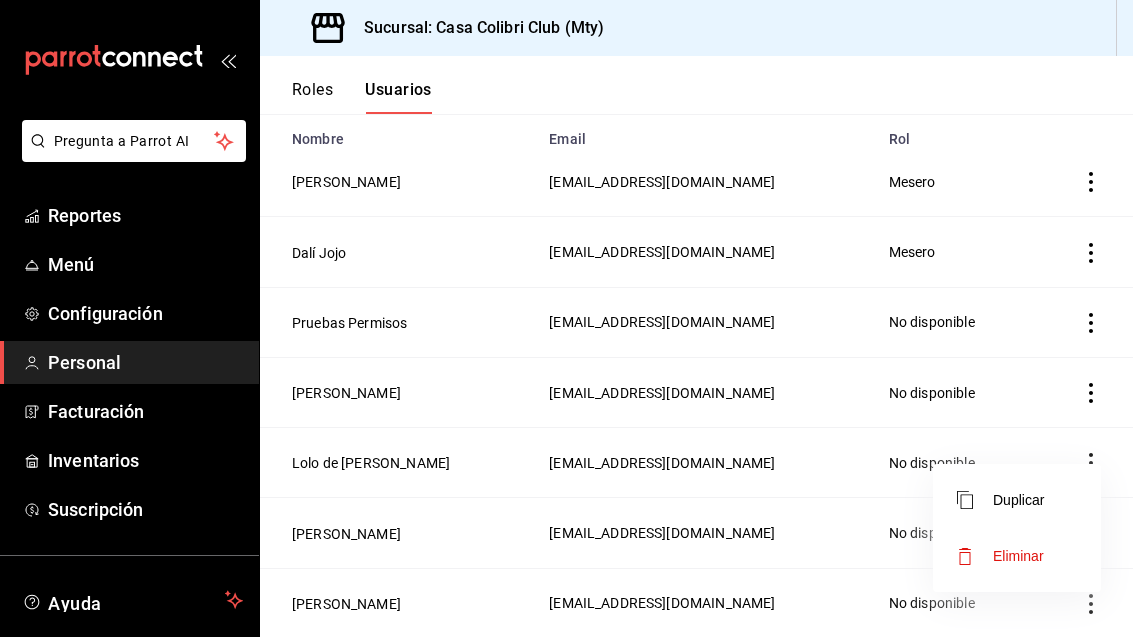 click at bounding box center [566, 318] 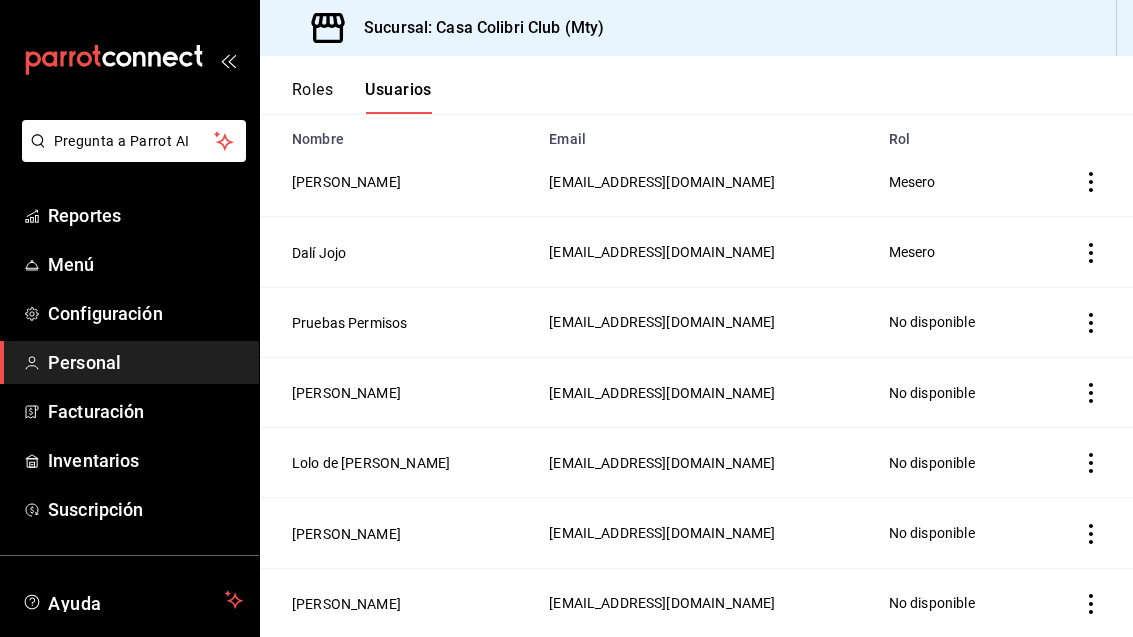 click 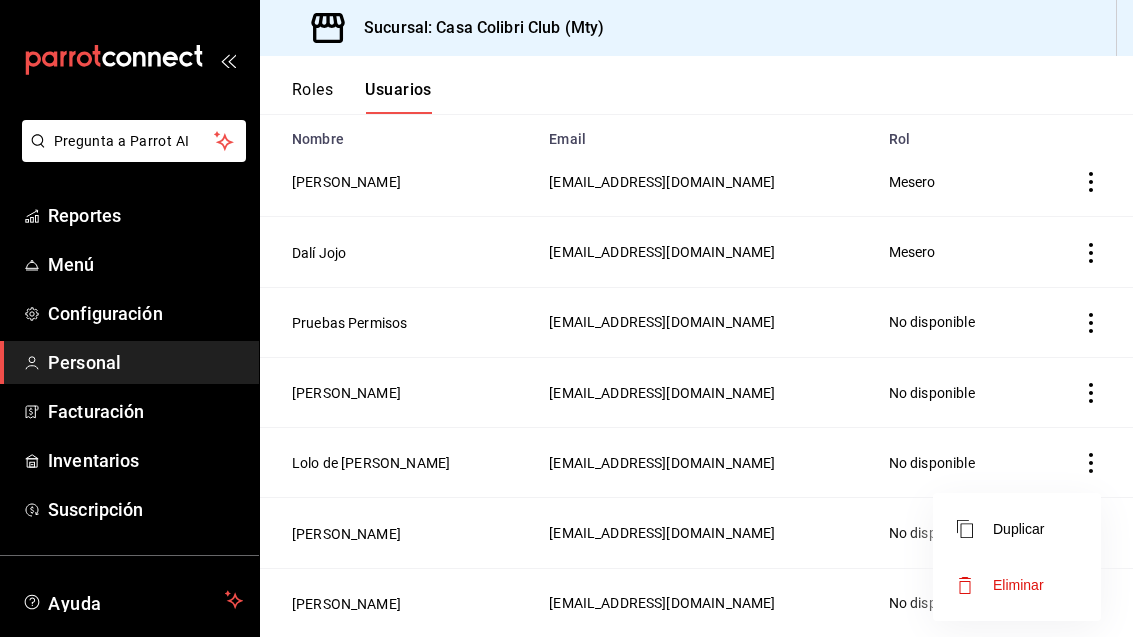 click at bounding box center [566, 318] 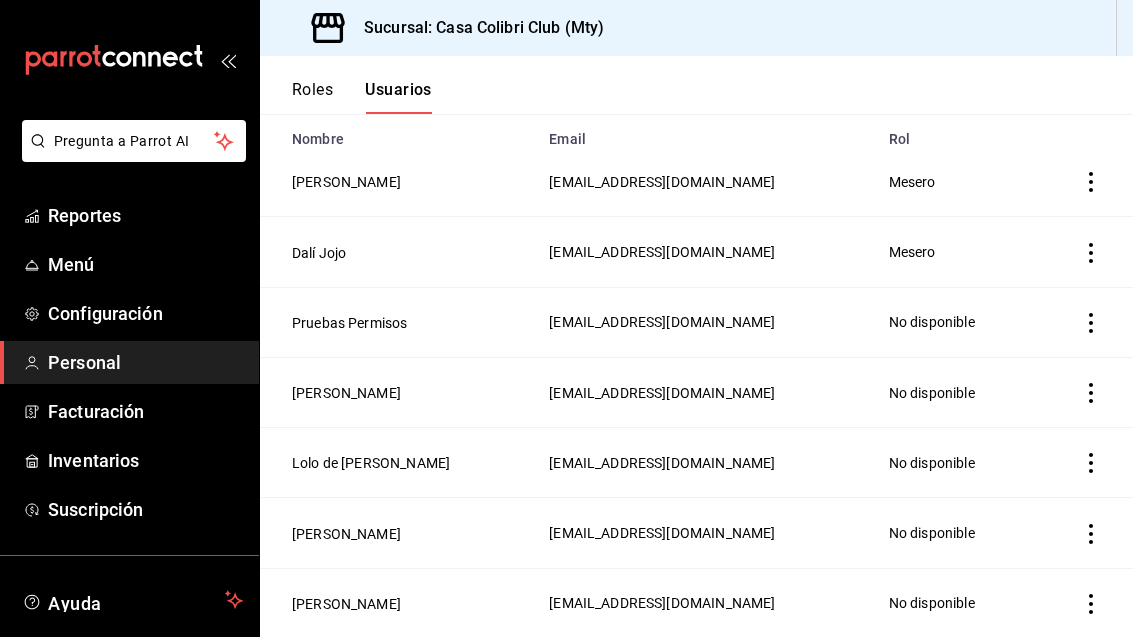 scroll, scrollTop: 50, scrollLeft: 0, axis: vertical 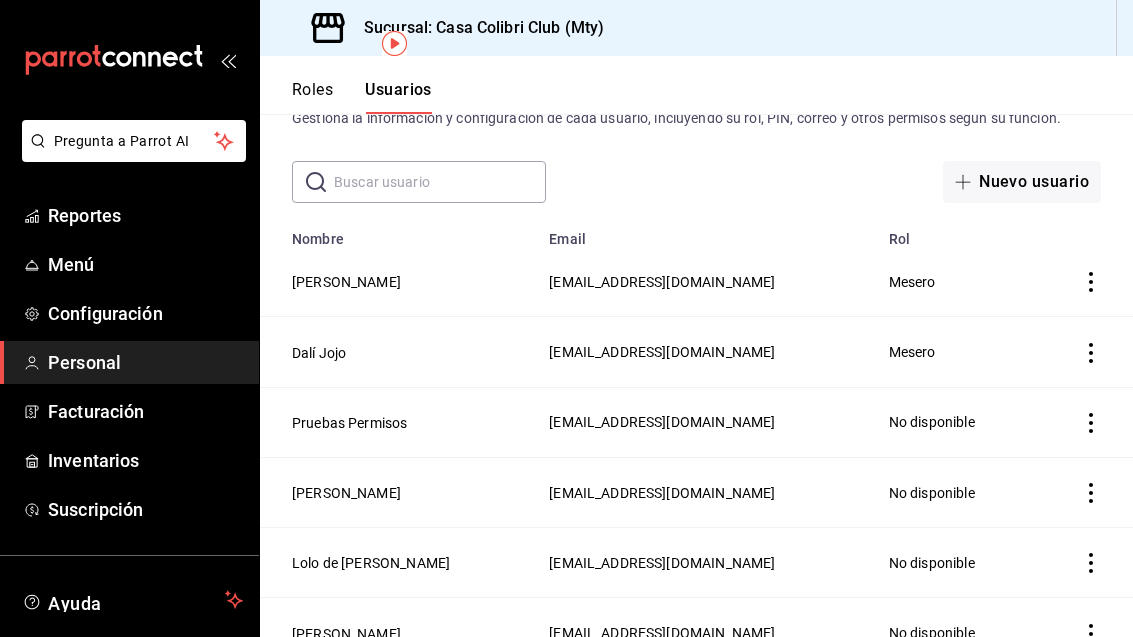 click 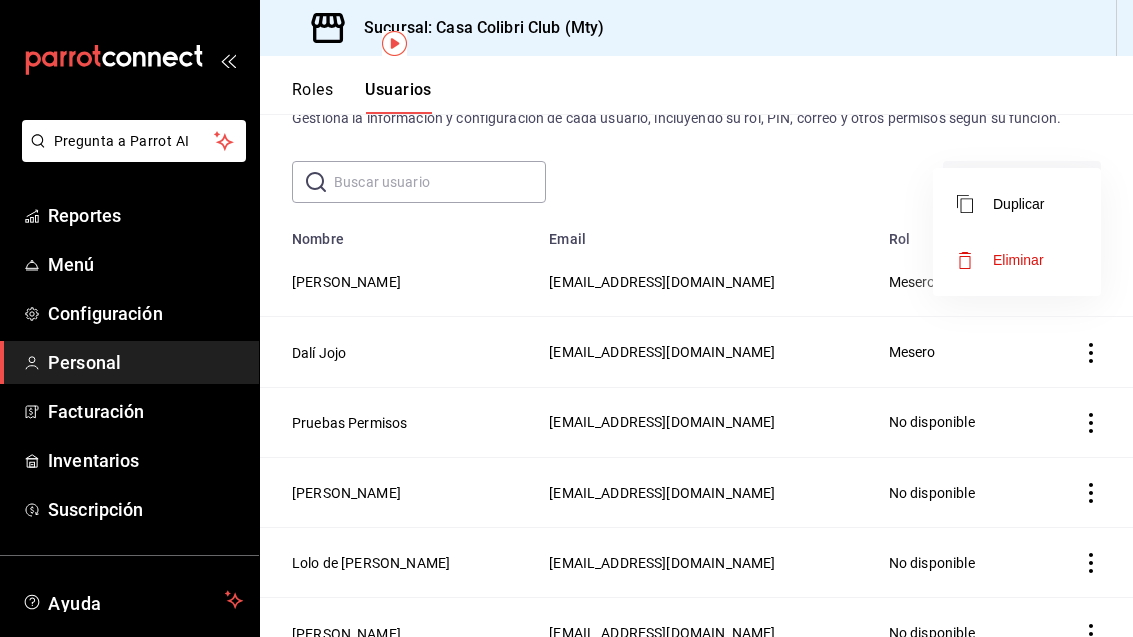 click at bounding box center (566, 318) 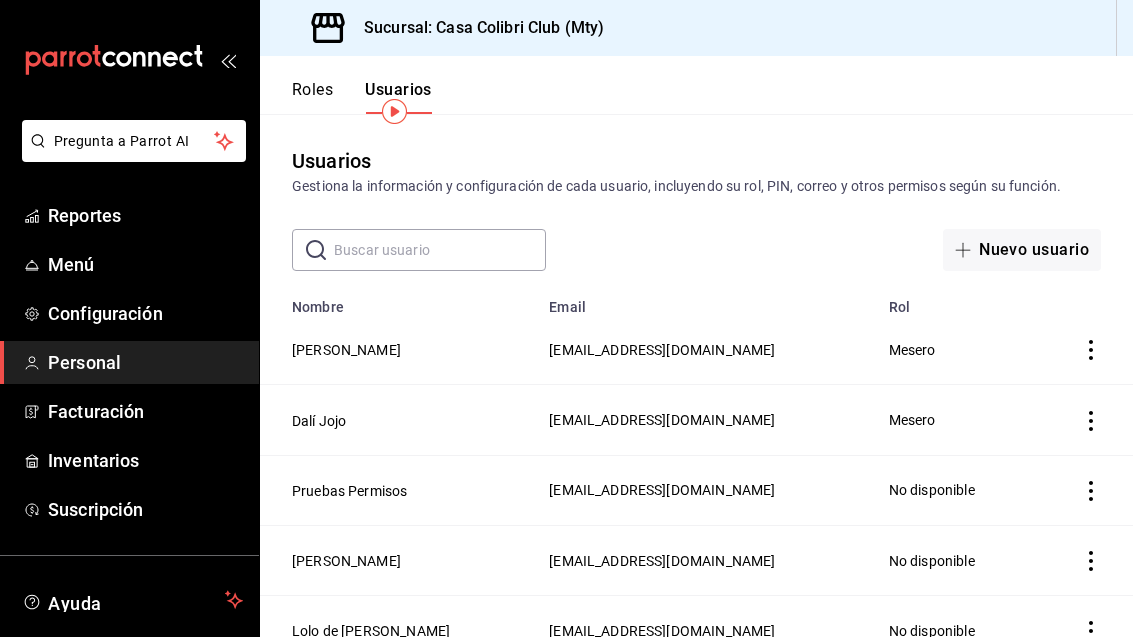 scroll, scrollTop: 0, scrollLeft: 0, axis: both 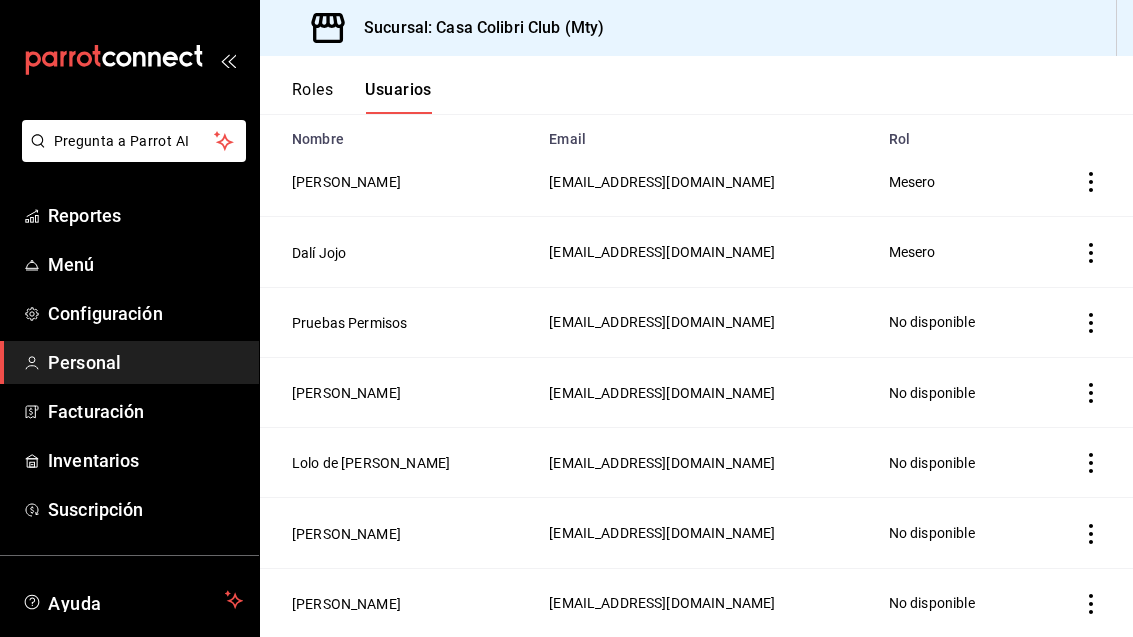 click 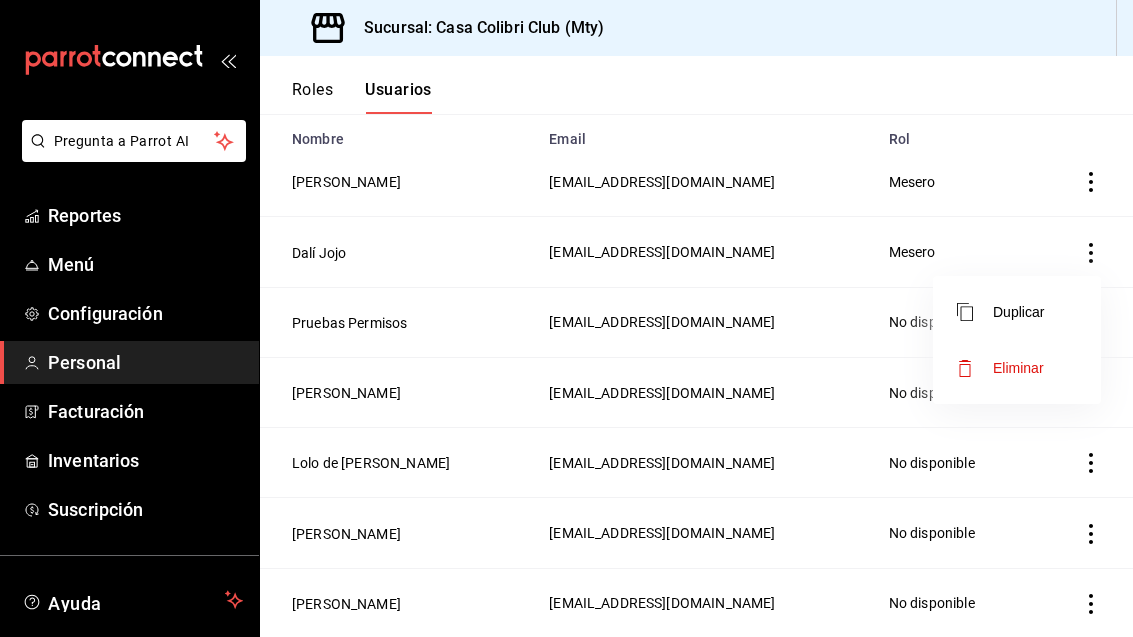 click at bounding box center (566, 318) 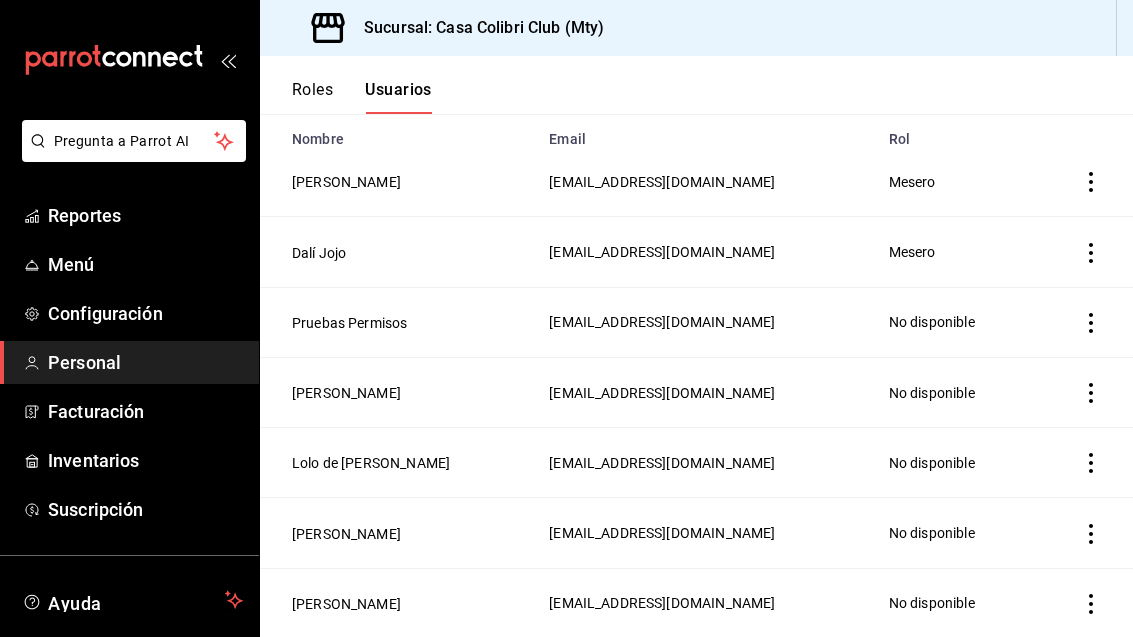 click on "Duplicar Eliminar" at bounding box center [566, 318] 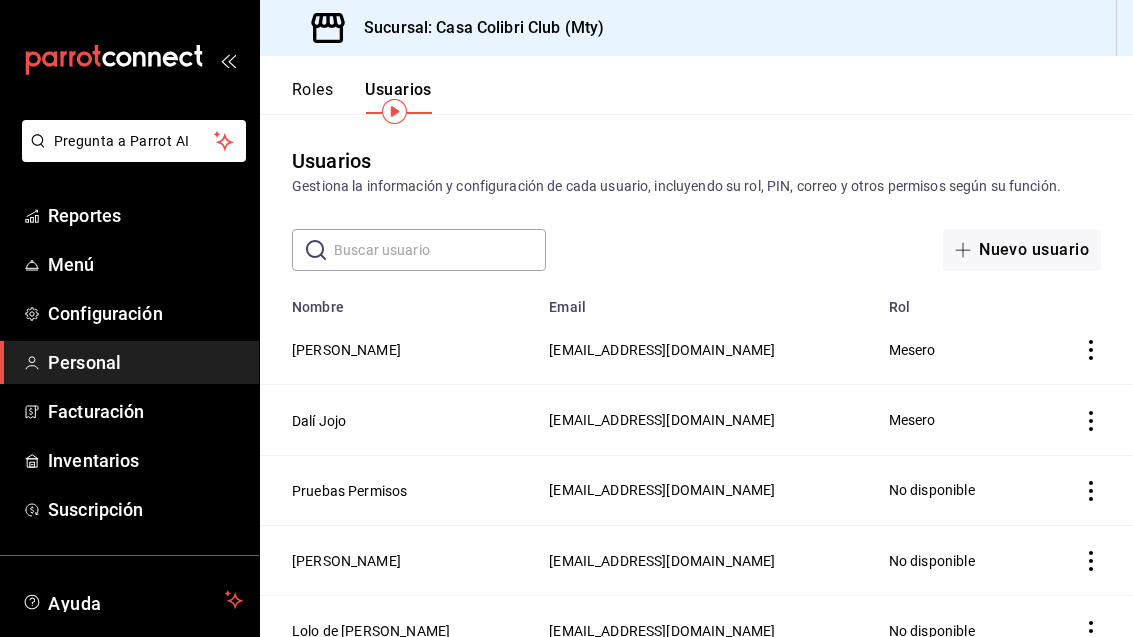 scroll, scrollTop: 0, scrollLeft: 0, axis: both 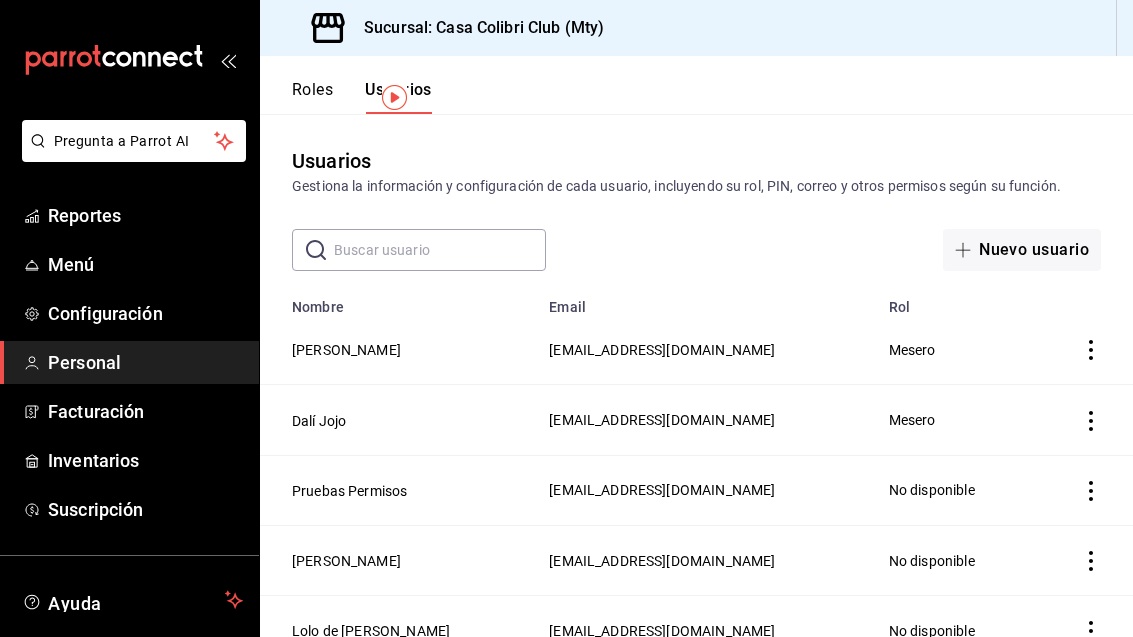 click on "Personal" at bounding box center [145, 362] 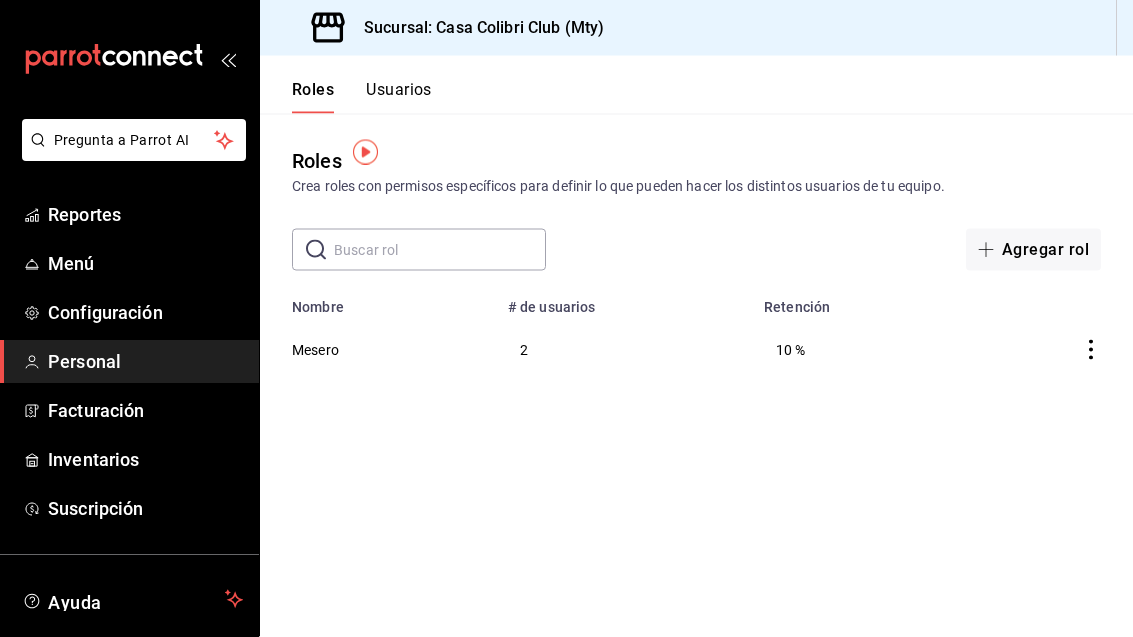 scroll, scrollTop: 0, scrollLeft: 0, axis: both 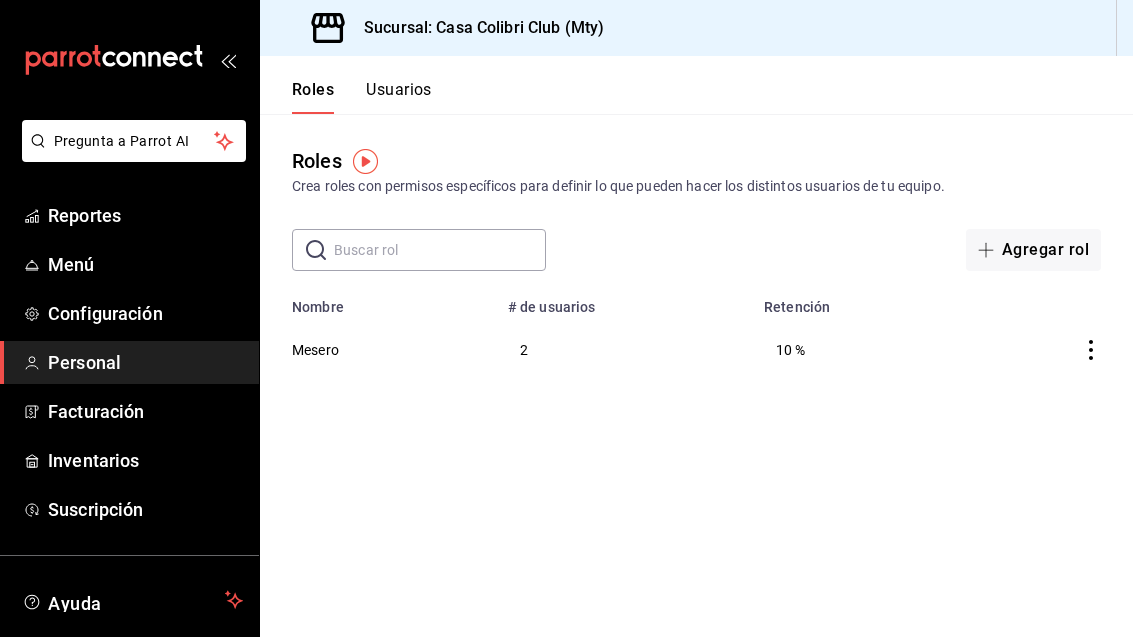 click 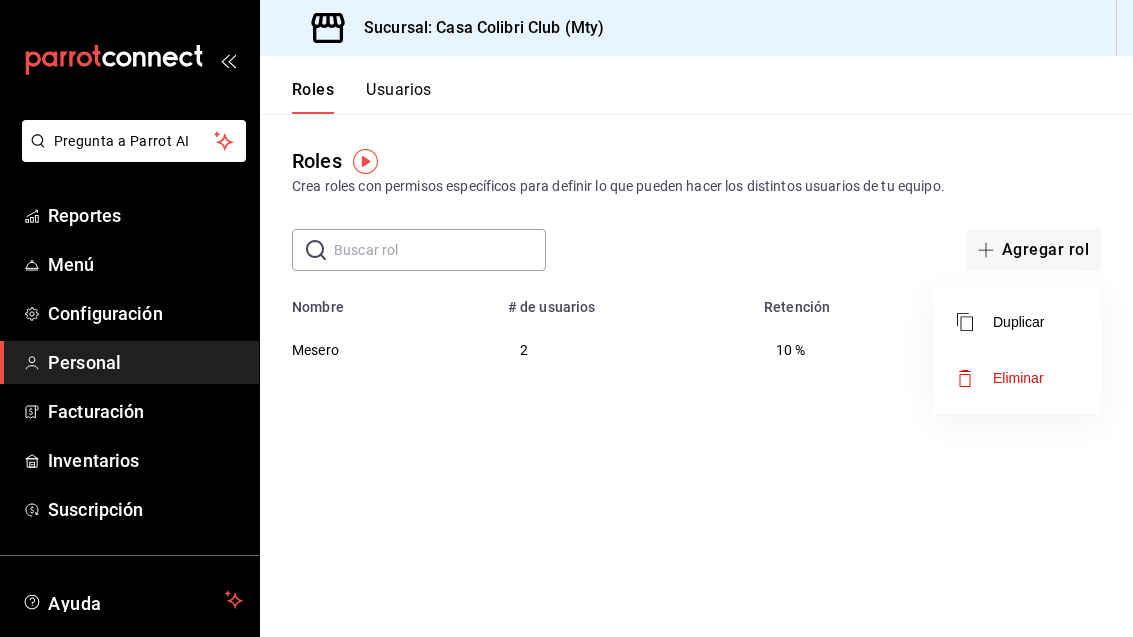 click at bounding box center (566, 318) 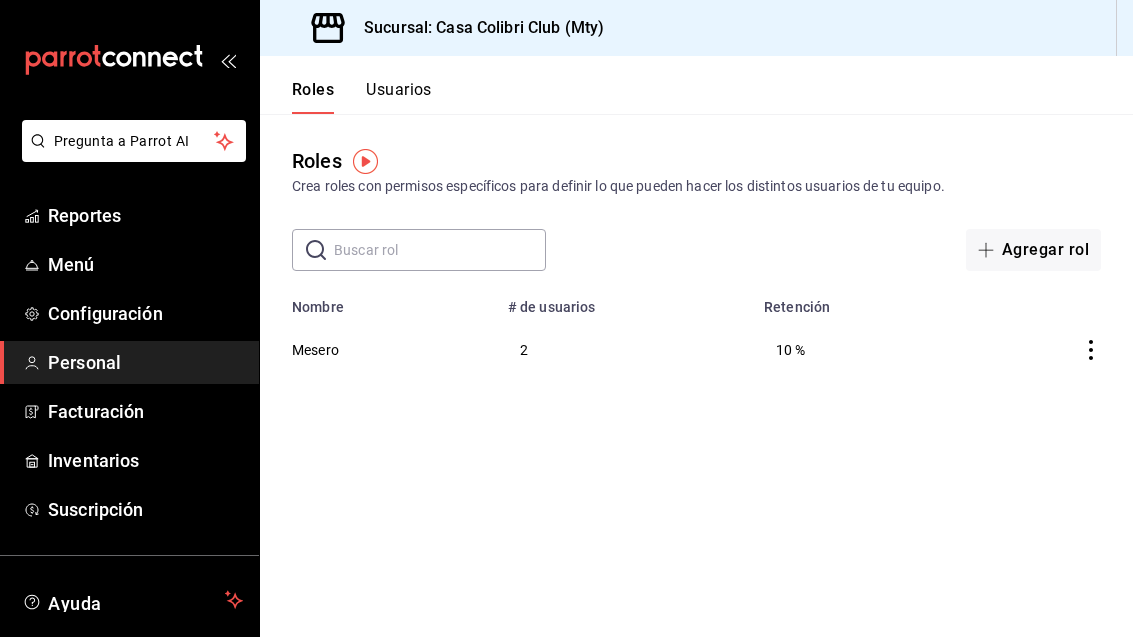 click on "Roles Crea roles con permisos específicos para definir lo que pueden hacer los distintos usuarios de tu equipo. ​ ​ Agregar rol Nombre # de usuarios Retención Mesero 2 10 %" at bounding box center [696, 375] 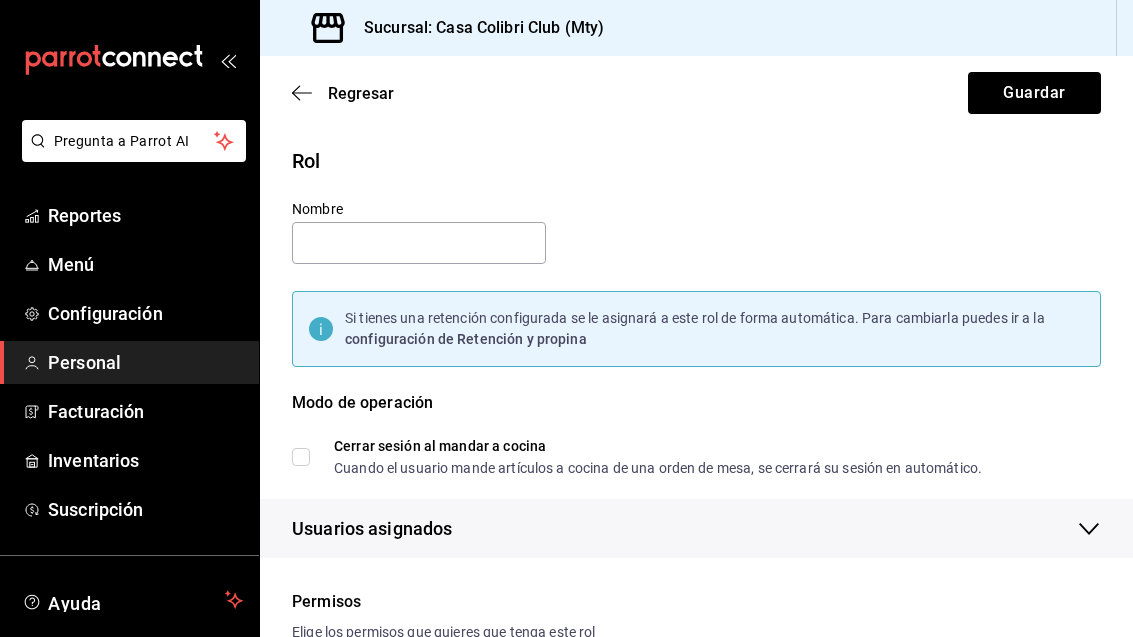 type on "Mesero" 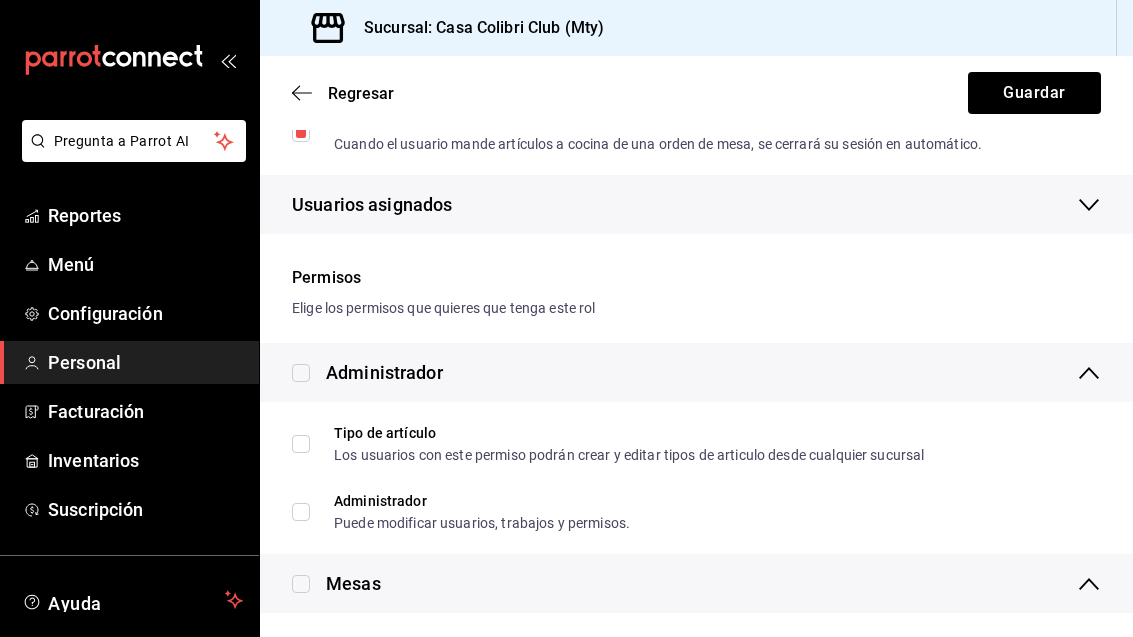 scroll, scrollTop: 329, scrollLeft: 0, axis: vertical 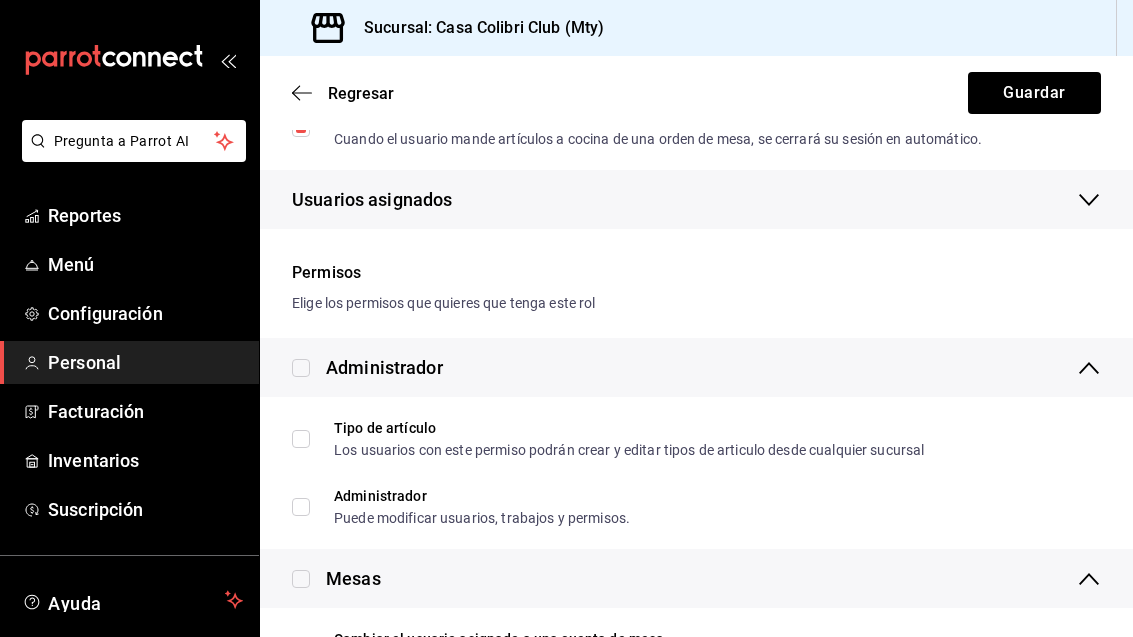 click on "Usuarios asignados" at bounding box center (696, 199) 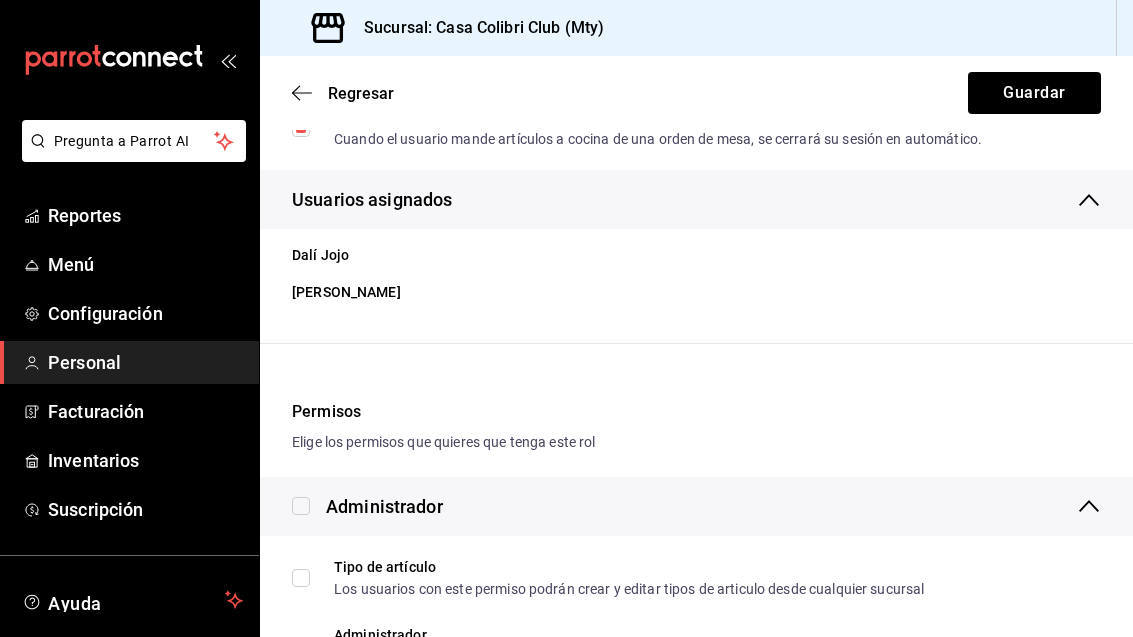 click 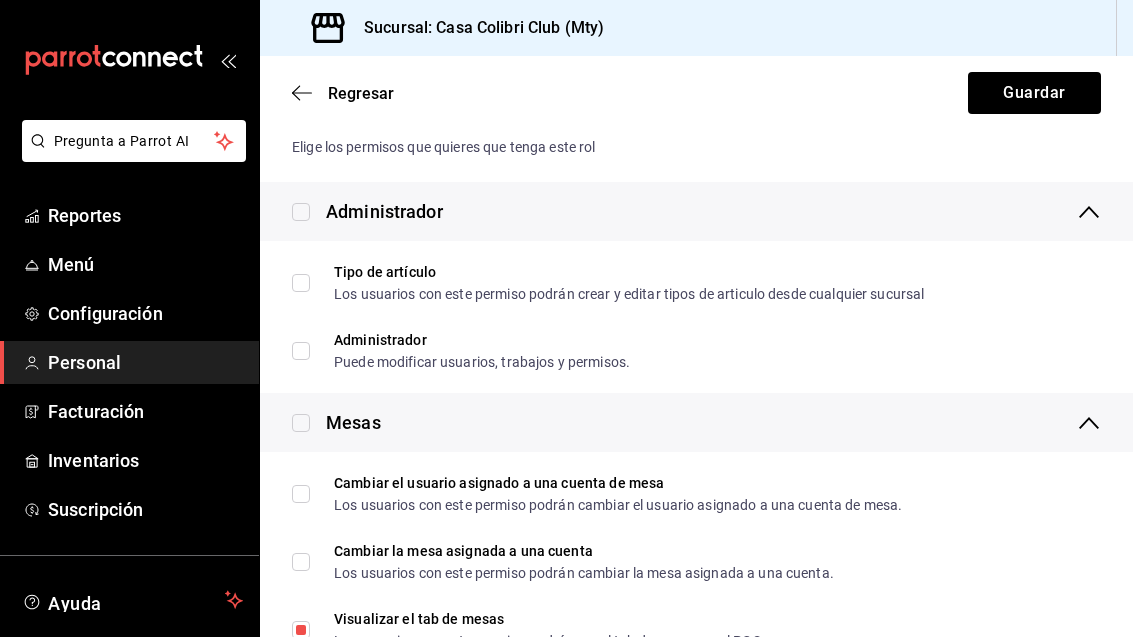 scroll, scrollTop: 481, scrollLeft: 0, axis: vertical 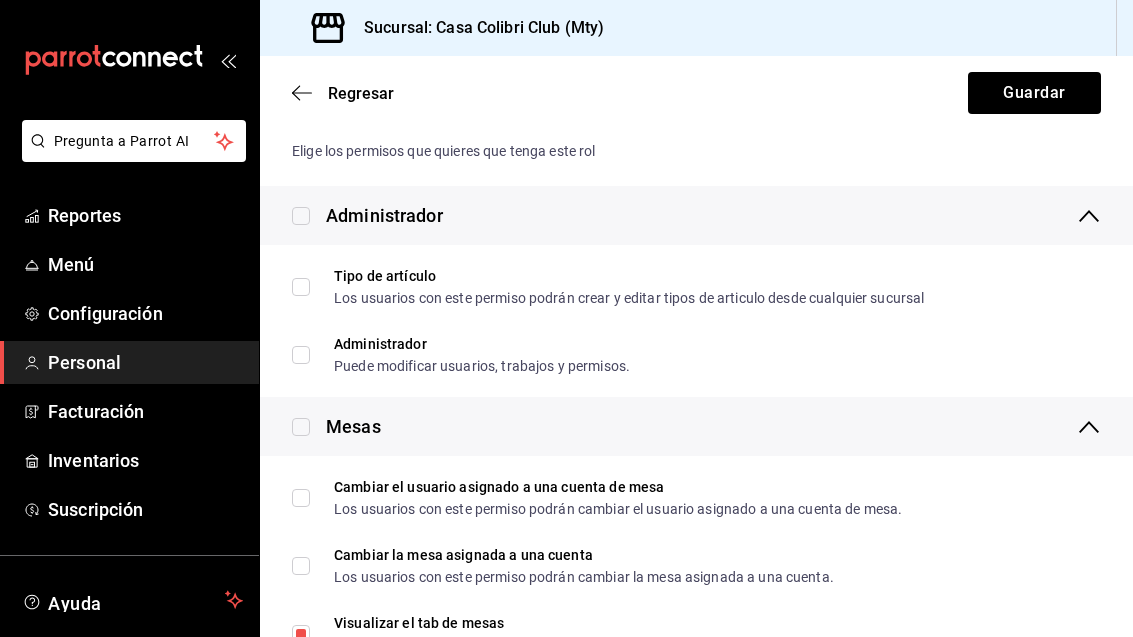 click at bounding box center [301, 216] 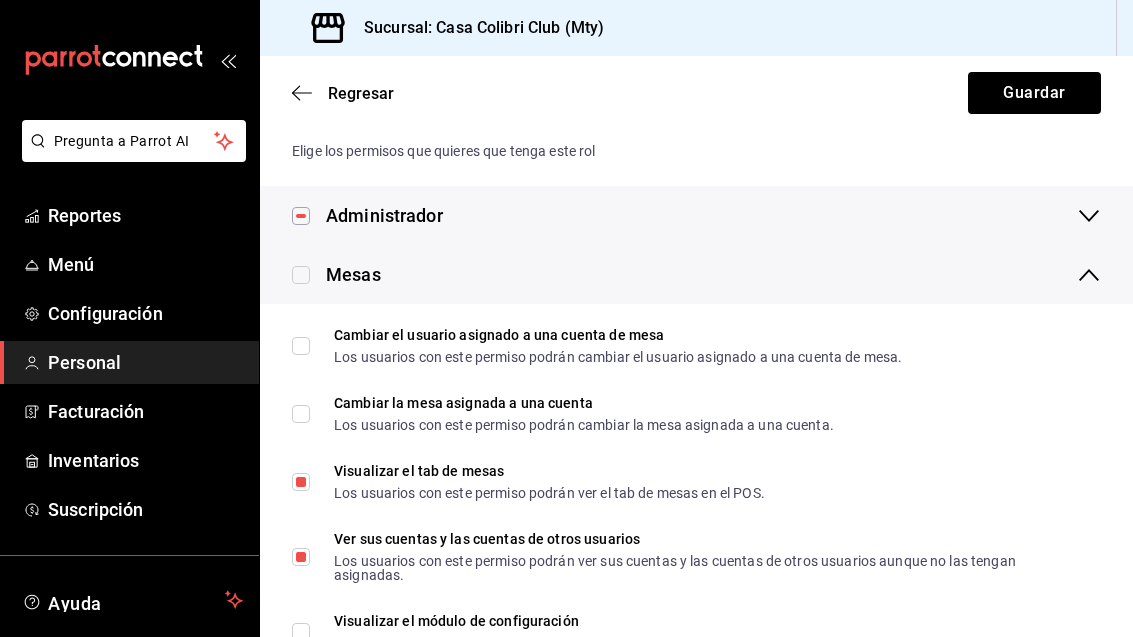 click on "Administrador" at bounding box center (367, 215) 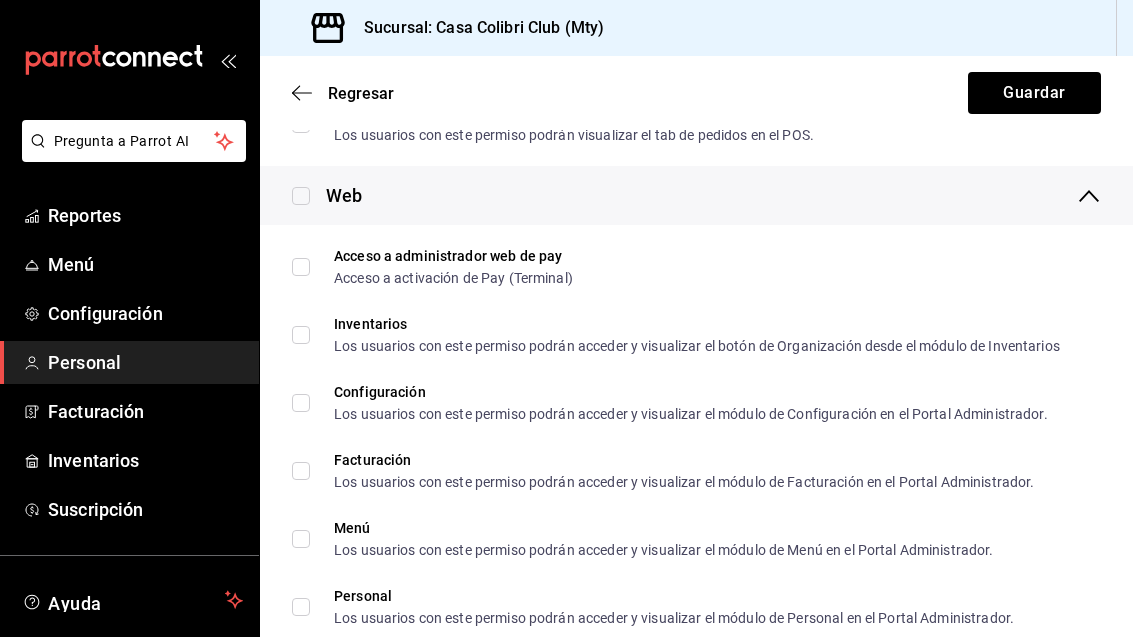 scroll, scrollTop: 1272, scrollLeft: 0, axis: vertical 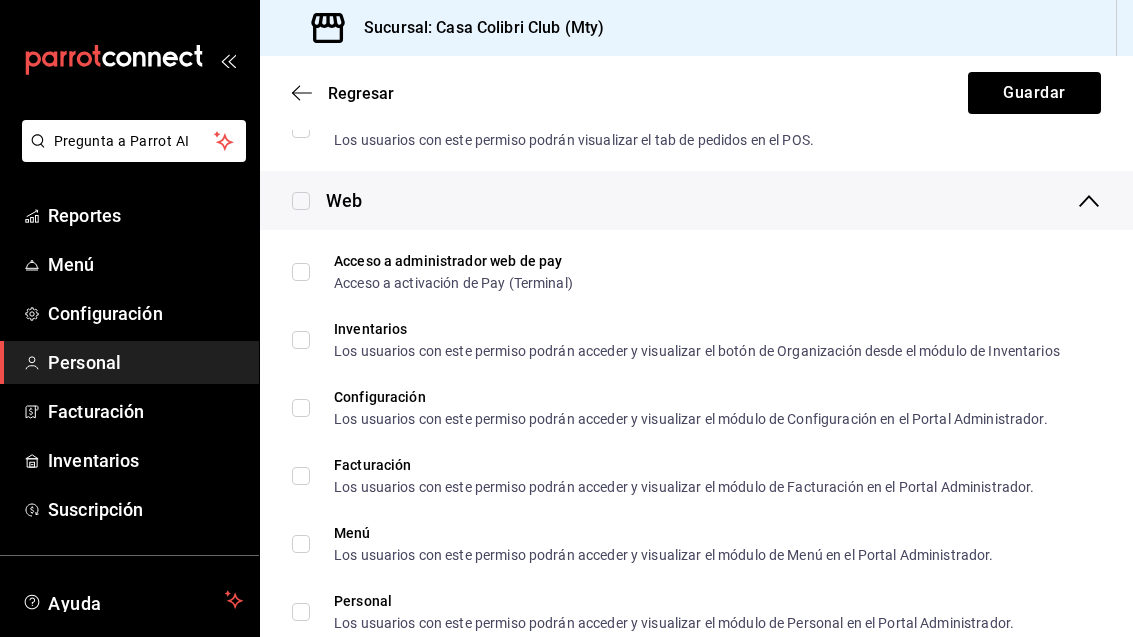 click on "Inventarios Los usuarios con este permiso podrán acceder y visualizar el botón de Organización desde el módulo de Inventarios" at bounding box center [301, 340] 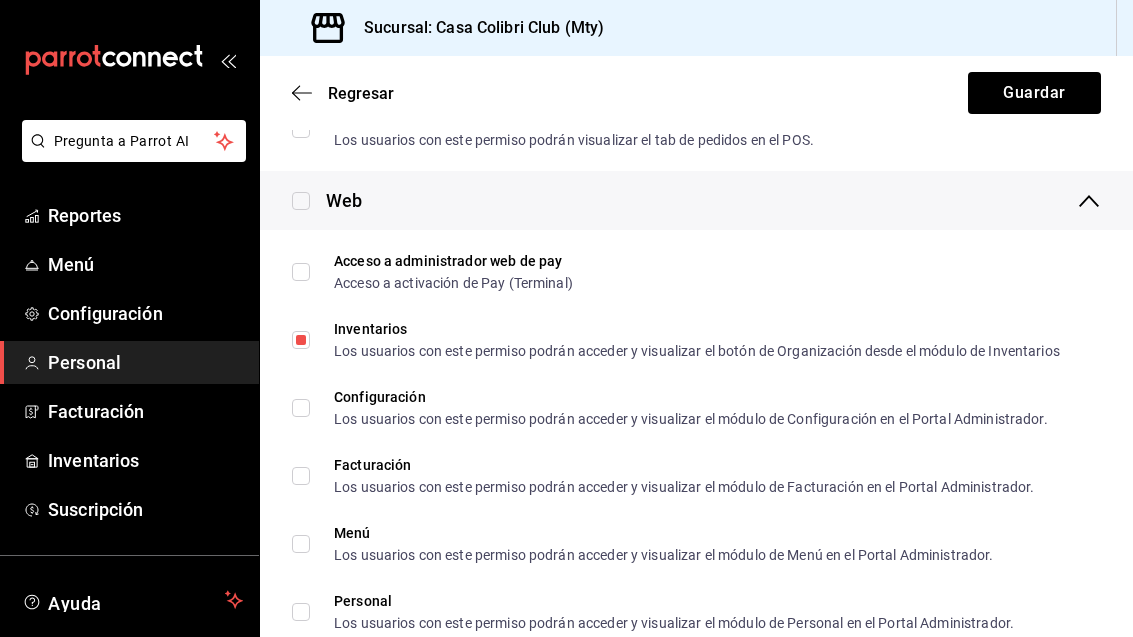 click on "Acceso a administrador web de pay Acceso a activación de Pay (Terminal)" at bounding box center (301, 272) 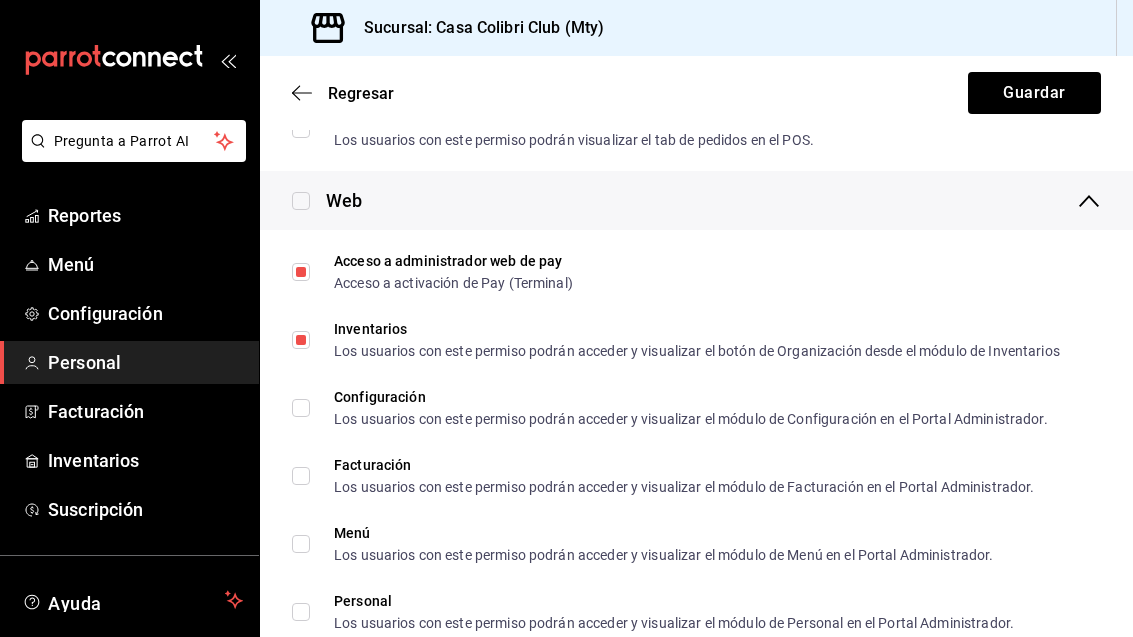 click on "Configuración Los usuarios con este permiso podrán acceder y visualizar el módulo de Configuración en el Portal Administrador." at bounding box center [301, 408] 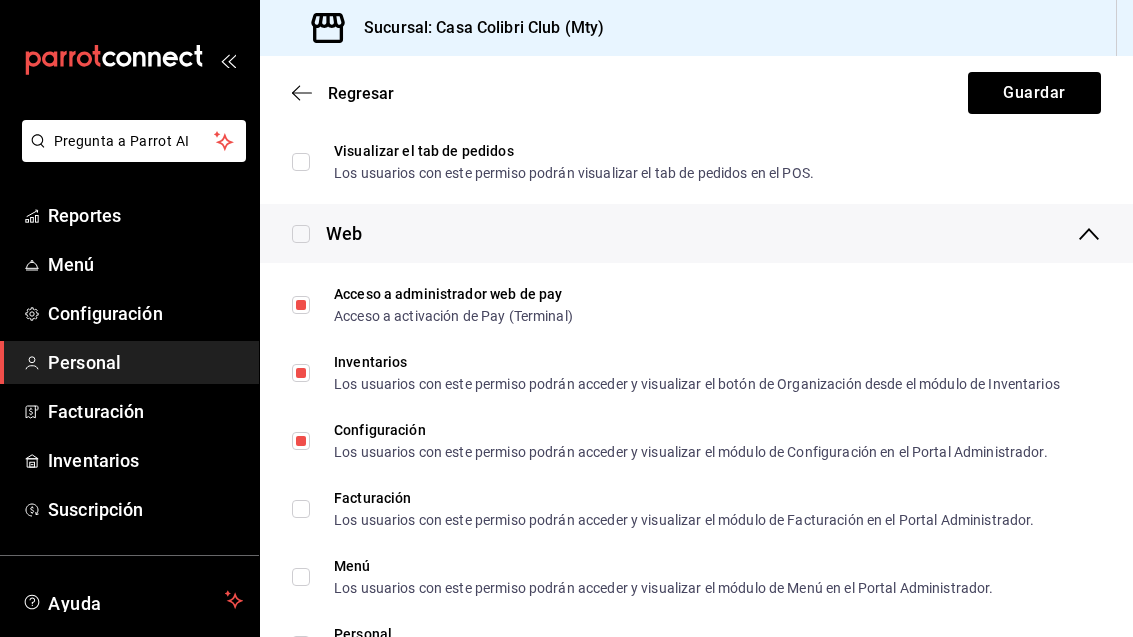 scroll, scrollTop: 1238, scrollLeft: 0, axis: vertical 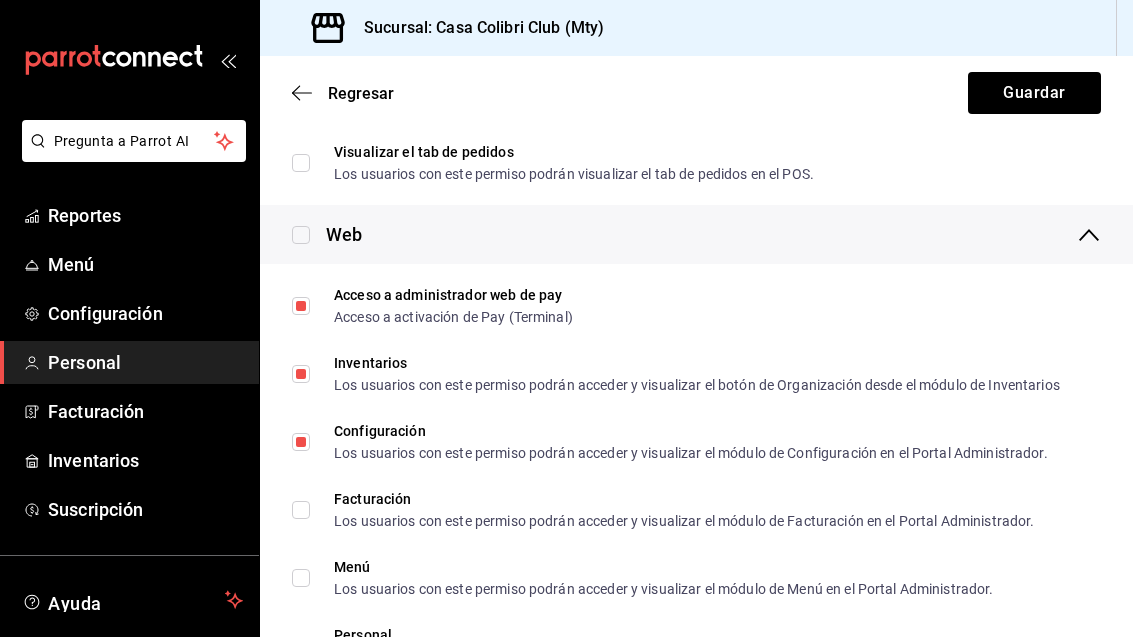 click at bounding box center (301, 235) 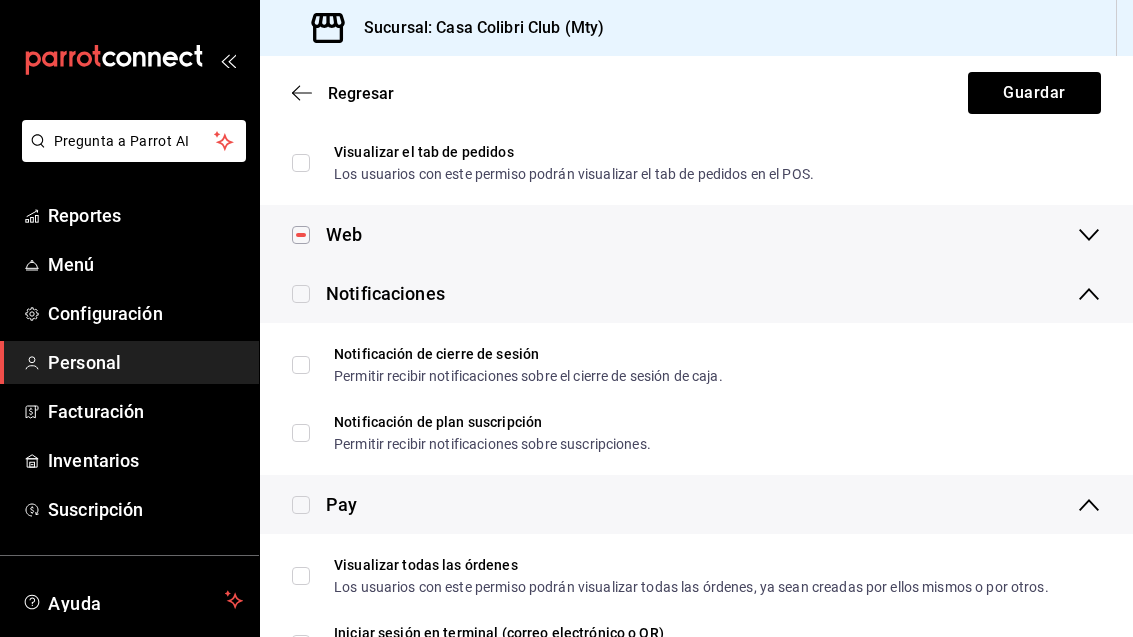 click at bounding box center (301, 235) 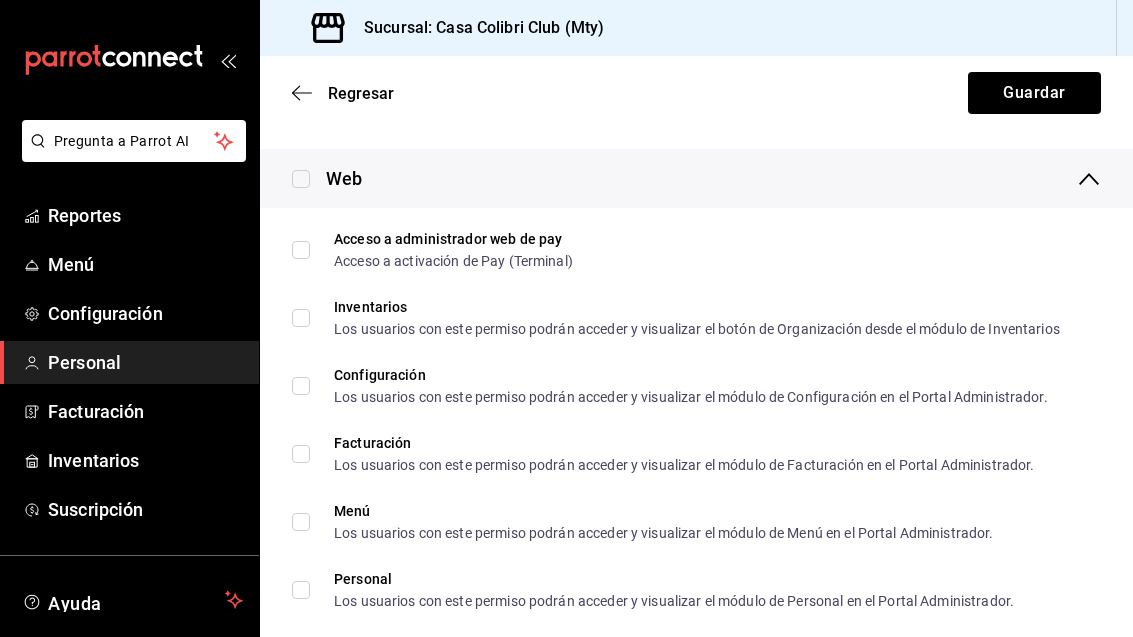scroll, scrollTop: 1288, scrollLeft: 0, axis: vertical 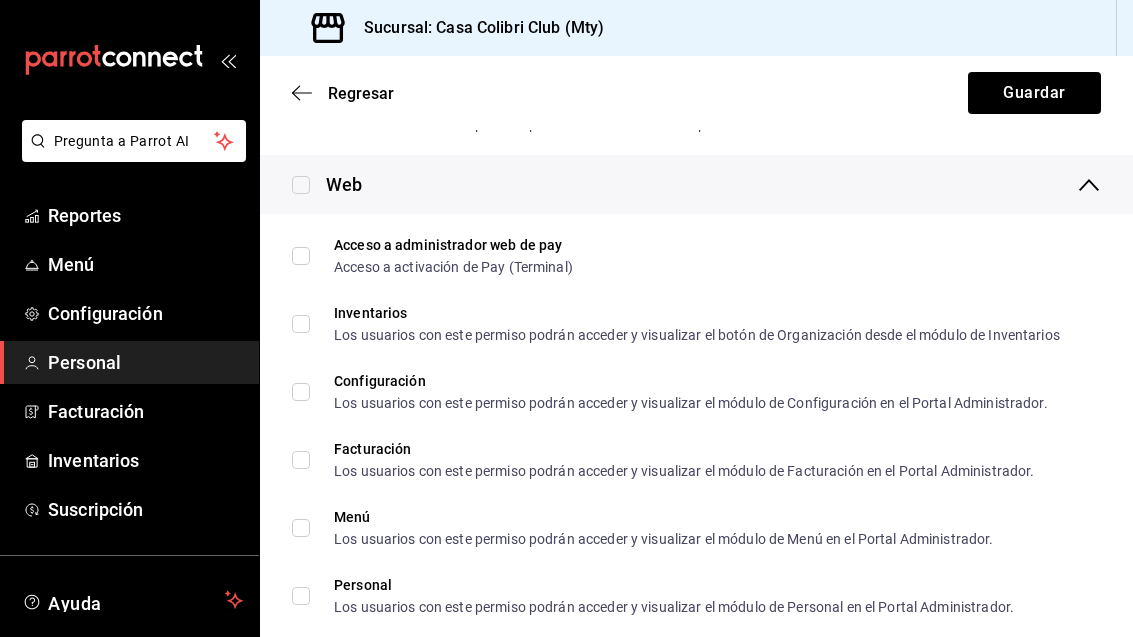 click on "Acceso a administrador web de pay Acceso a activación de Pay (Terminal)" at bounding box center [301, 256] 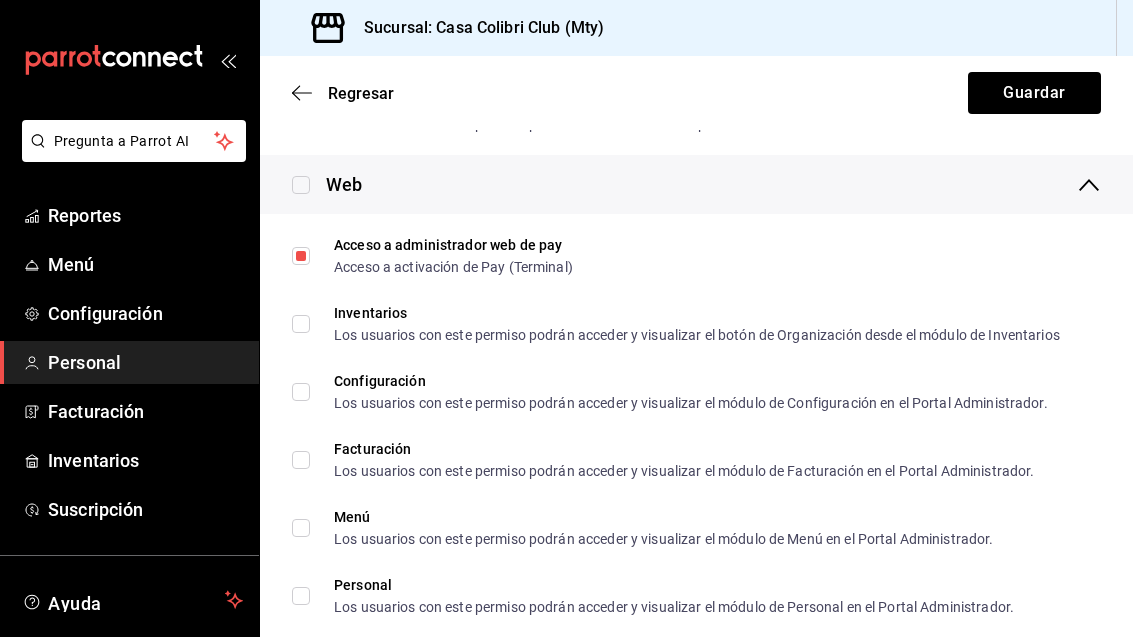 click on "Inventarios Los usuarios con este permiso podrán acceder y visualizar el botón de Organización desde el módulo de Inventarios" at bounding box center (301, 324) 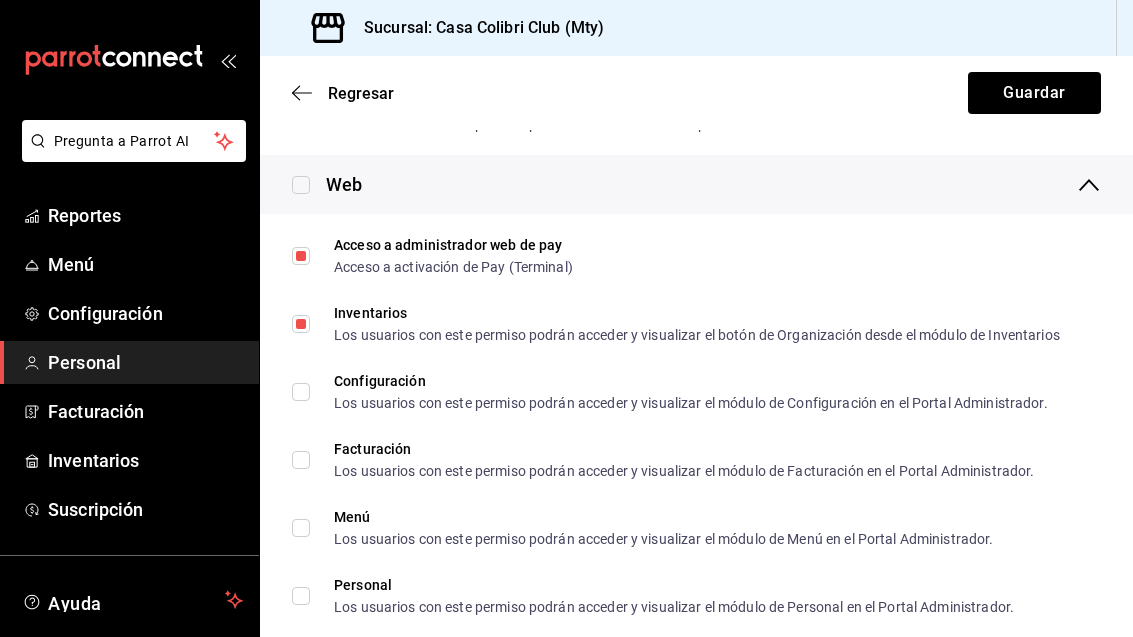 click on "Configuración Los usuarios con este permiso podrán acceder y visualizar el módulo de Configuración en el Portal Administrador." at bounding box center [301, 392] 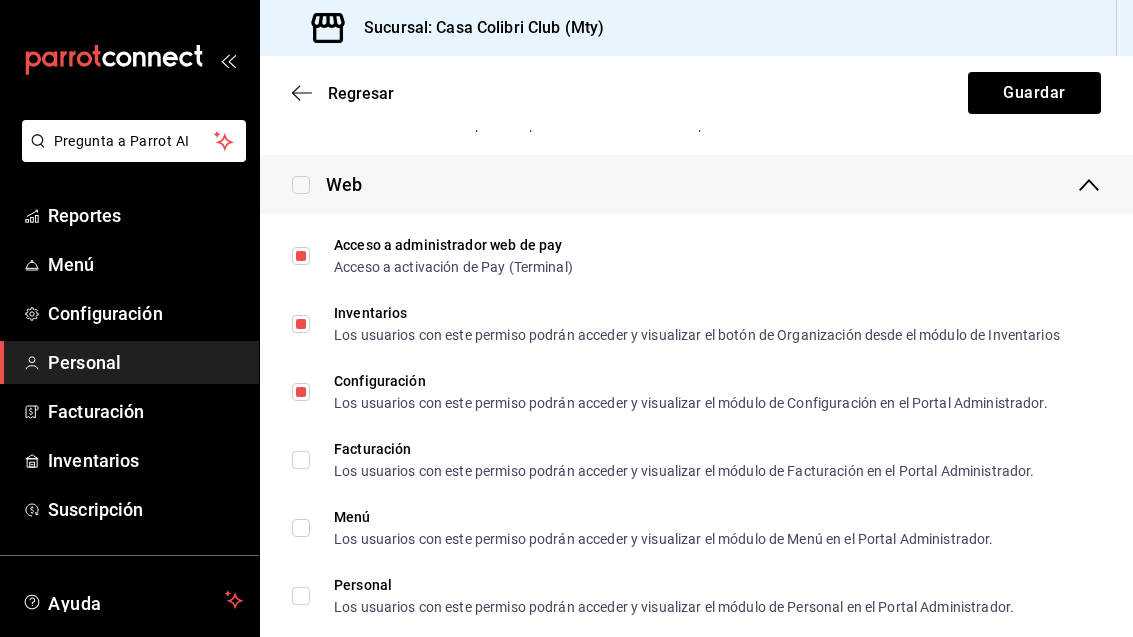 click on "Facturación Los usuarios con este permiso podrán acceder y visualizar el módulo de Facturación en el Portal Administrador." at bounding box center (301, 460) 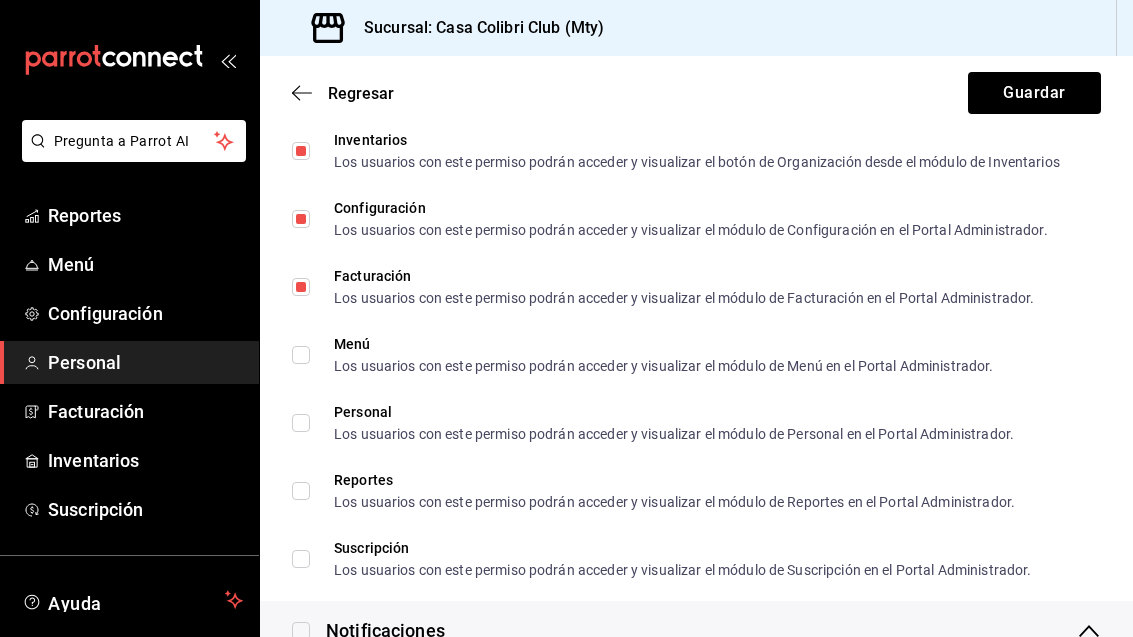 scroll, scrollTop: 1463, scrollLeft: 0, axis: vertical 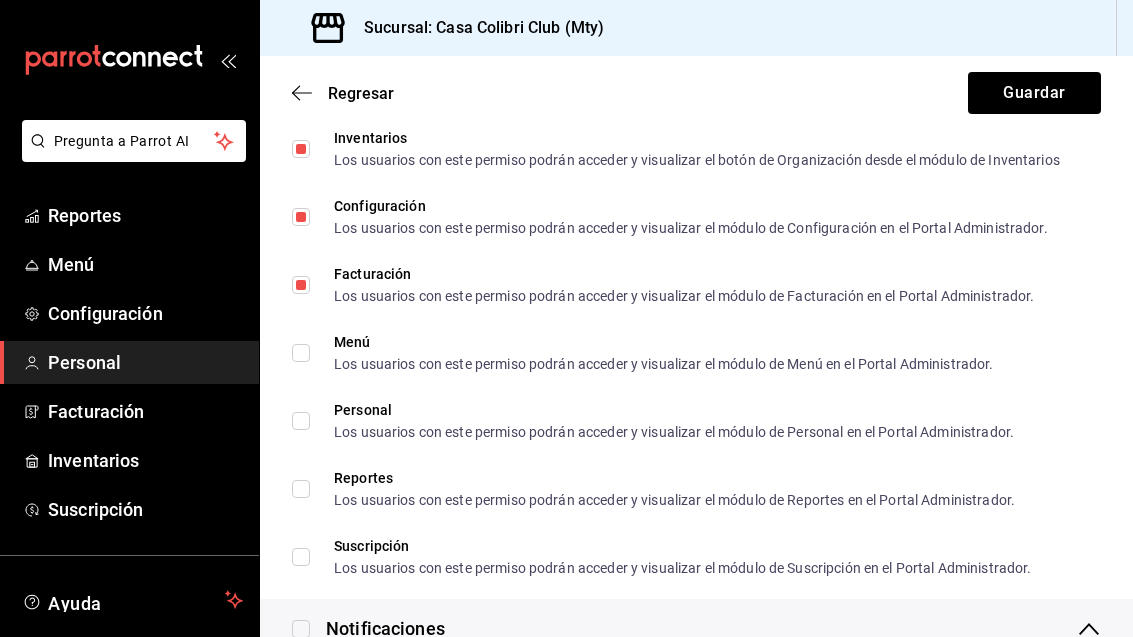 click on "Menú Los usuarios con este permiso podrán acceder y visualizar el módulo de Menú en el Portal Administrador." at bounding box center [301, 353] 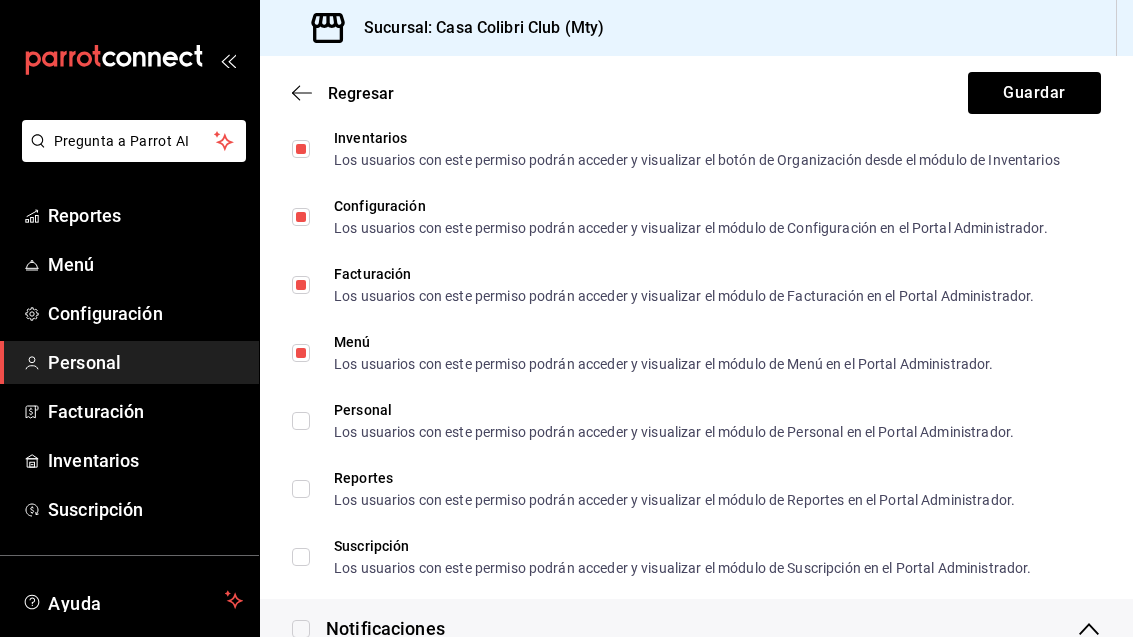 click on "Personal Los usuarios con este permiso podrán acceder y visualizar el módulo de Personal en el Portal Administrador." at bounding box center (301, 421) 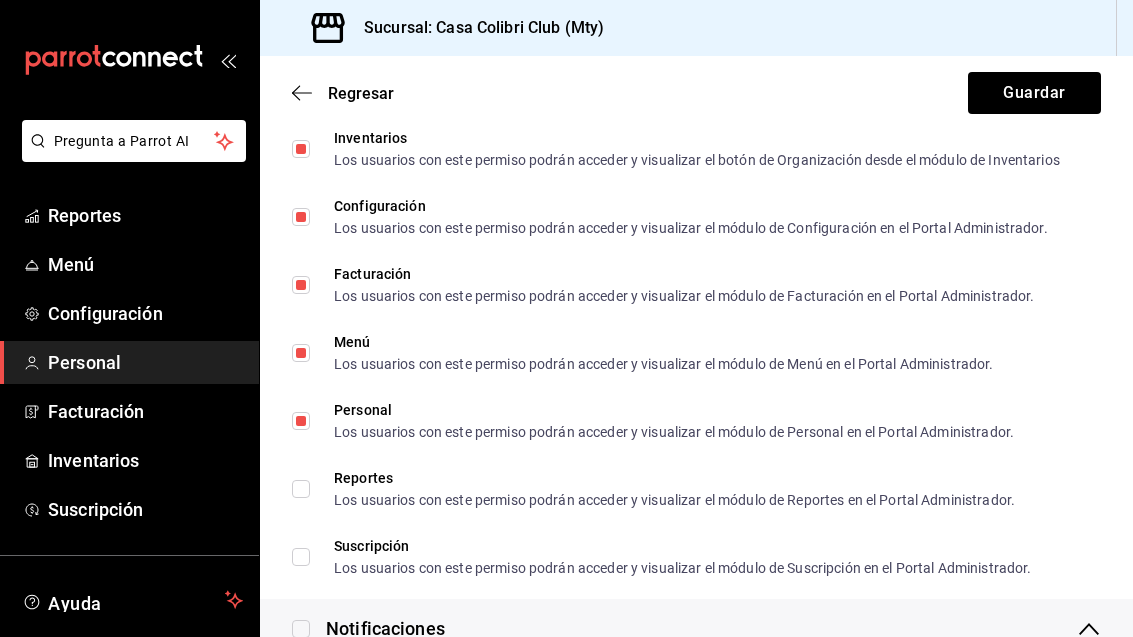 click on "Menú Los usuarios con este permiso podrán acceder y visualizar el módulo de Menú en el Portal Administrador." at bounding box center (301, 353) 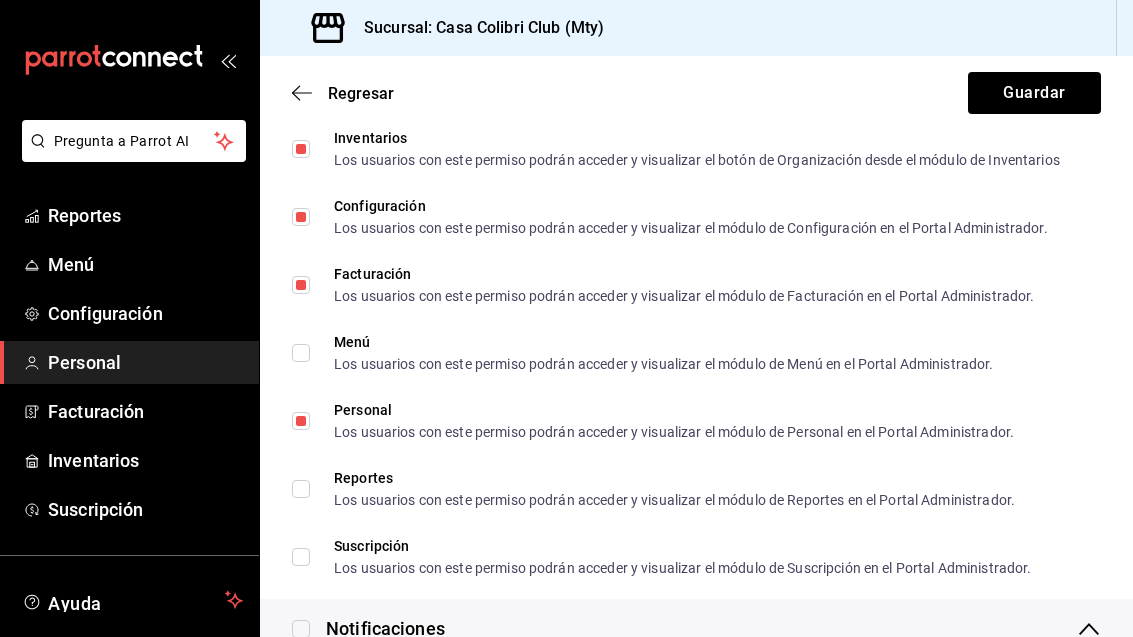 click on "Personal Los usuarios con este permiso podrán acceder y visualizar el módulo de Personal en el Portal Administrador." at bounding box center [301, 421] 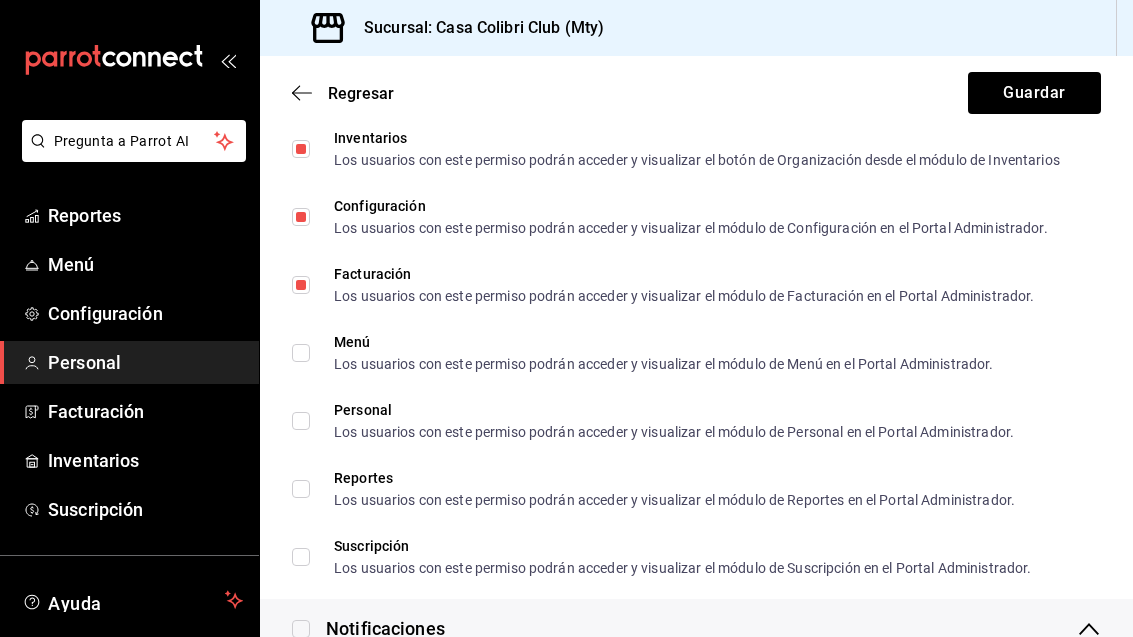 click on "Facturación Los usuarios con este permiso podrán acceder y visualizar el módulo de Facturación en el Portal Administrador." at bounding box center (301, 285) 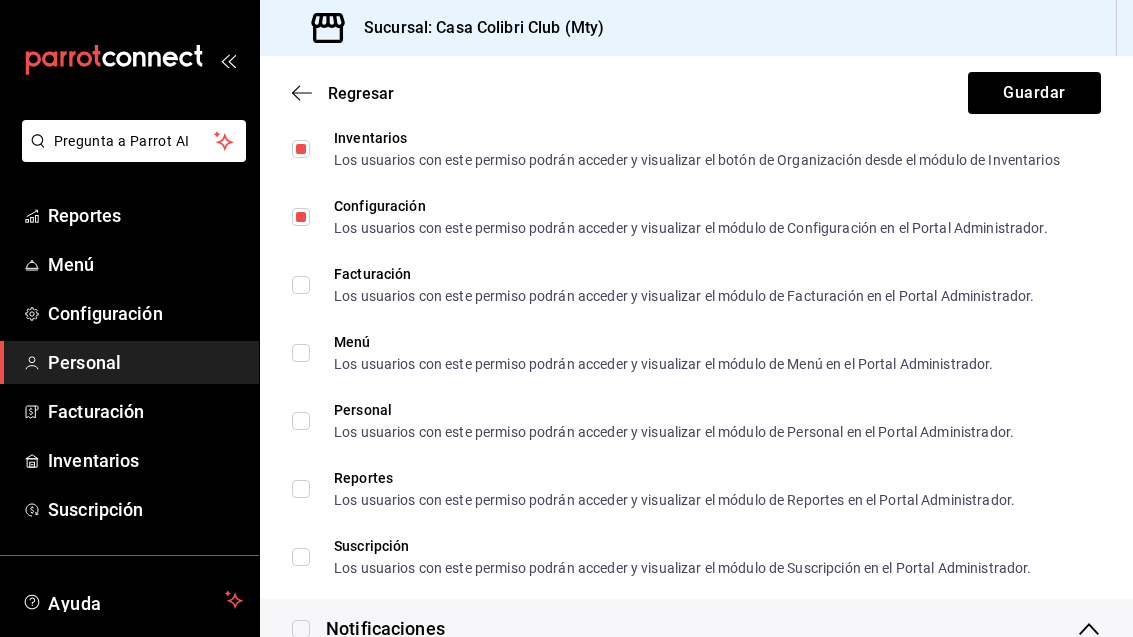 click on "Configuración Los usuarios con este permiso podrán acceder y visualizar el módulo de Configuración en el Portal Administrador." at bounding box center (301, 217) 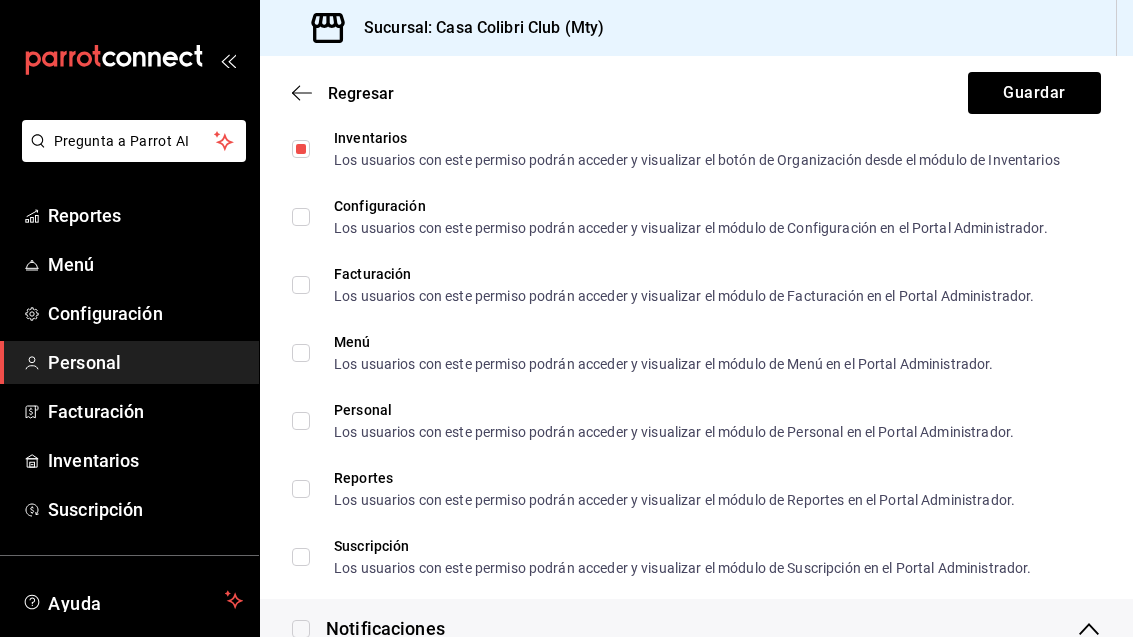 click on "Inventarios Los usuarios con este permiso podrán acceder y visualizar el botón de Organización desde el módulo de Inventarios" at bounding box center [696, 149] 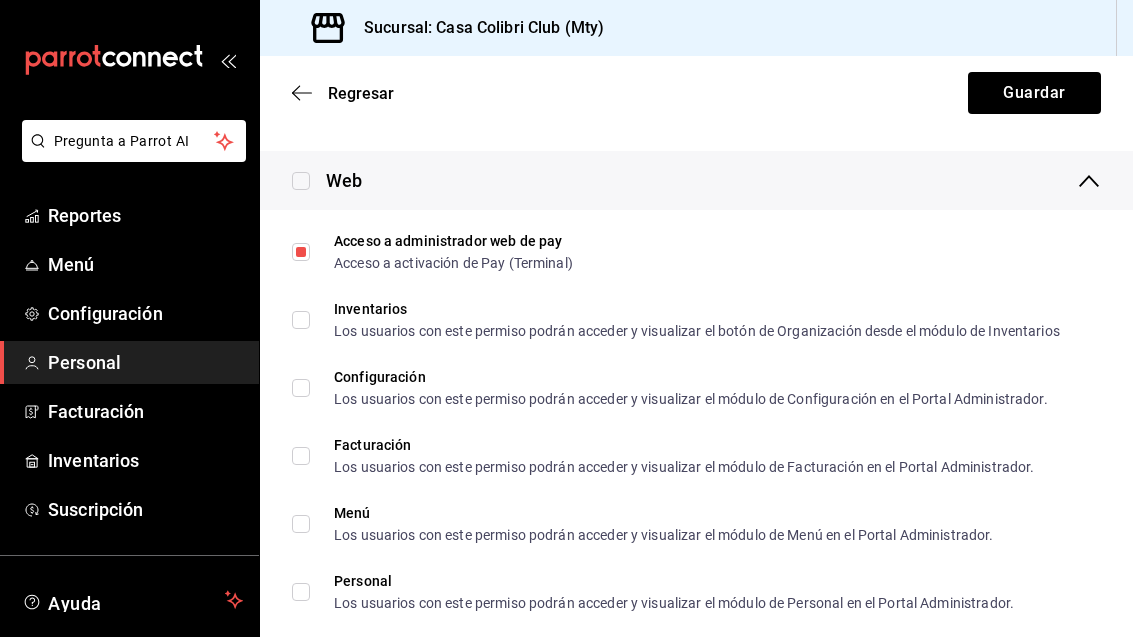 click on "Acceso a administrador web de pay Acceso a activación de Pay (Terminal)" at bounding box center [301, 252] 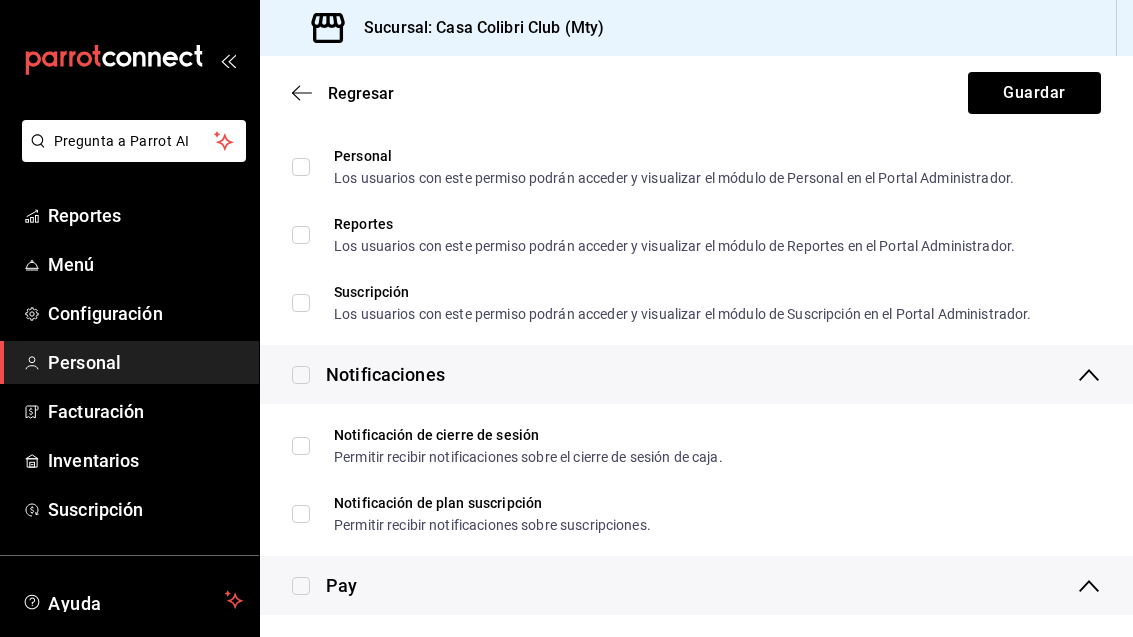 scroll, scrollTop: 1690, scrollLeft: 0, axis: vertical 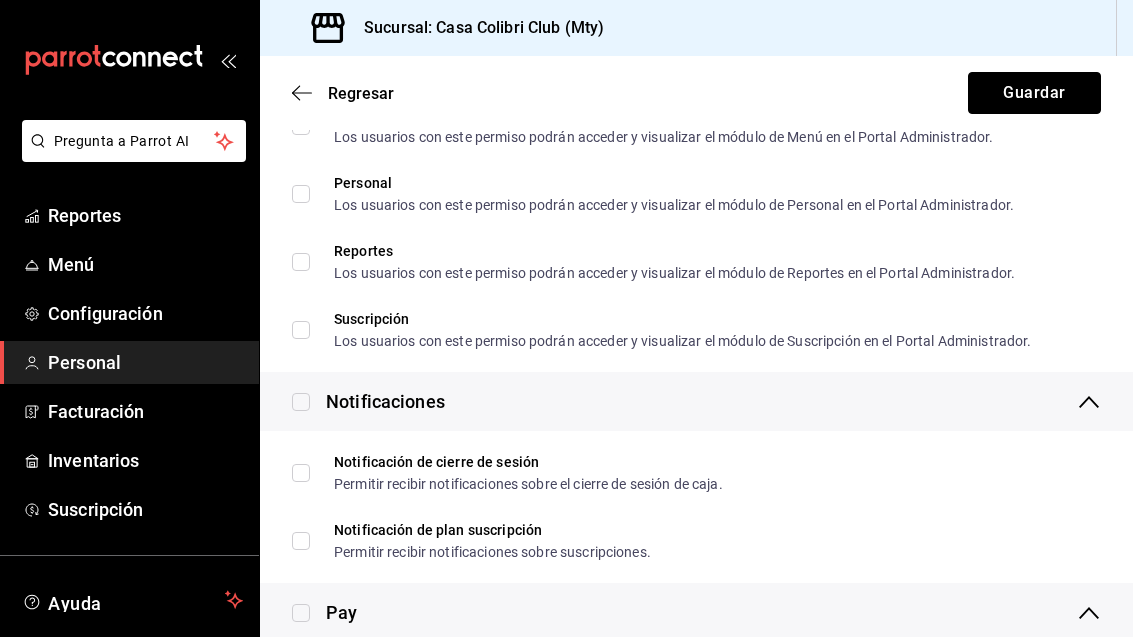 click on "Guardar" at bounding box center [1034, 93] 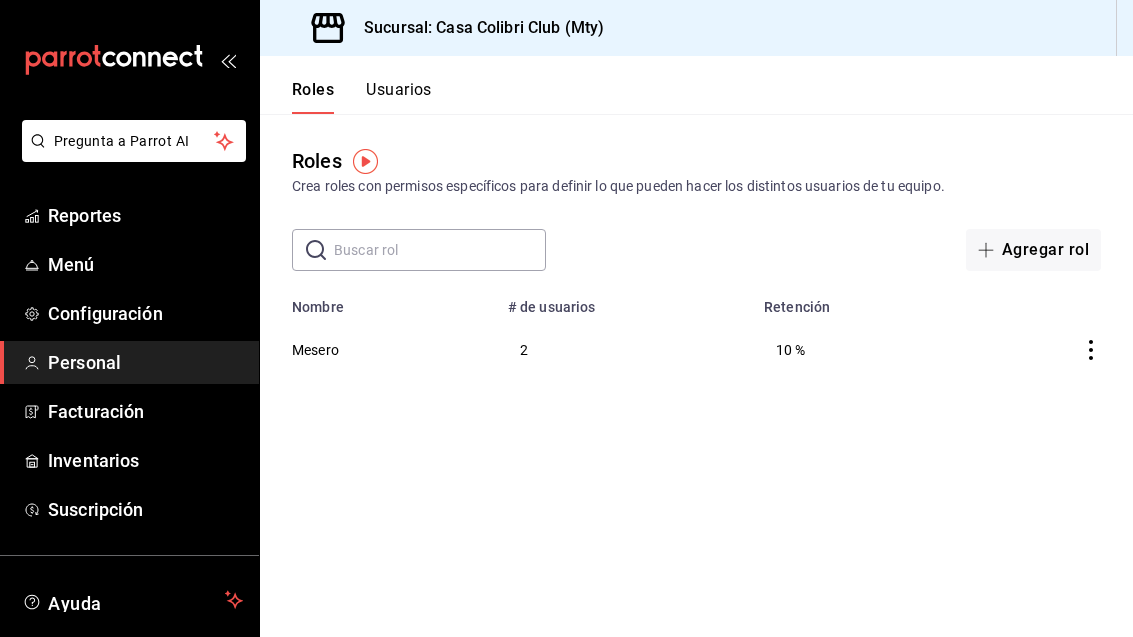 click on "Configuración" at bounding box center (145, 313) 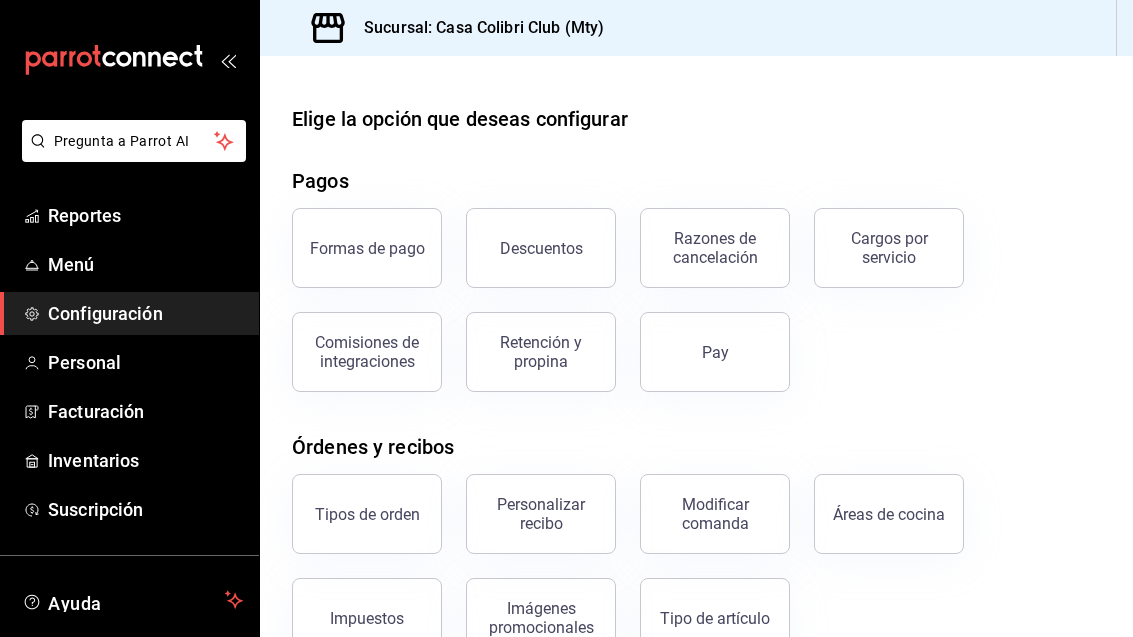 click on "Suscripción" at bounding box center (129, 509) 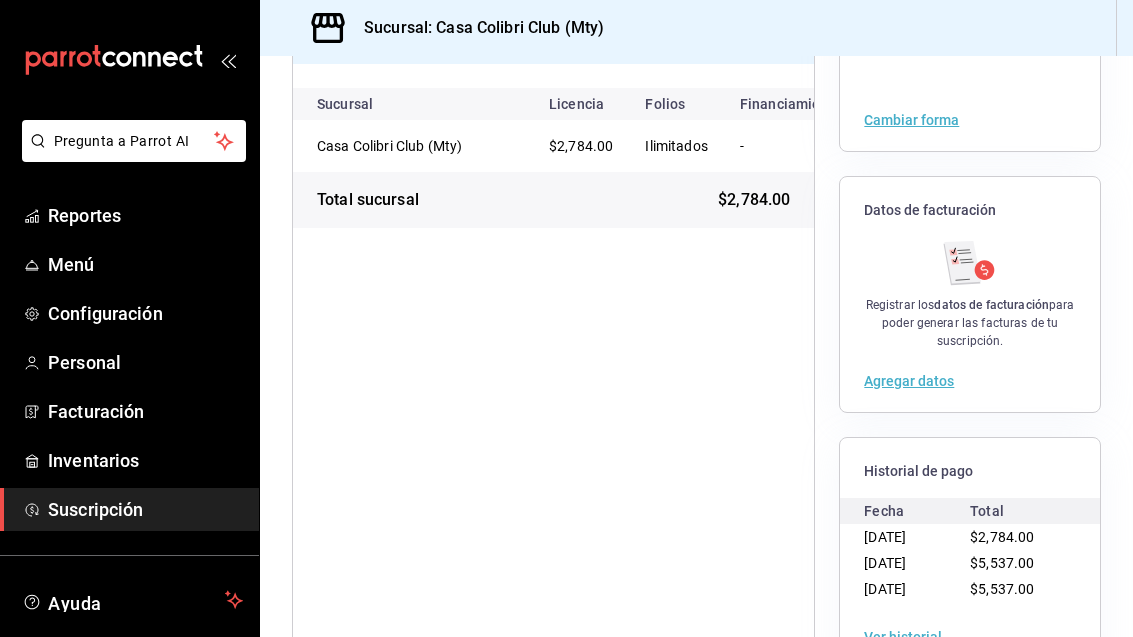 scroll, scrollTop: 250, scrollLeft: 0, axis: vertical 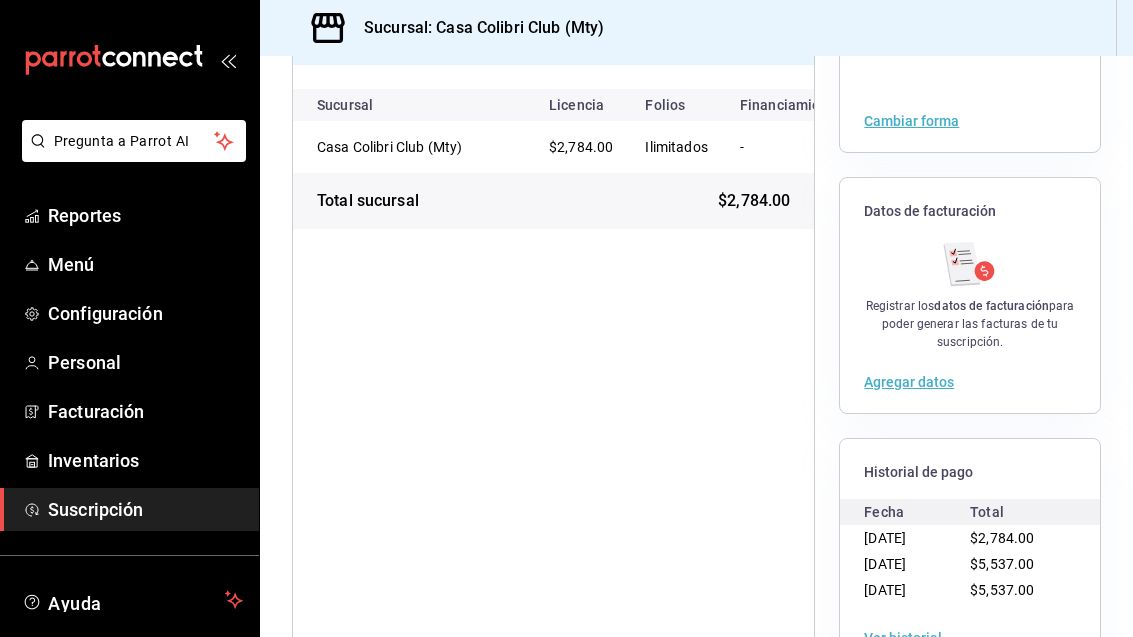 click on "Inventarios" at bounding box center [145, 460] 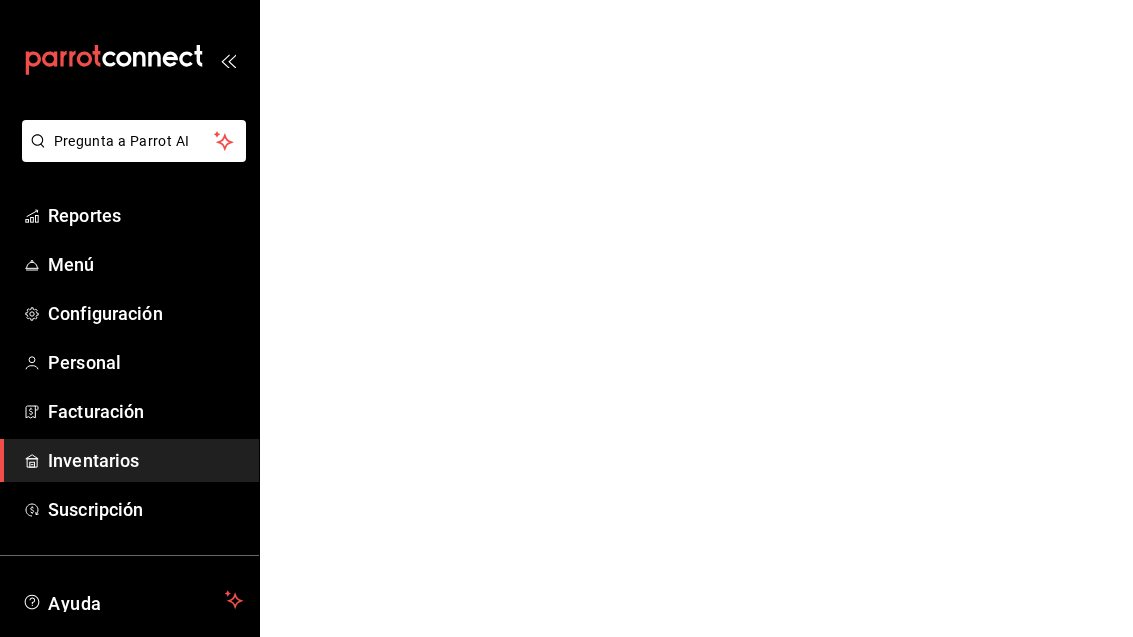 scroll, scrollTop: 0, scrollLeft: 0, axis: both 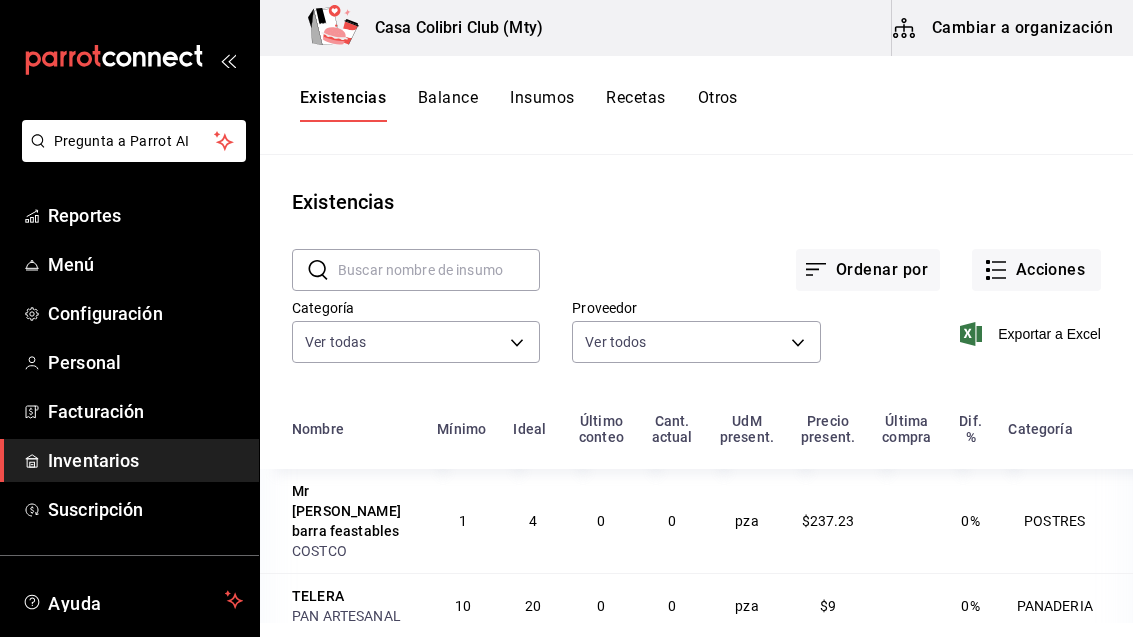 click on "Facturación" at bounding box center [145, 411] 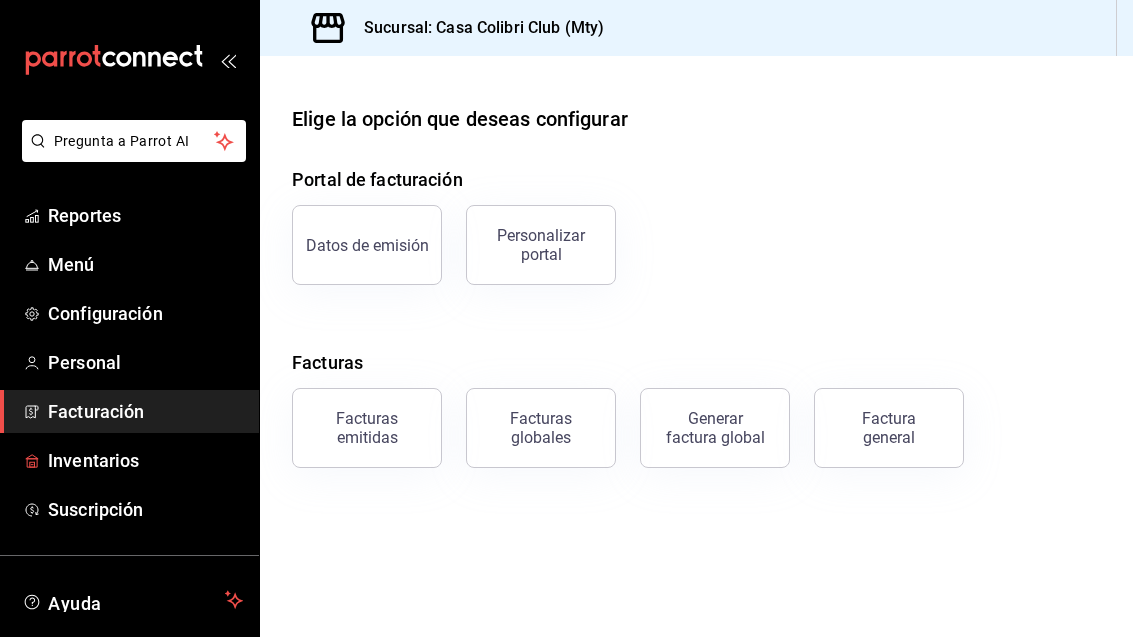 click on "Inventarios" at bounding box center [145, 460] 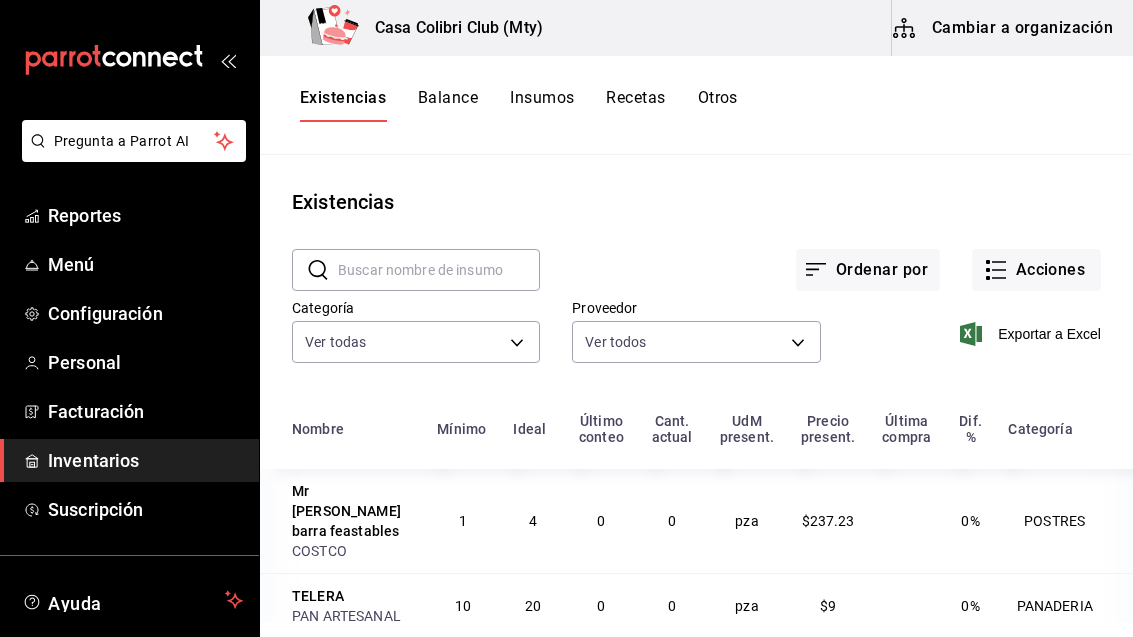 scroll, scrollTop: 0, scrollLeft: 0, axis: both 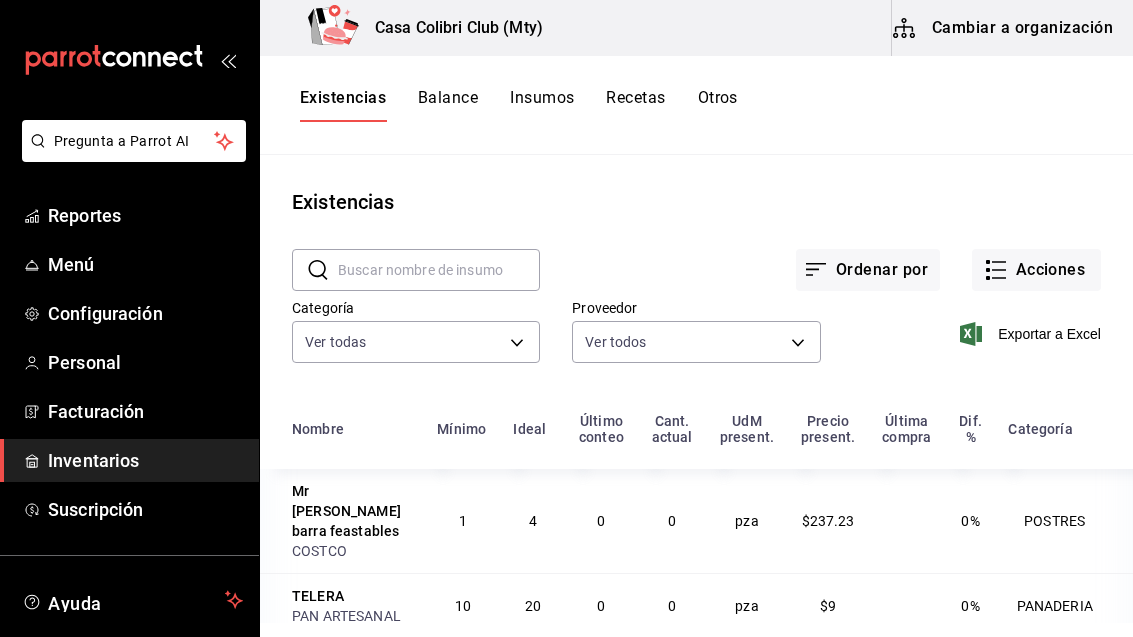 click on "Facturación" at bounding box center (145, 411) 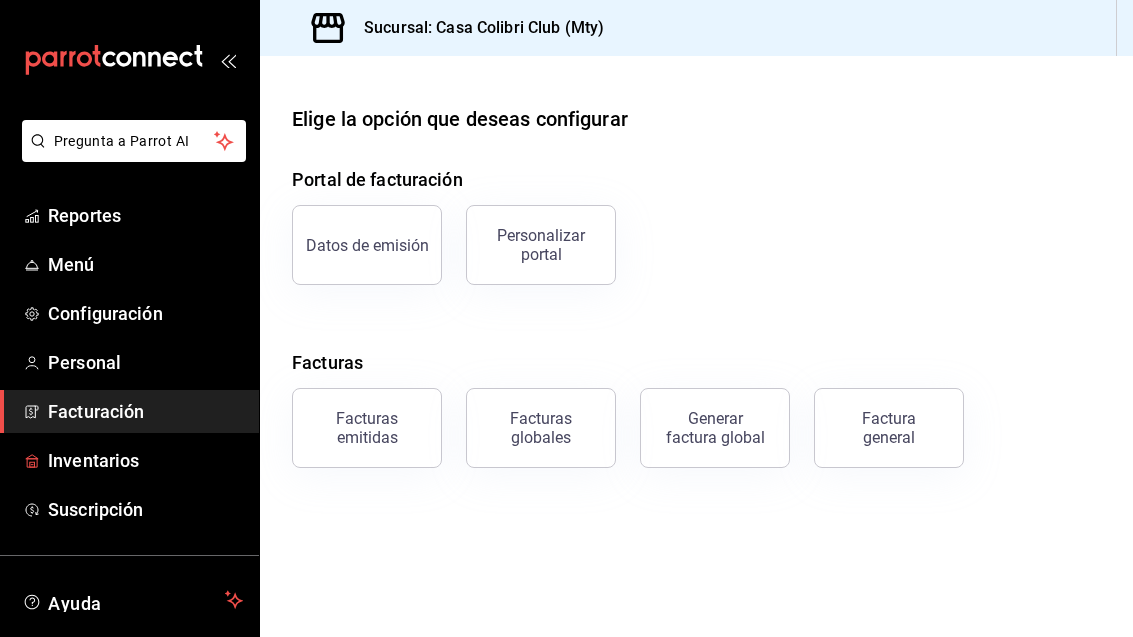 click on "Inventarios" at bounding box center [145, 460] 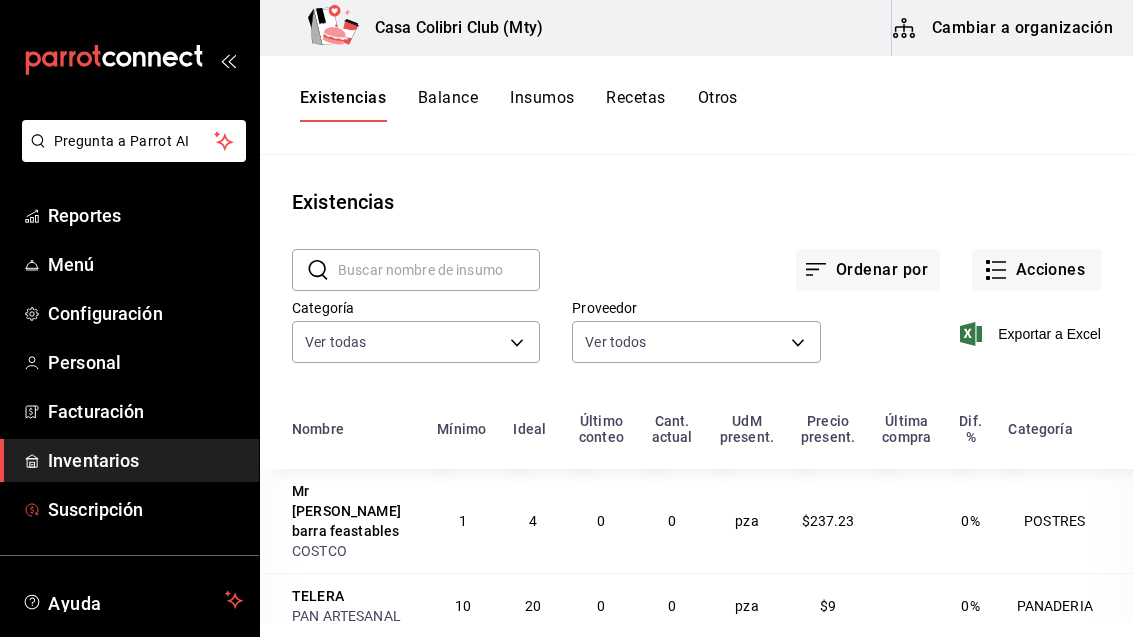 click on "Suscripción" at bounding box center [145, 509] 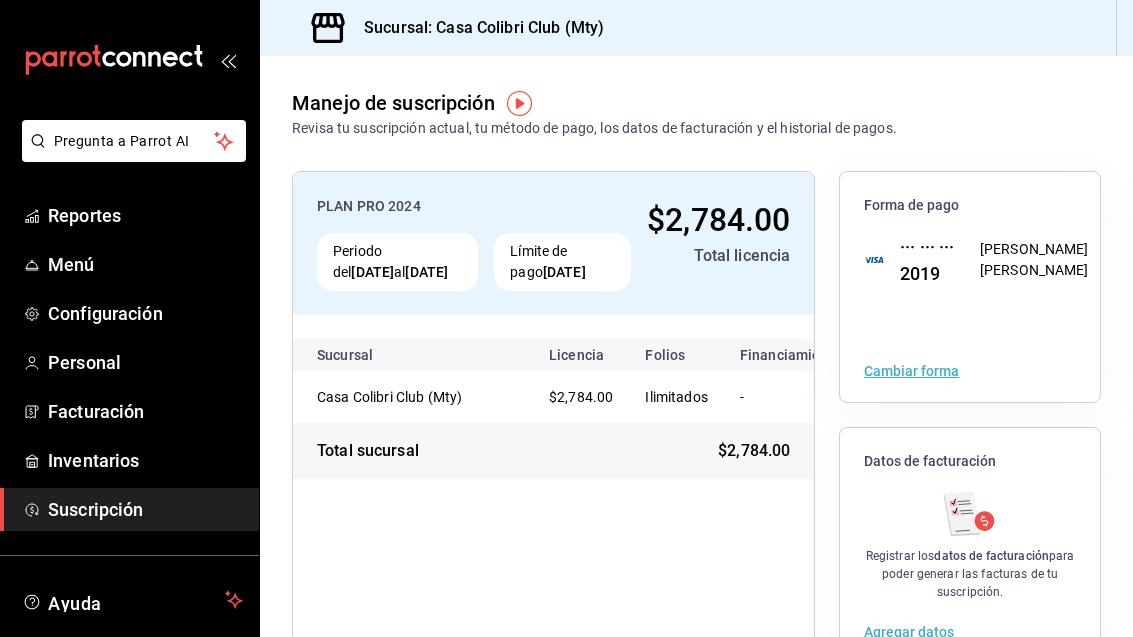 scroll, scrollTop: 0, scrollLeft: 0, axis: both 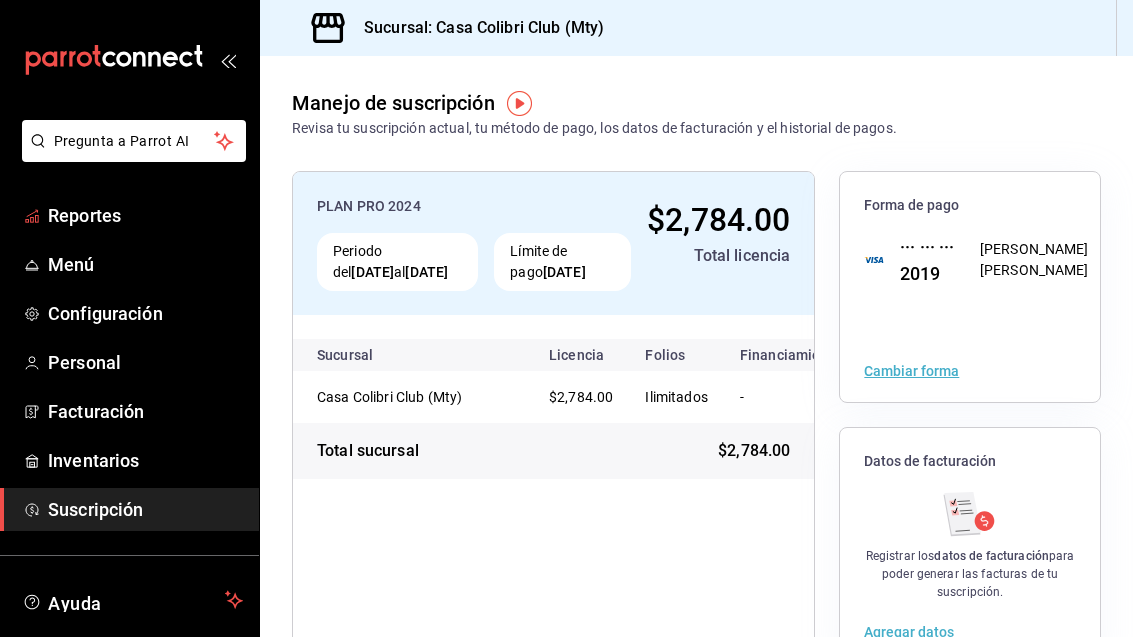 click on "Reportes" at bounding box center [145, 215] 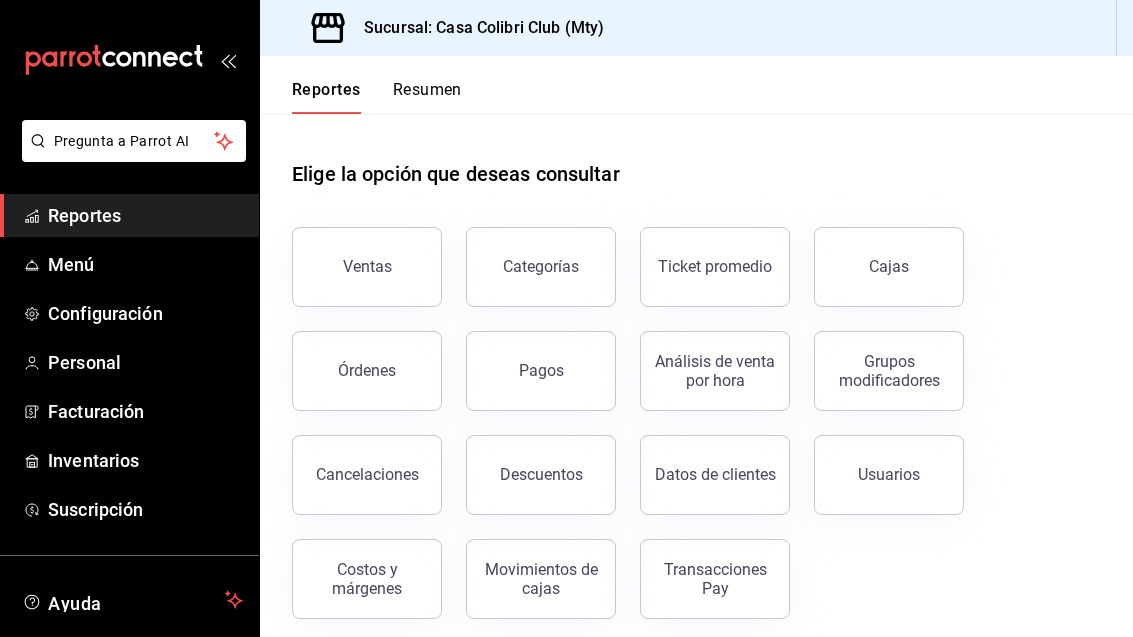 scroll, scrollTop: 0, scrollLeft: 0, axis: both 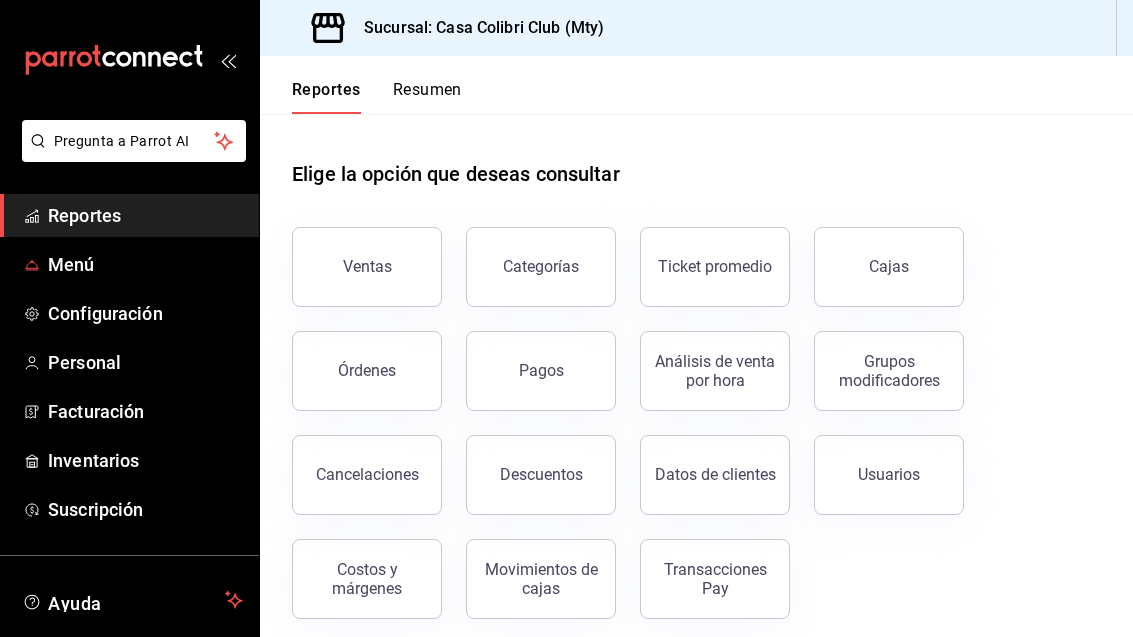 click on "Menú" at bounding box center (145, 264) 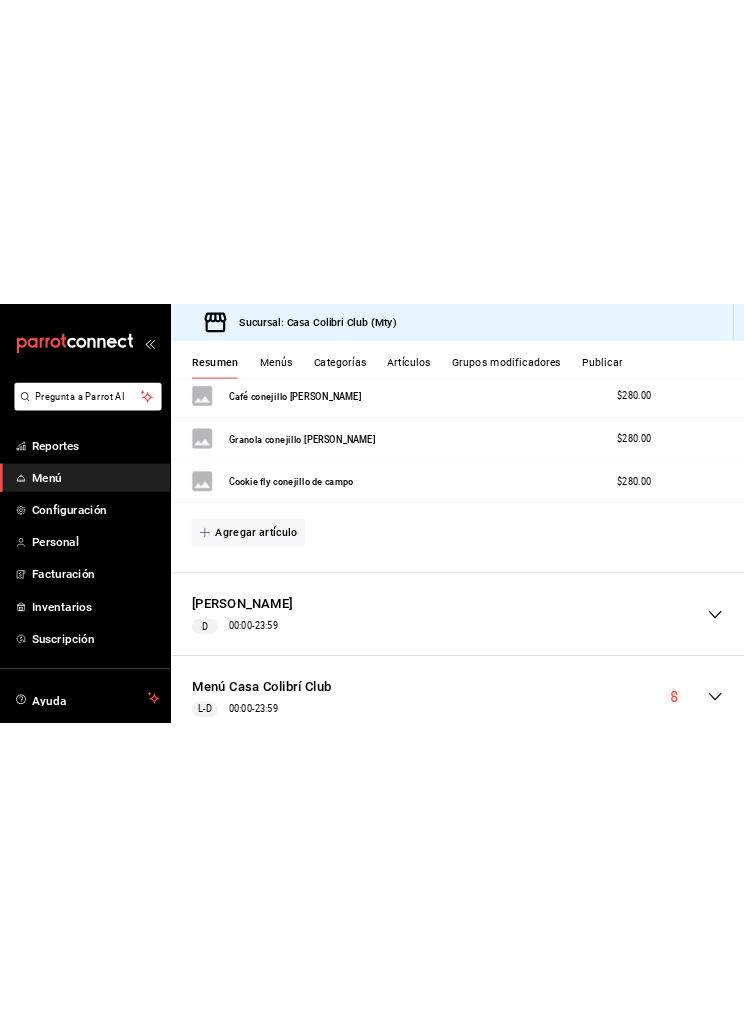 scroll, scrollTop: 1656, scrollLeft: 0, axis: vertical 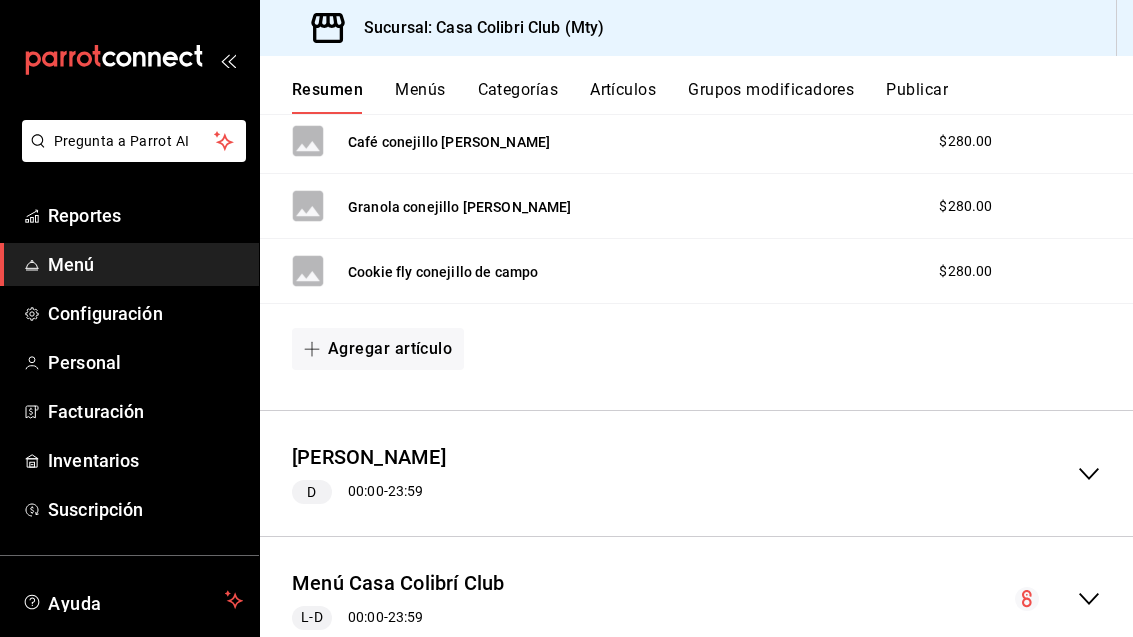click on "Pregunta a Parrot AI" at bounding box center [134, 141] 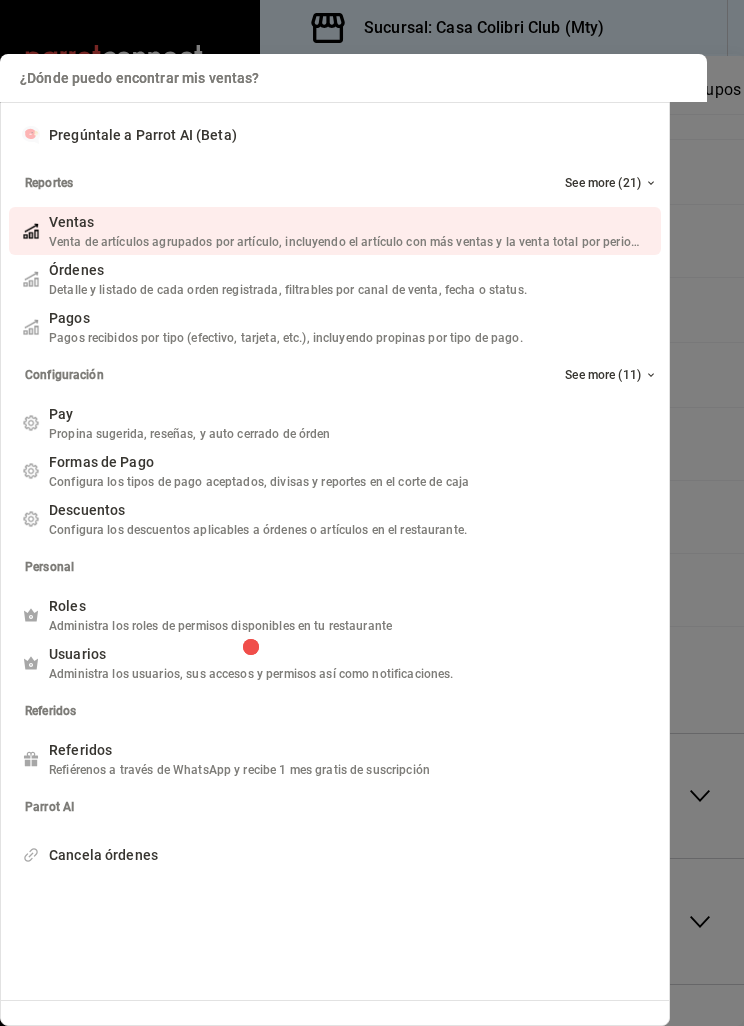 scroll, scrollTop: 1328, scrollLeft: 0, axis: vertical 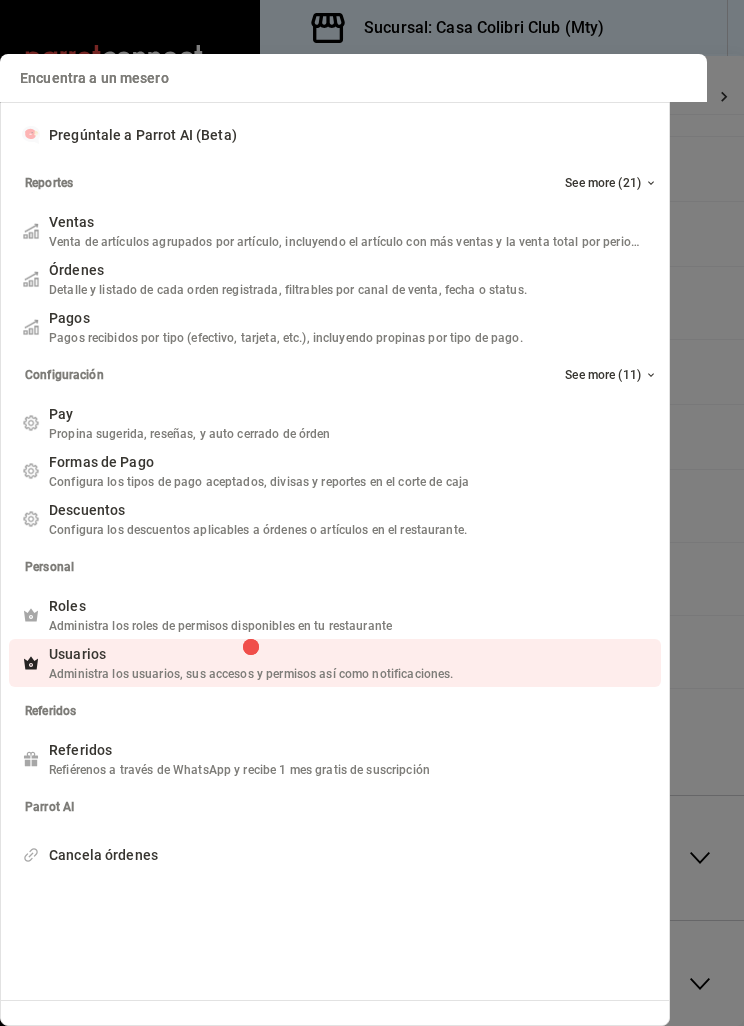 click on "Administra los usuarios, sus accesos y permisos así como notificaciones." at bounding box center (251, 674) 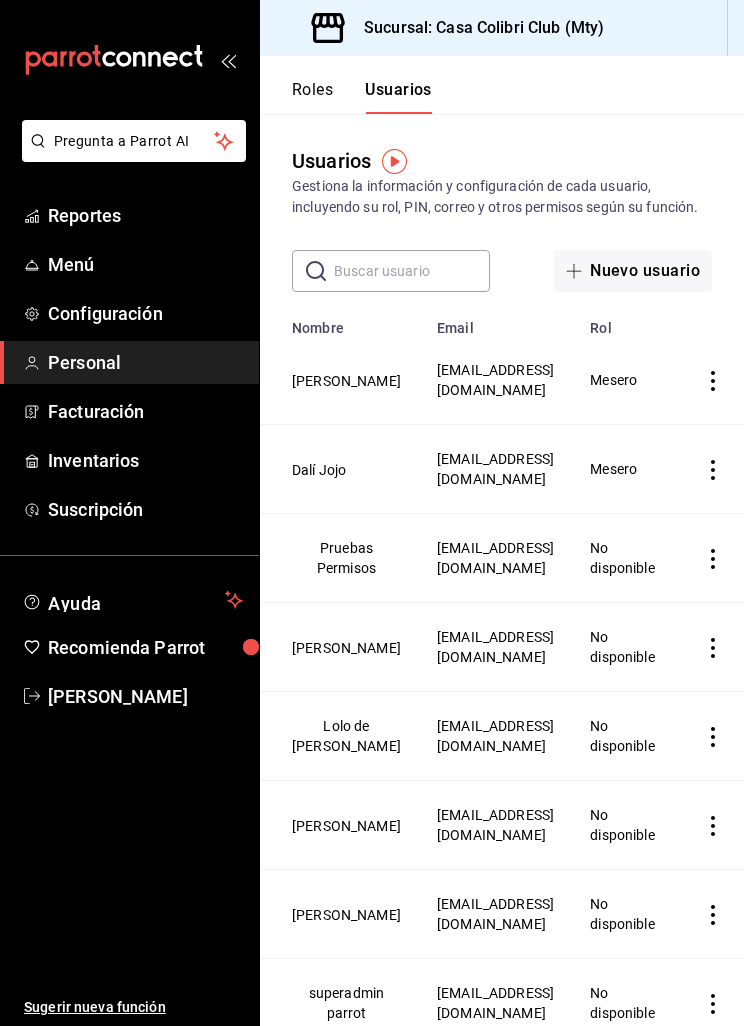 click 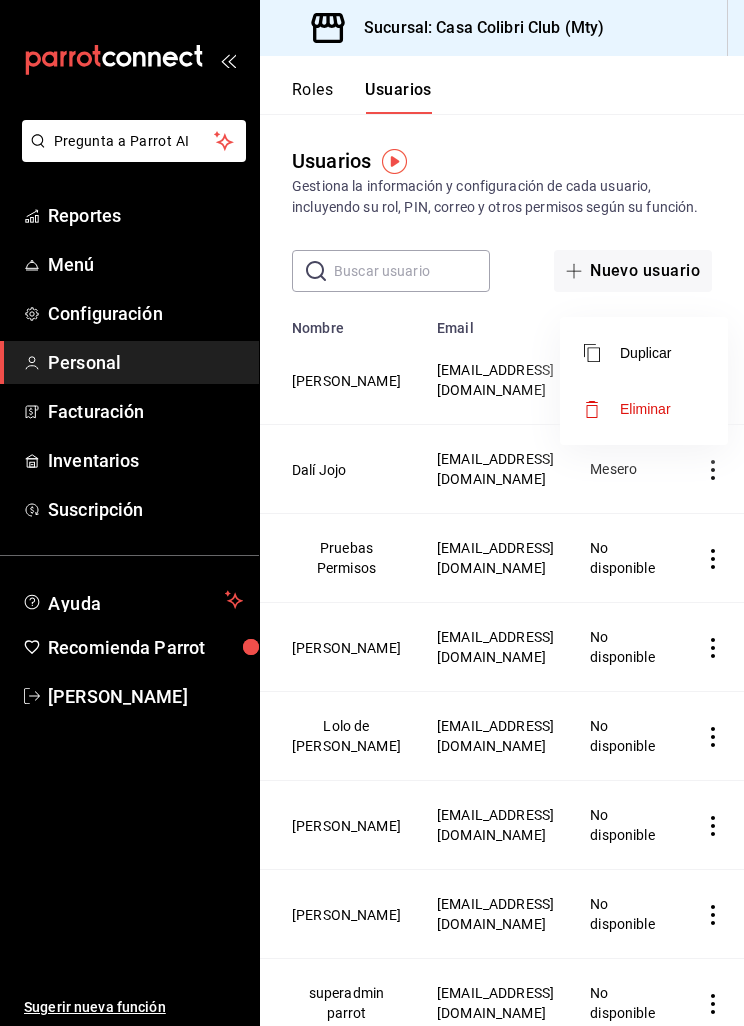 click on "Eliminar" at bounding box center (644, 409) 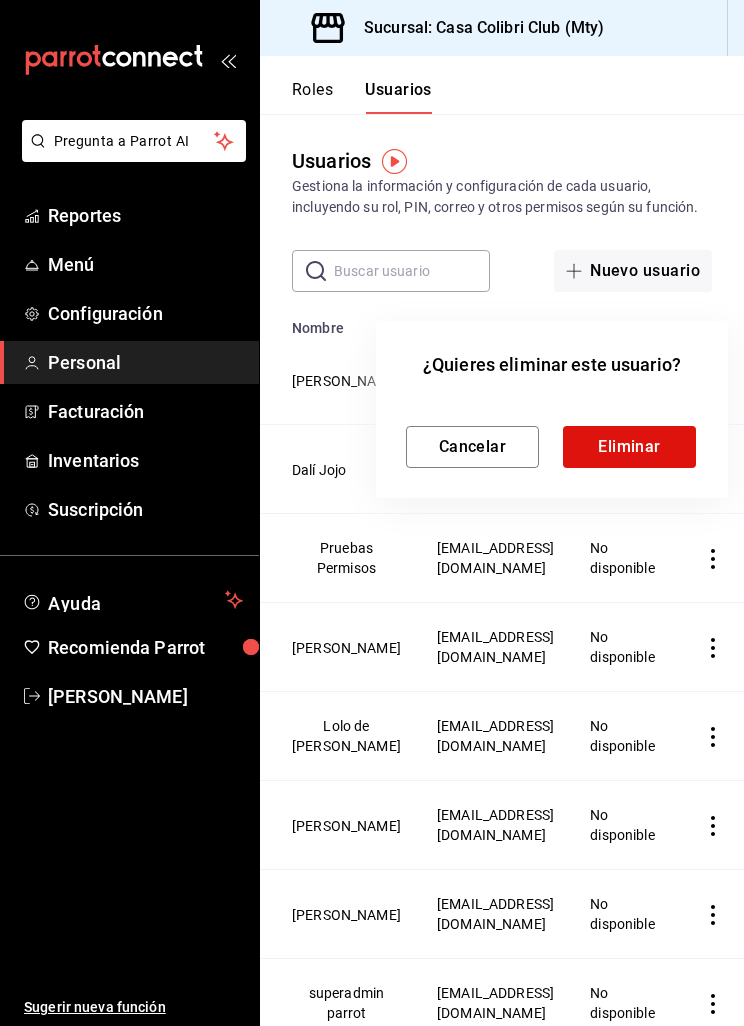 click at bounding box center (372, 513) 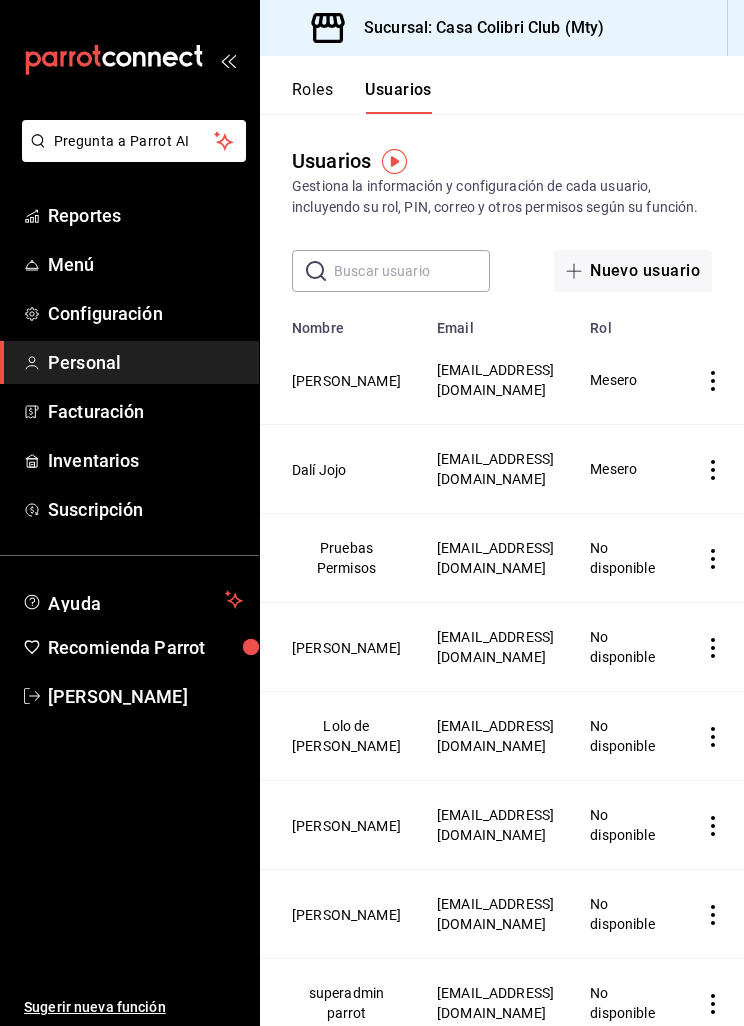 scroll, scrollTop: 0, scrollLeft: 3, axis: horizontal 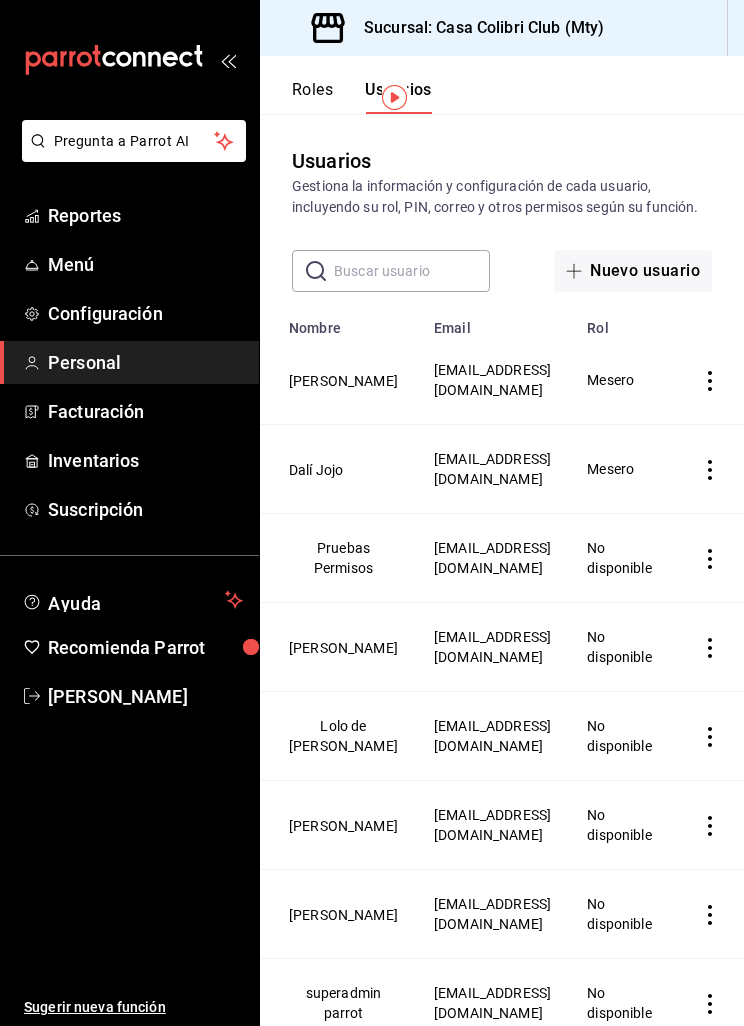 click on "superadmin parrot" at bounding box center (343, 1003) 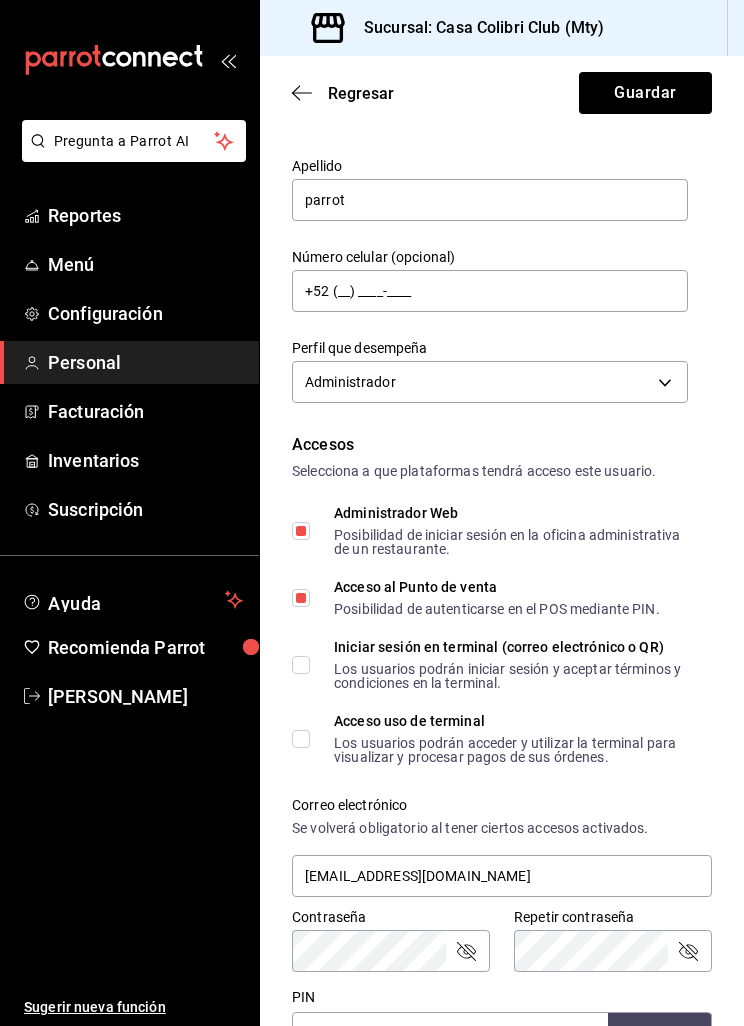 scroll, scrollTop: 130, scrollLeft: 0, axis: vertical 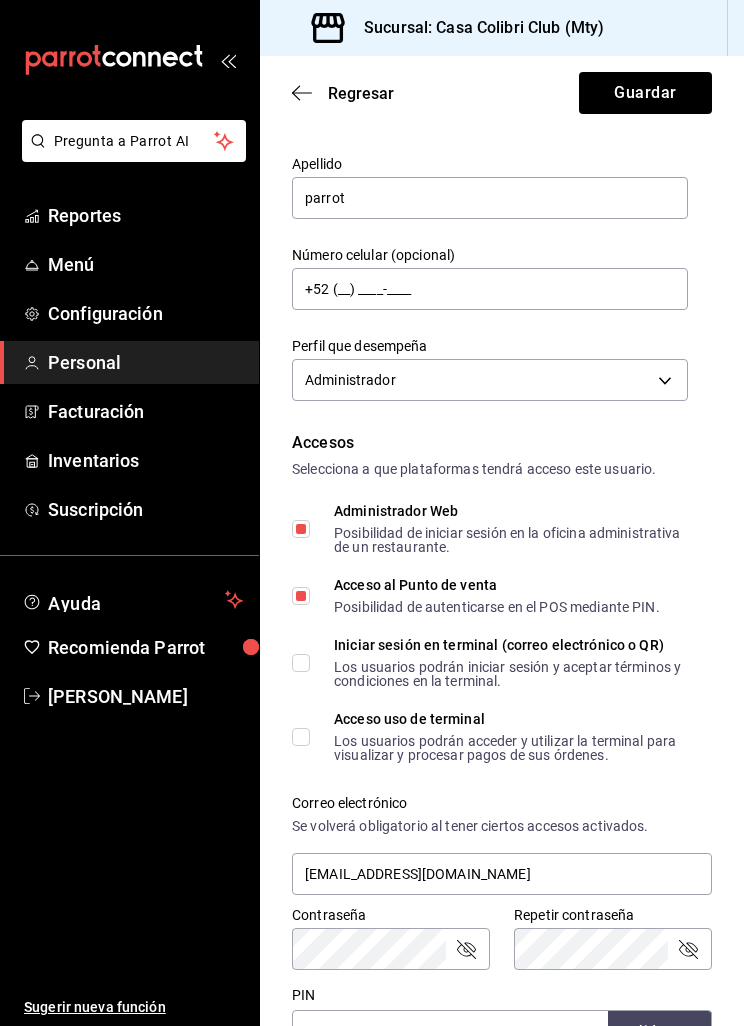 click 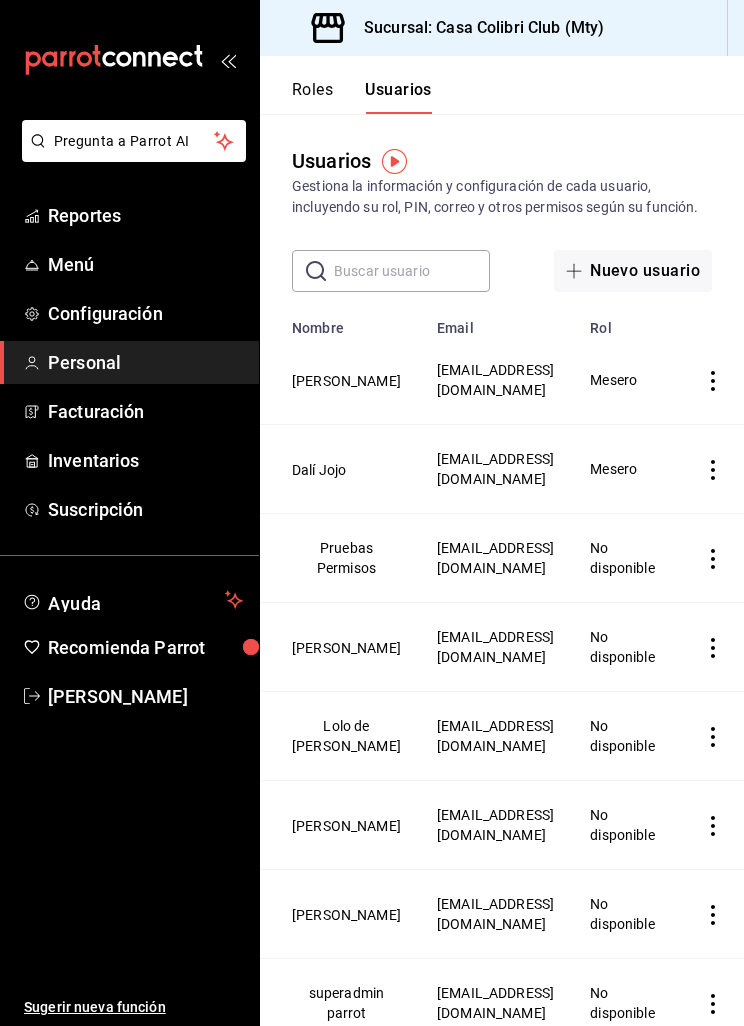 scroll, scrollTop: 64, scrollLeft: 0, axis: vertical 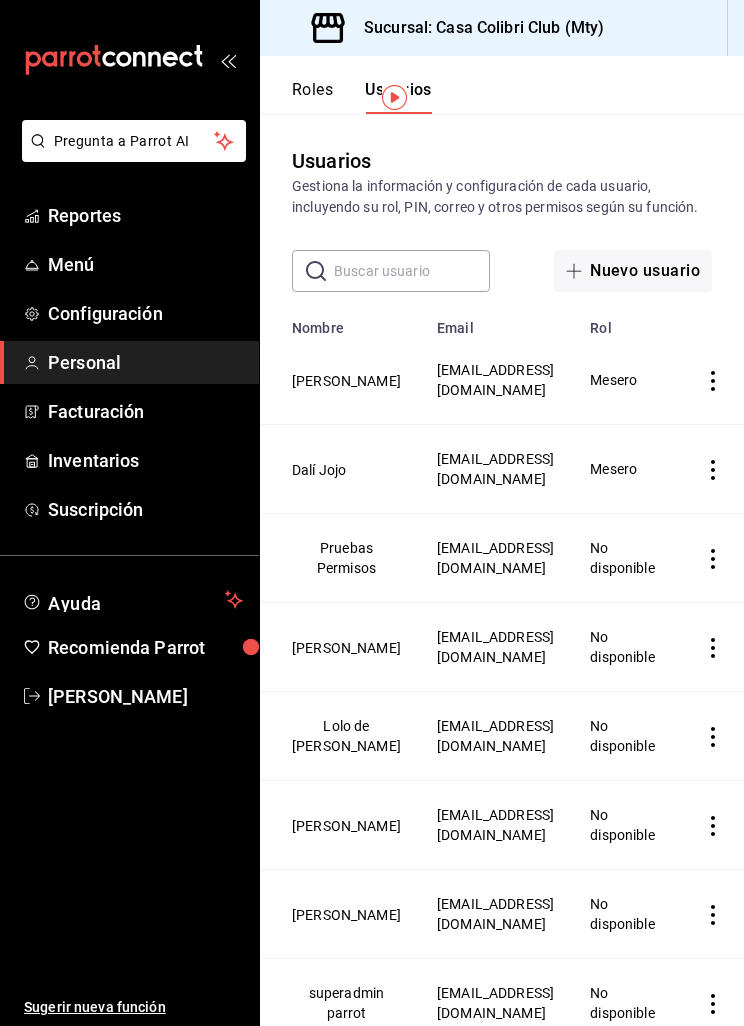 click on "Sergio Salgado" at bounding box center (346, 648) 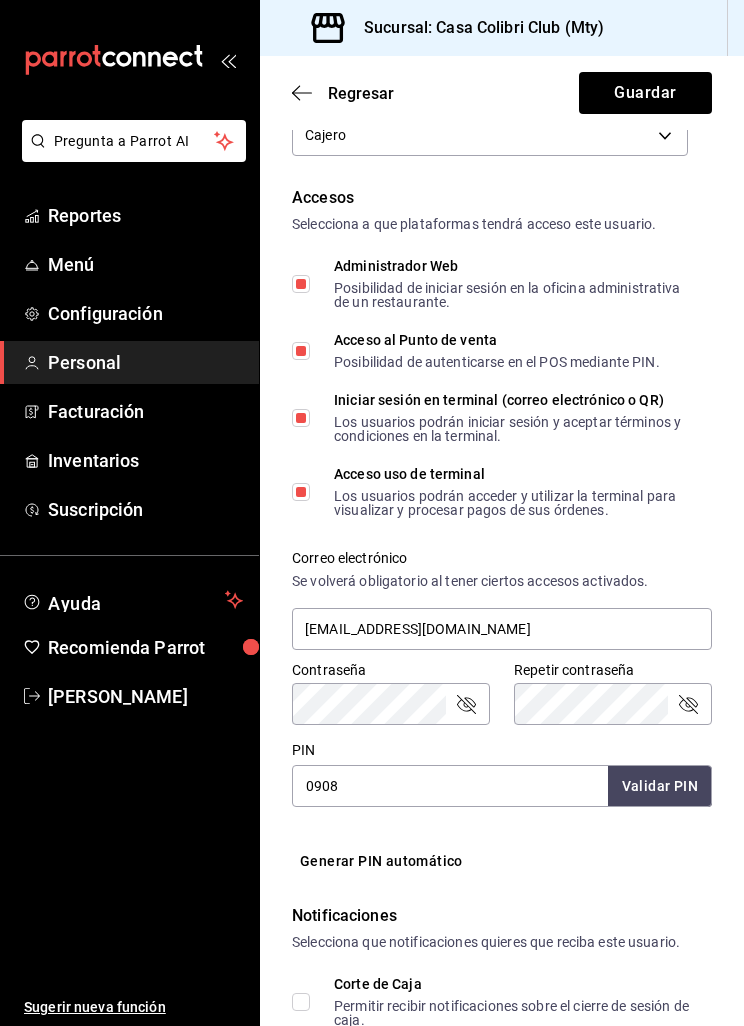scroll, scrollTop: 432, scrollLeft: 0, axis: vertical 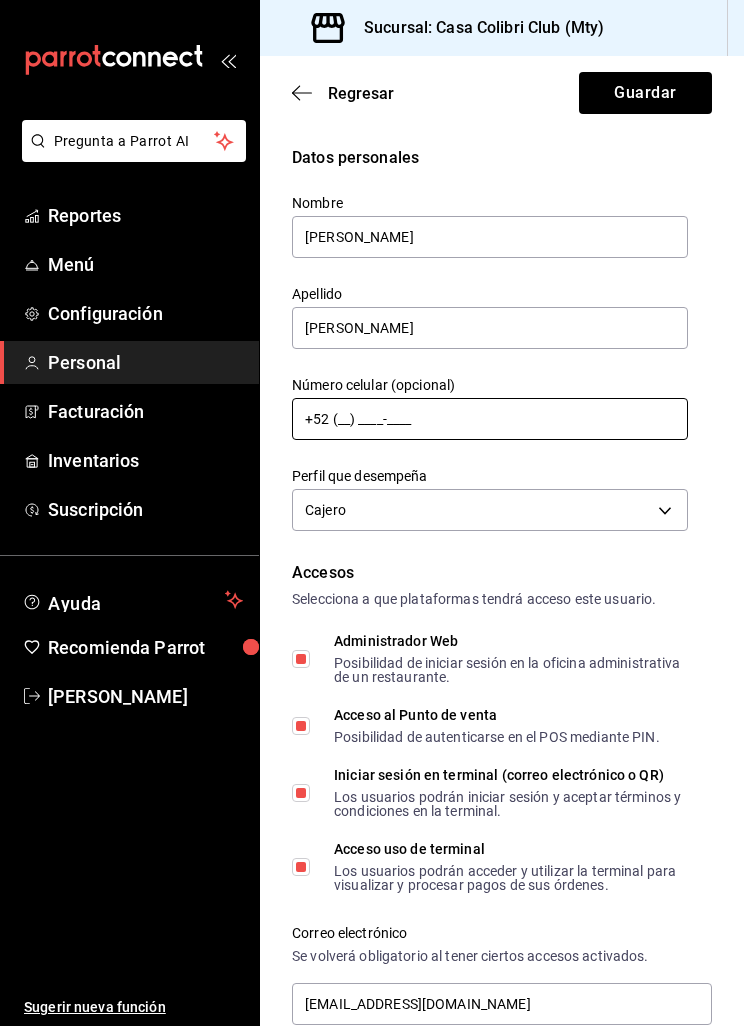 click on "+52 (__) ____-____" at bounding box center [490, 419] 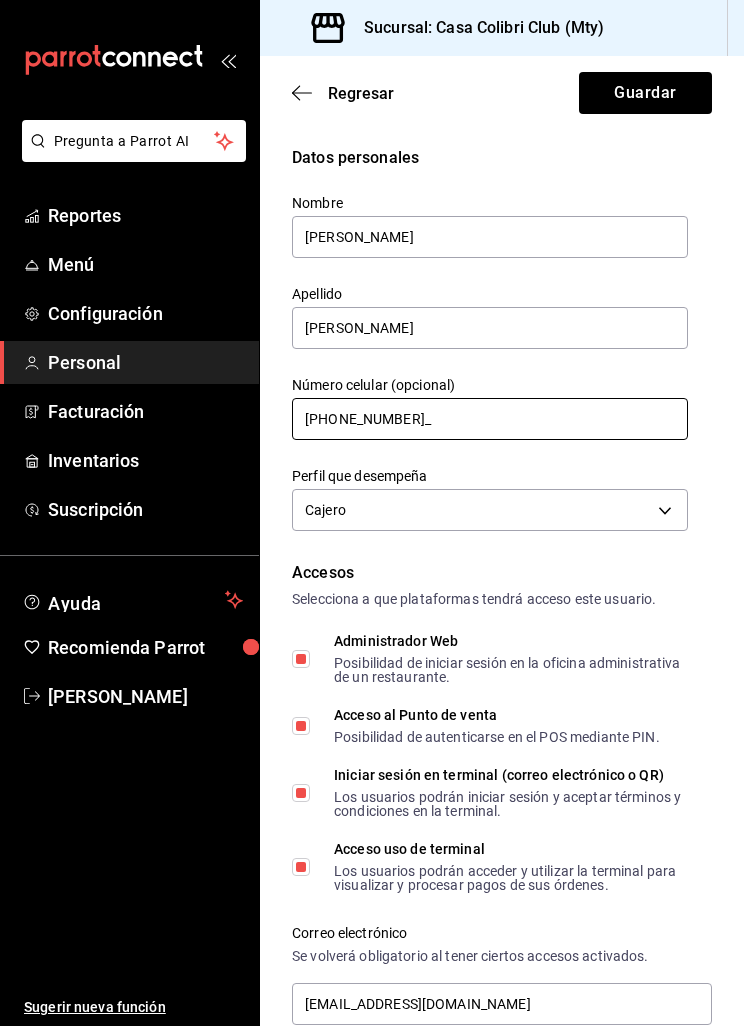 type on "+52 (81) 2419-4111" 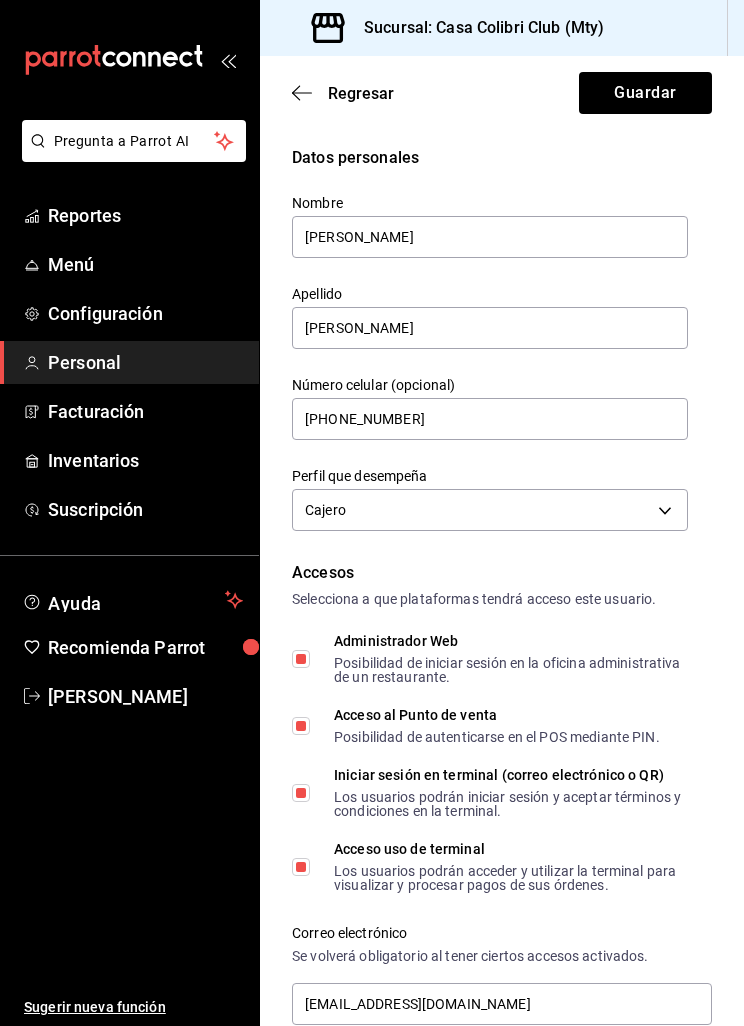 click on "Pregunta a Parrot AI Reportes   Menú   Configuración   Personal   Facturación   Inventarios   Suscripción   Ayuda Recomienda Parrot   Adolfo Flores   Sugerir nueva función   Sucursal: Casa Colibri Club (Mty) Regresar Guardar Datos personales Nombre Sergio Apellido Salgado Número celular (opcional) +52 (81) 2419-4111 Perfil que desempeña Cajero CASHIER Accesos Selecciona a que plataformas tendrá acceso este usuario. Administrador Web Posibilidad de iniciar sesión en la oficina administrativa de un restaurante.  Acceso al Punto de venta Posibilidad de autenticarse en el POS mediante PIN.  Iniciar sesión en terminal (correo electrónico o QR) Los usuarios podrán iniciar sesión y aceptar términos y condiciones en la terminal. Acceso uso de terminal Los usuarios podrán acceder y utilizar la terminal para visualizar y procesar pagos de sus órdenes. Correo electrónico Se volverá obligatorio al tener ciertos accesos activados. ca82538e-15ad-43e3-b7ef-279571b0a0c9@fake.email Contraseña Contraseña" at bounding box center [372, 513] 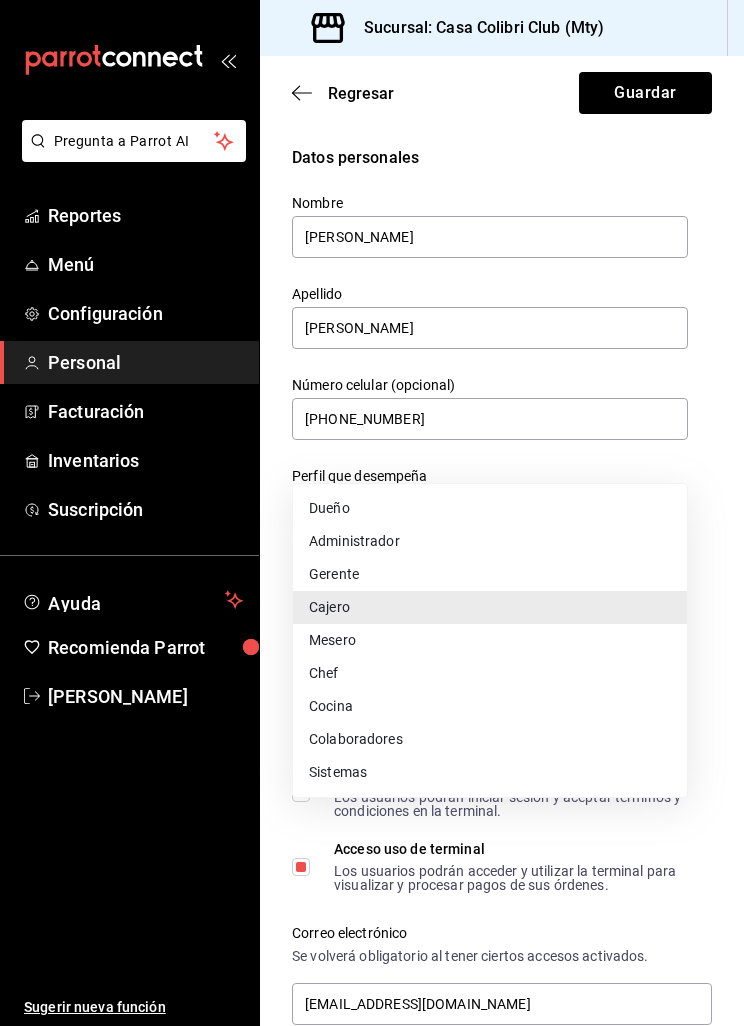 click on "Gerente" at bounding box center (490, 574) 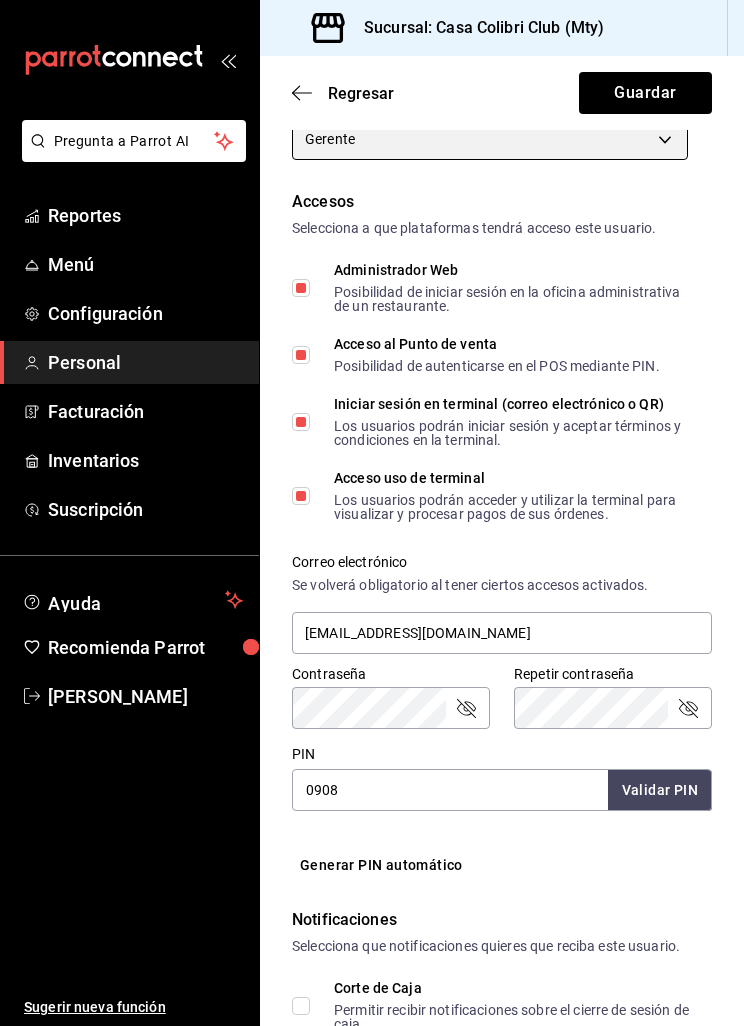 scroll, scrollTop: 391, scrollLeft: 0, axis: vertical 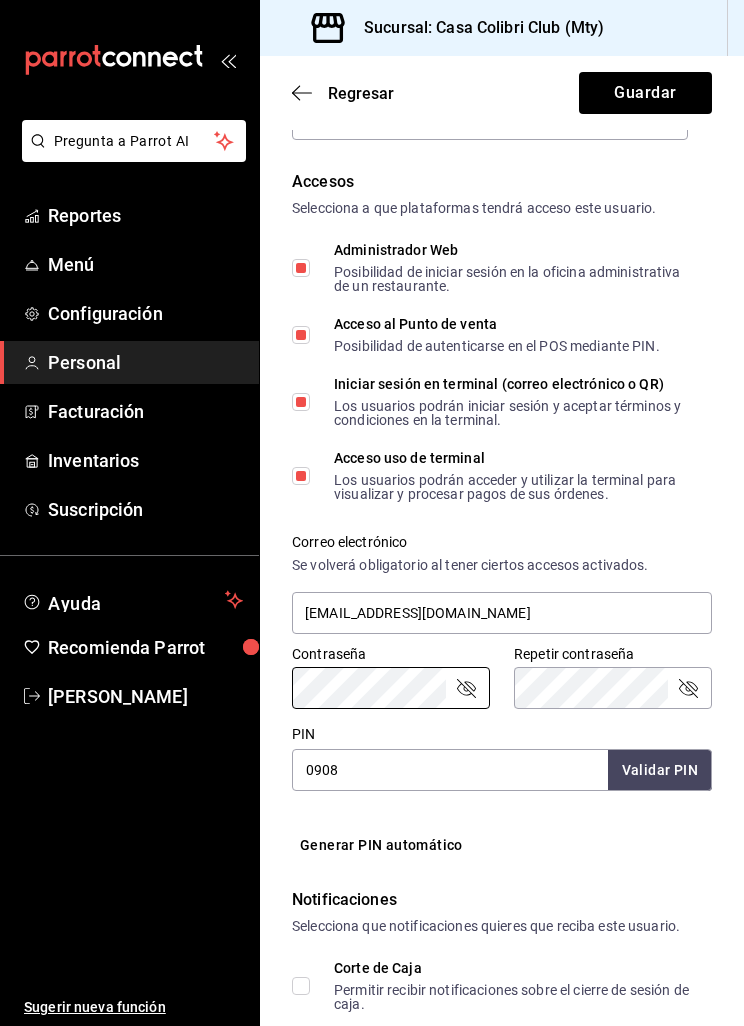 click 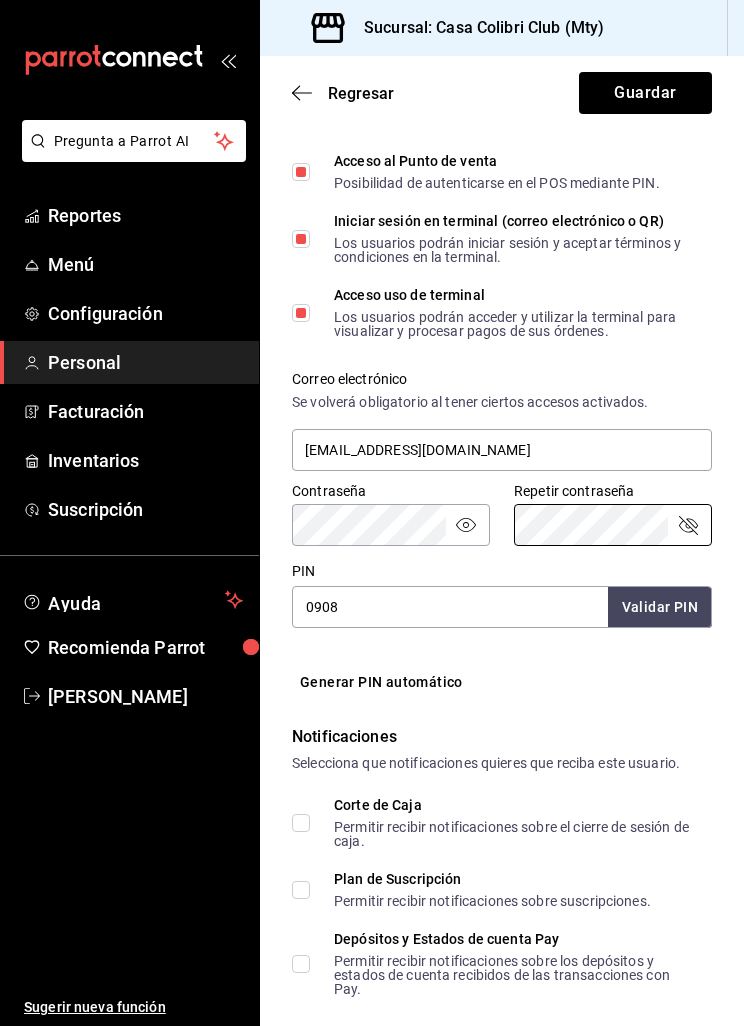 scroll, scrollTop: 557, scrollLeft: 0, axis: vertical 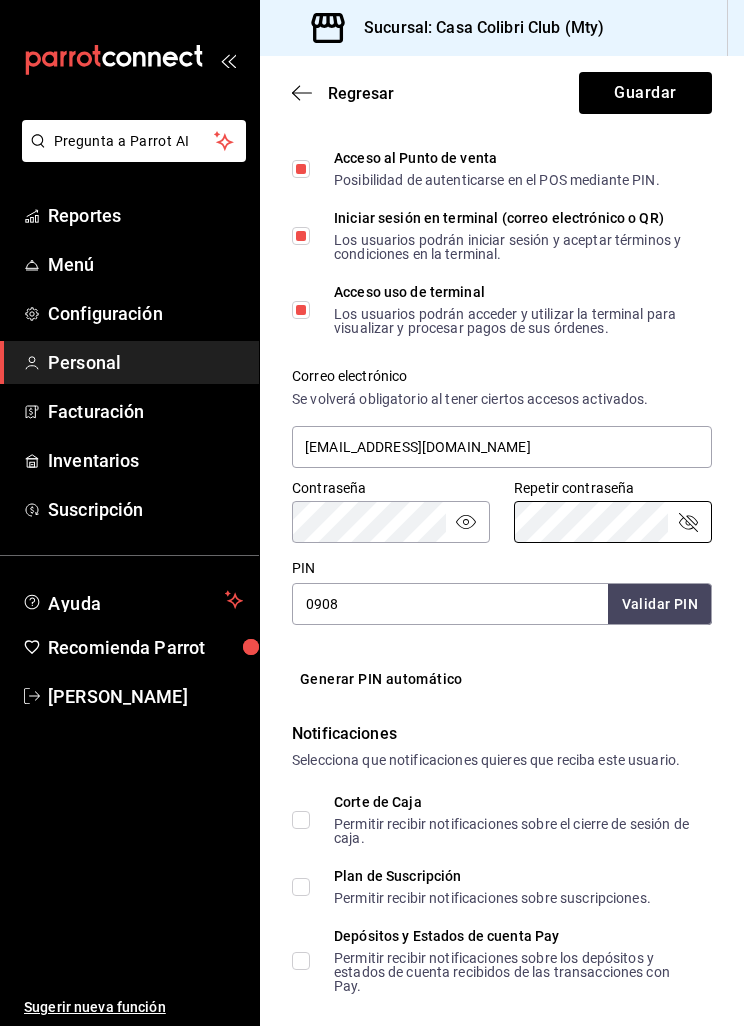 click 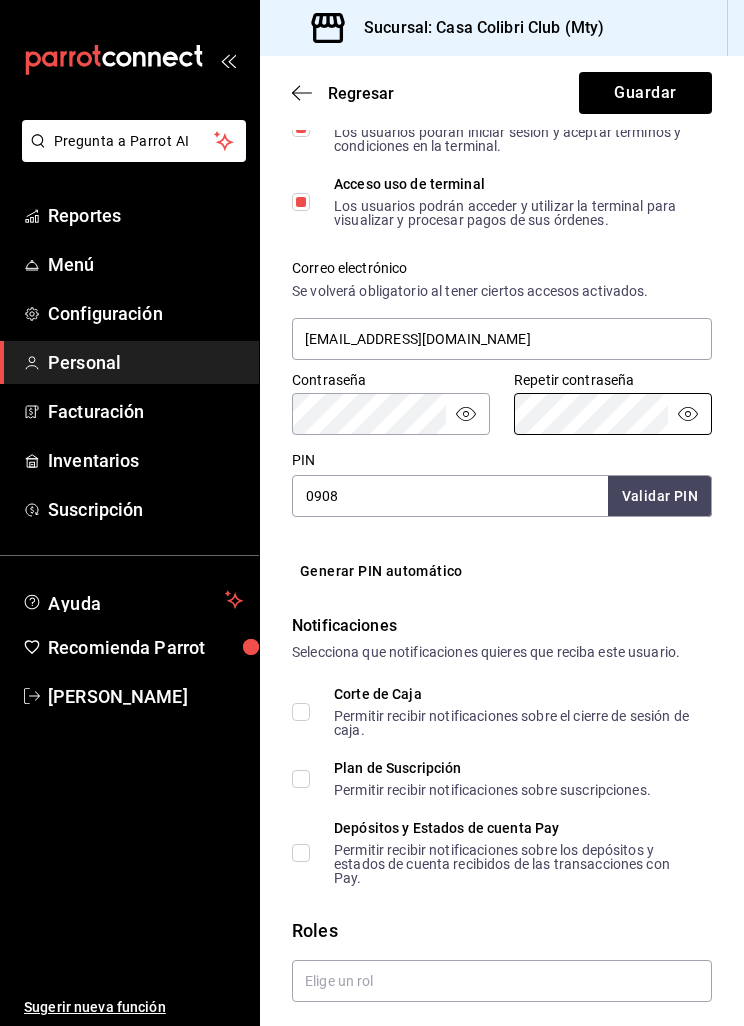 scroll, scrollTop: 664, scrollLeft: 0, axis: vertical 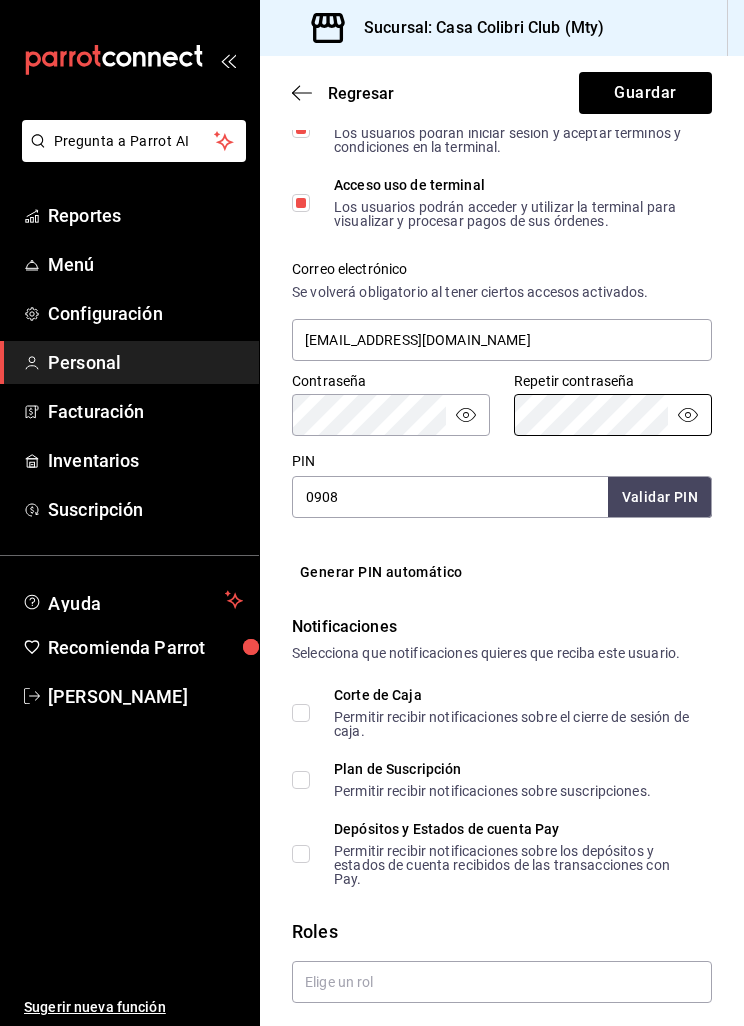 click on "0908" at bounding box center (450, 497) 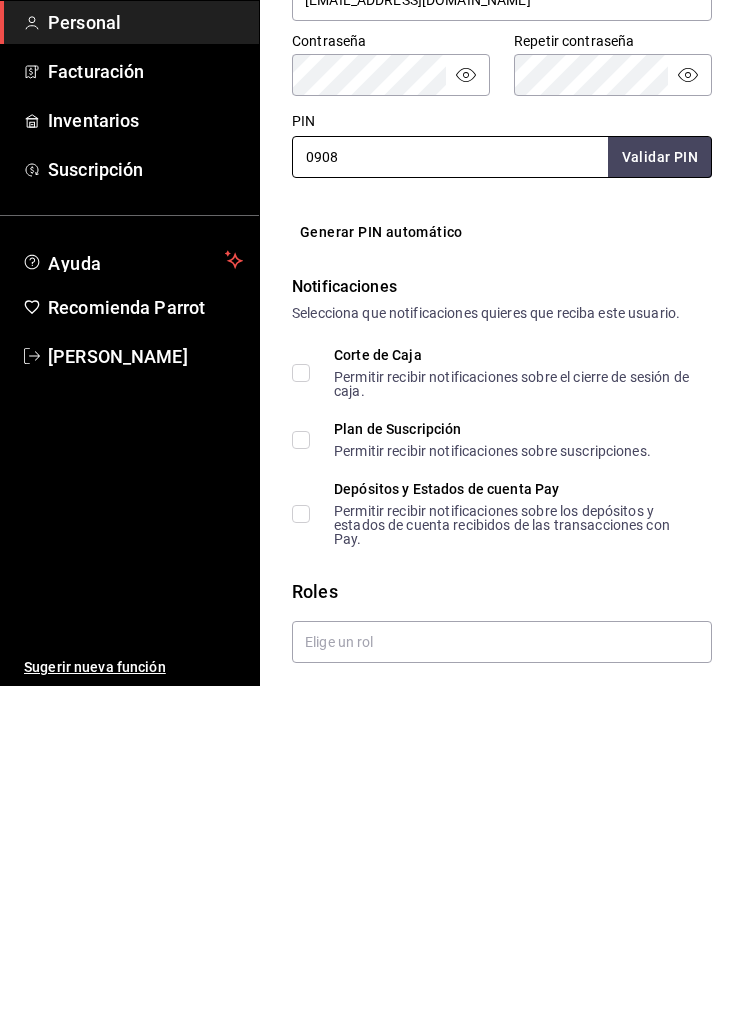 click on "Corte de Caja Permitir recibir notificaciones sobre el cierre de sesión de caja." at bounding box center (301, 713) 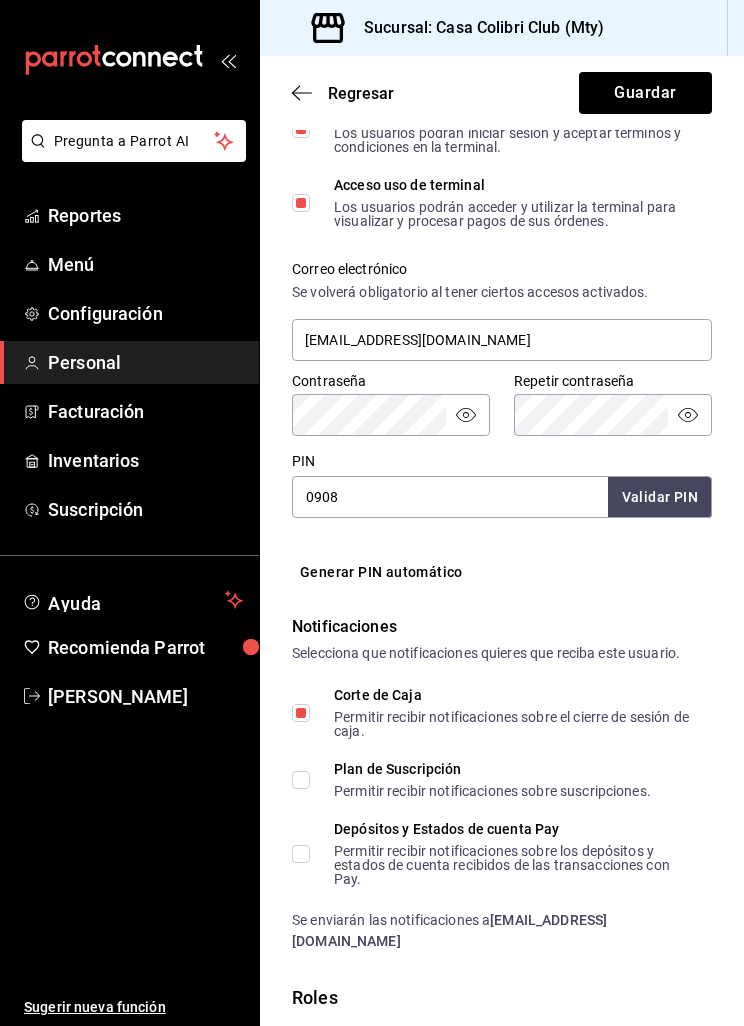 click on "Plan de Suscripción Permitir recibir notificaciones sobre suscripciones." at bounding box center [301, 780] 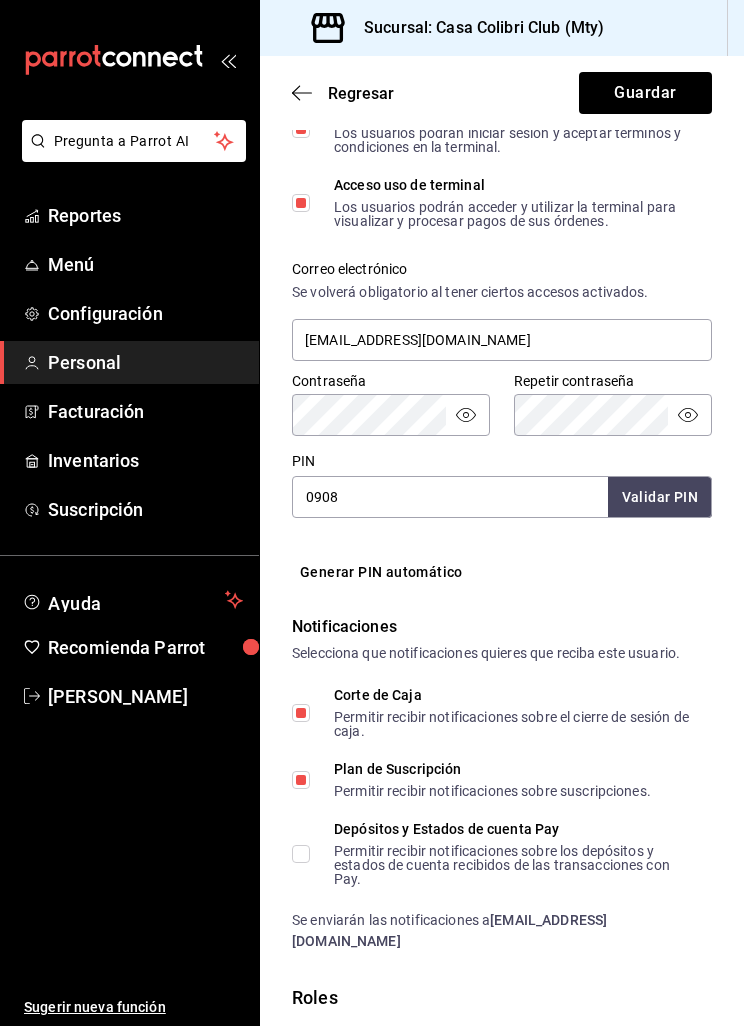 click on "Plan de Suscripción Permitir recibir notificaciones sobre suscripciones." at bounding box center (301, 780) 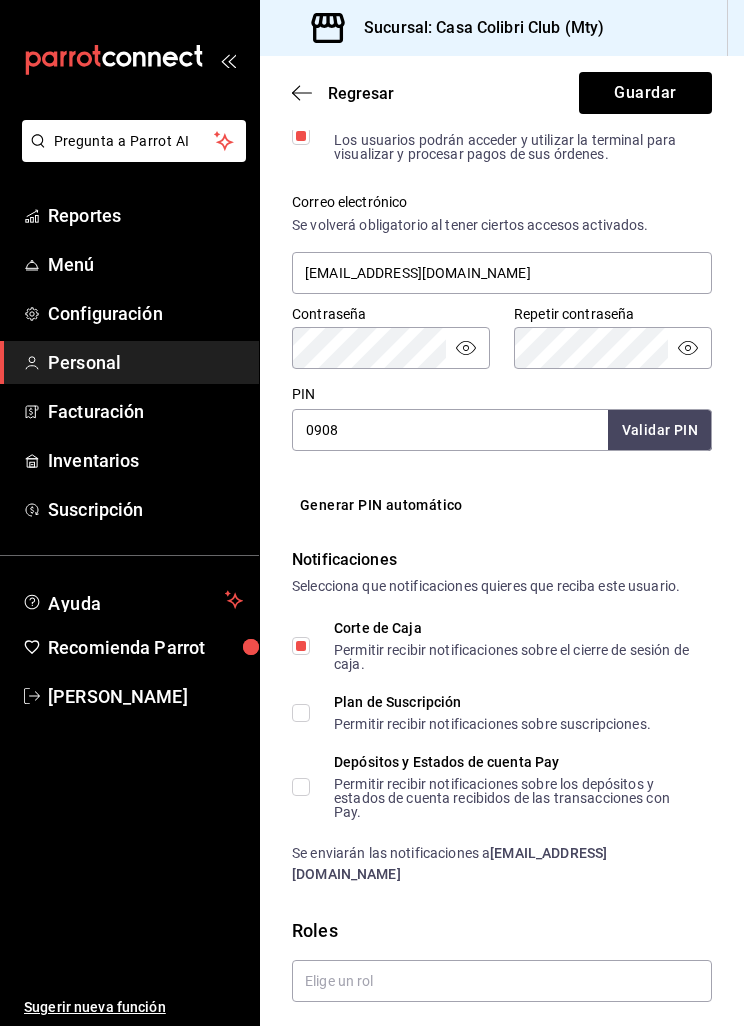 scroll, scrollTop: 730, scrollLeft: 0, axis: vertical 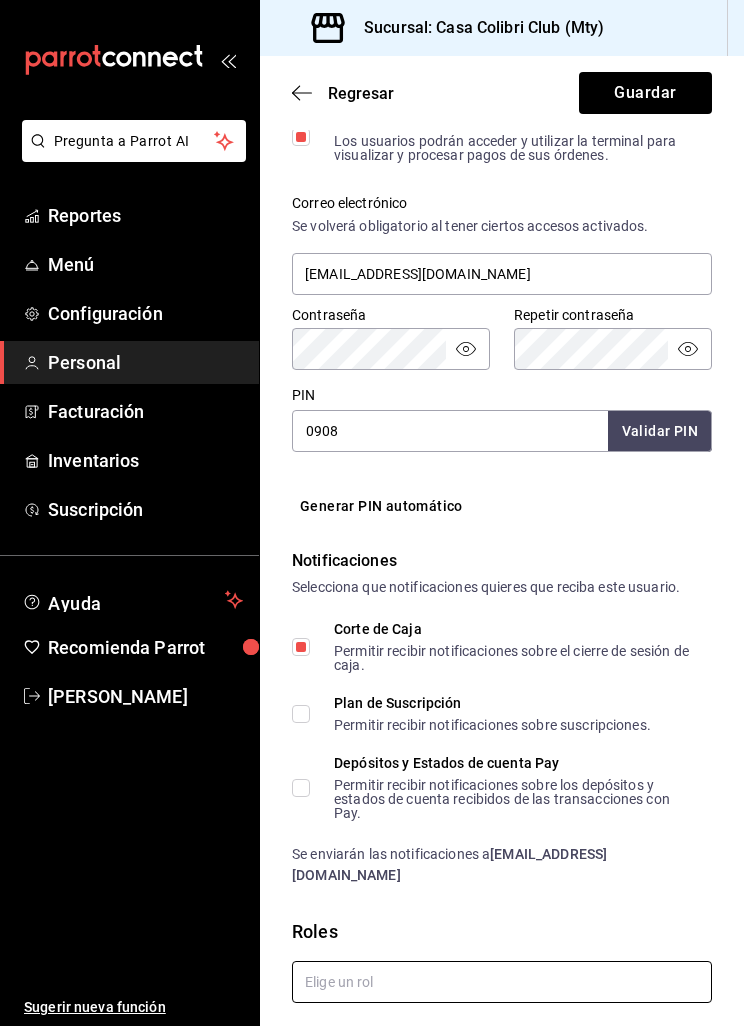 click at bounding box center [502, 982] 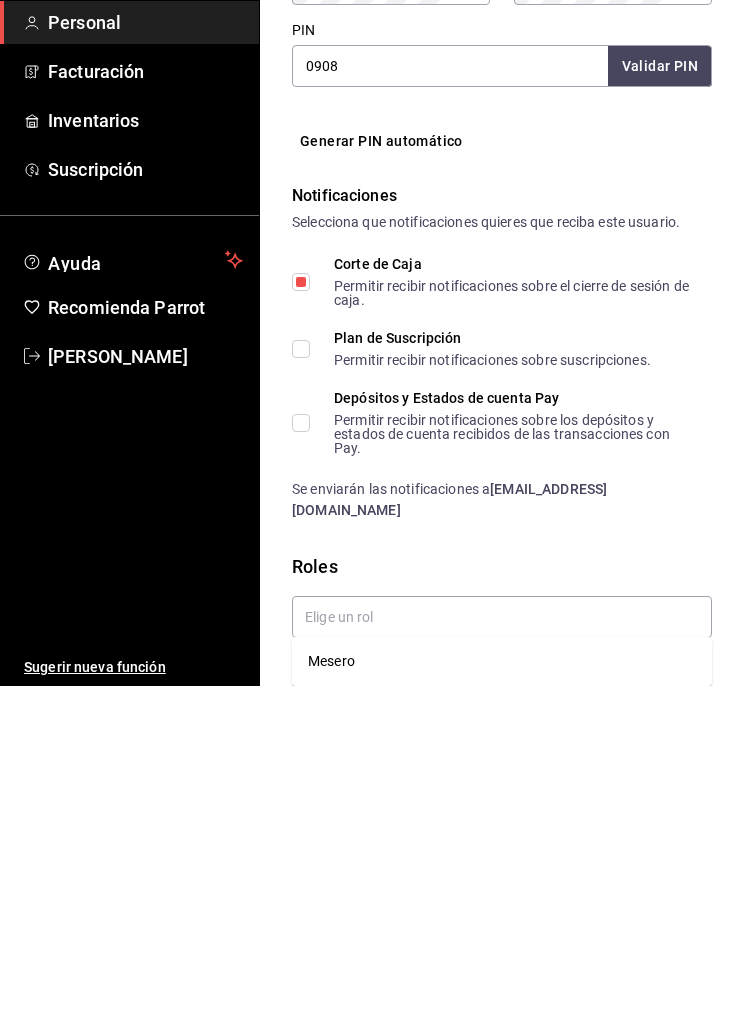 click on "Datos personales Nombre Sergio Apellido Salgado Número celular (opcional) +52 (81) 2419-4111 Perfil que desempeña Gerente MANAGER Accesos Selecciona a que plataformas tendrá acceso este usuario. Administrador Web Posibilidad de iniciar sesión en la oficina administrativa de un restaurante.  Acceso al Punto de venta Posibilidad de autenticarse en el POS mediante PIN.  Iniciar sesión en terminal (correo electrónico o QR) Los usuarios podrán iniciar sesión y aceptar términos y condiciones en la terminal. Acceso uso de terminal Los usuarios podrán acceder y utilizar la terminal para visualizar y procesar pagos de sus órdenes. Correo electrónico Se volverá obligatorio al tener ciertos accesos activados. ca82538e-15ad-43e3-b7ef-279571b0a0c9@fake.email Contraseña Contraseña Repetir contraseña Repetir contraseña PIN 0908 Validar PIN ​ Generar PIN automático Notificaciones Selecciona que notificaciones quieres que reciba este usuario. Corte de Caja Plan de Suscripción Roles" at bounding box center [502, 212] 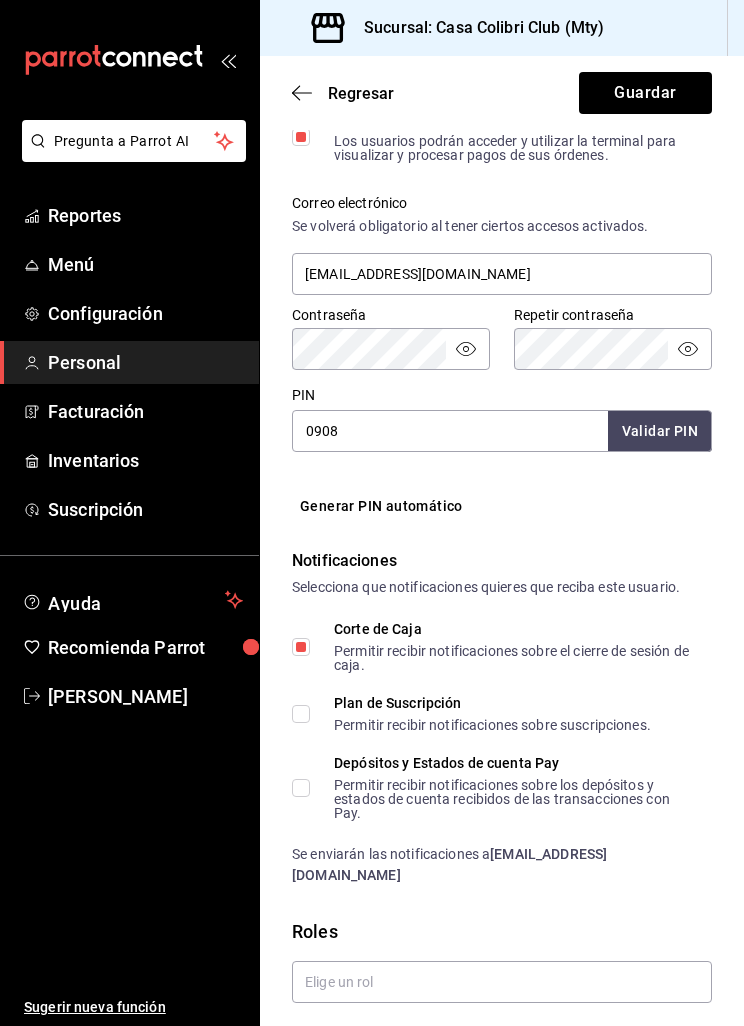 click on "Agregar permisos adicionales" at bounding box center [401, 1047] 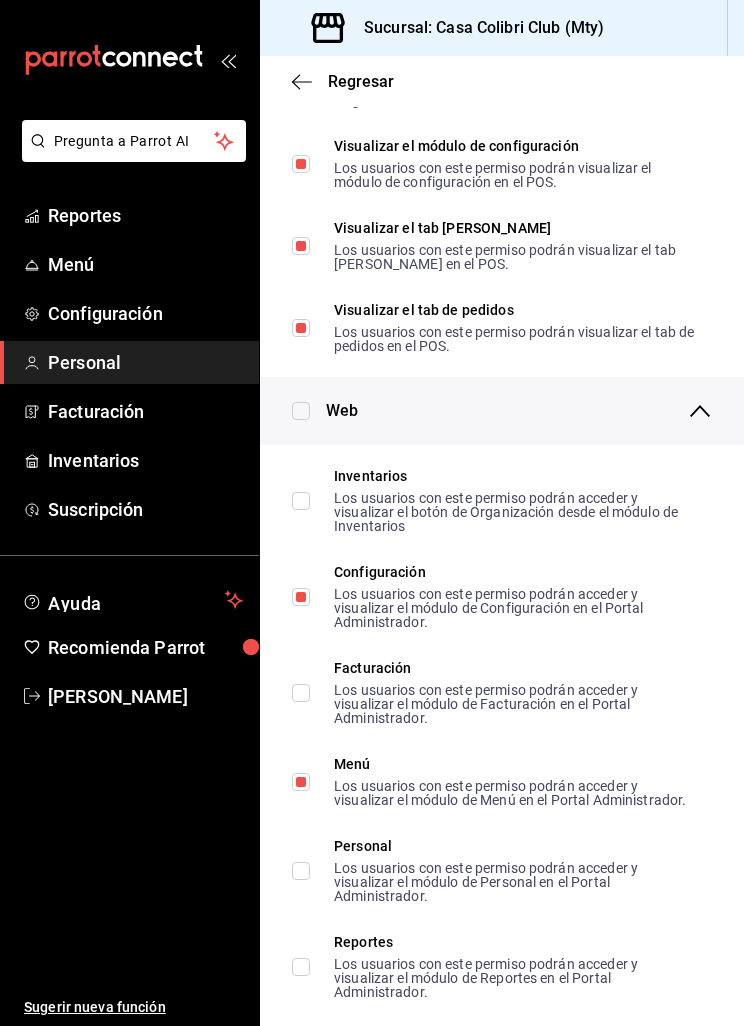 scroll, scrollTop: 0, scrollLeft: 0, axis: both 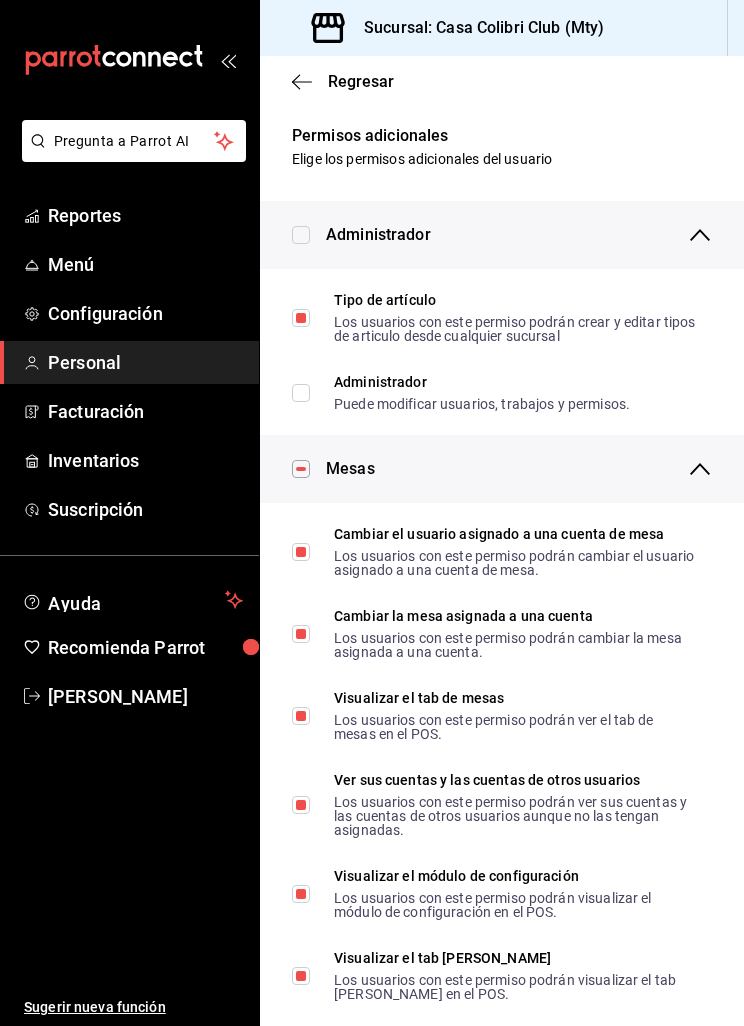 click on "Administrador" at bounding box center [502, 235] 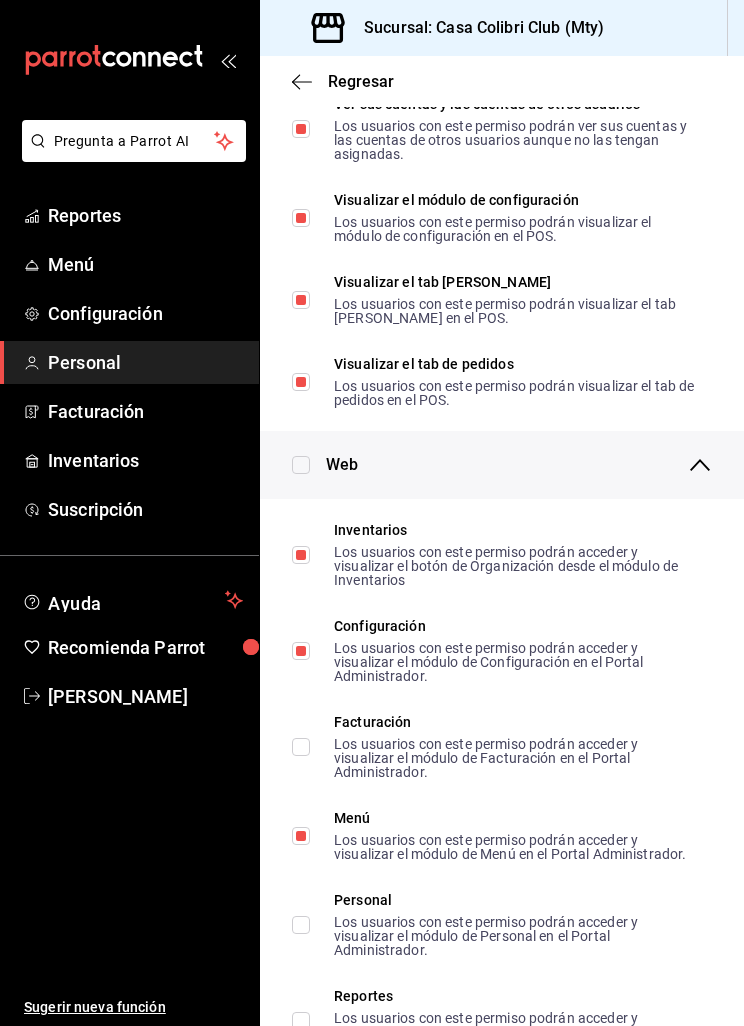 scroll, scrollTop: 679, scrollLeft: 0, axis: vertical 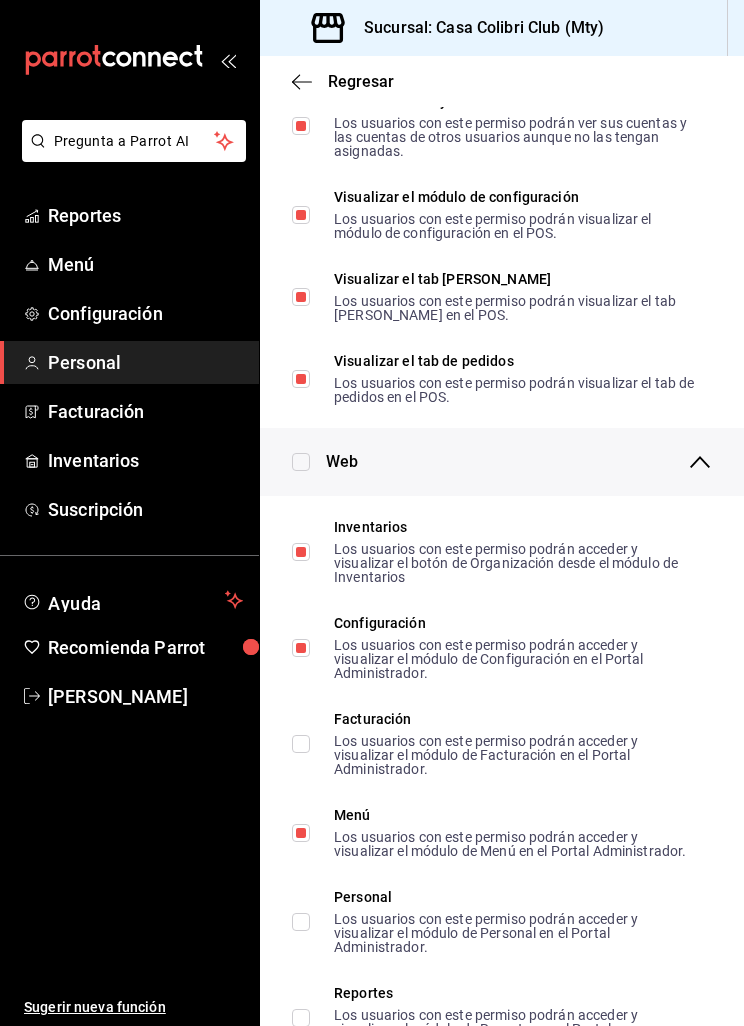click at bounding box center [301, 462] 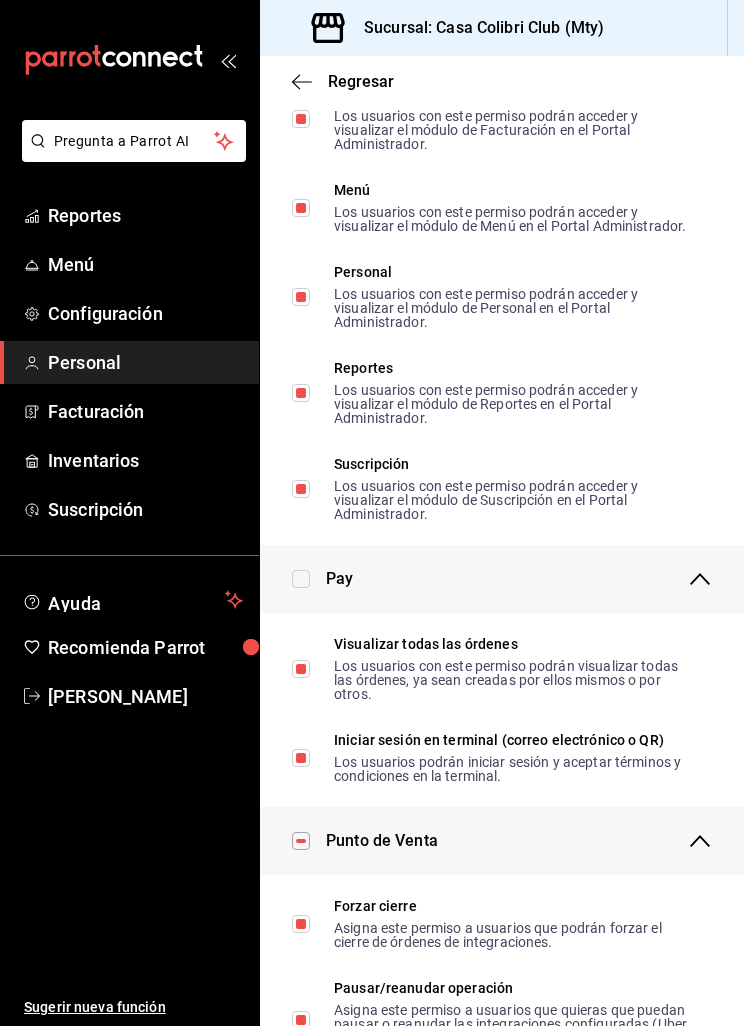 scroll, scrollTop: 1307, scrollLeft: 0, axis: vertical 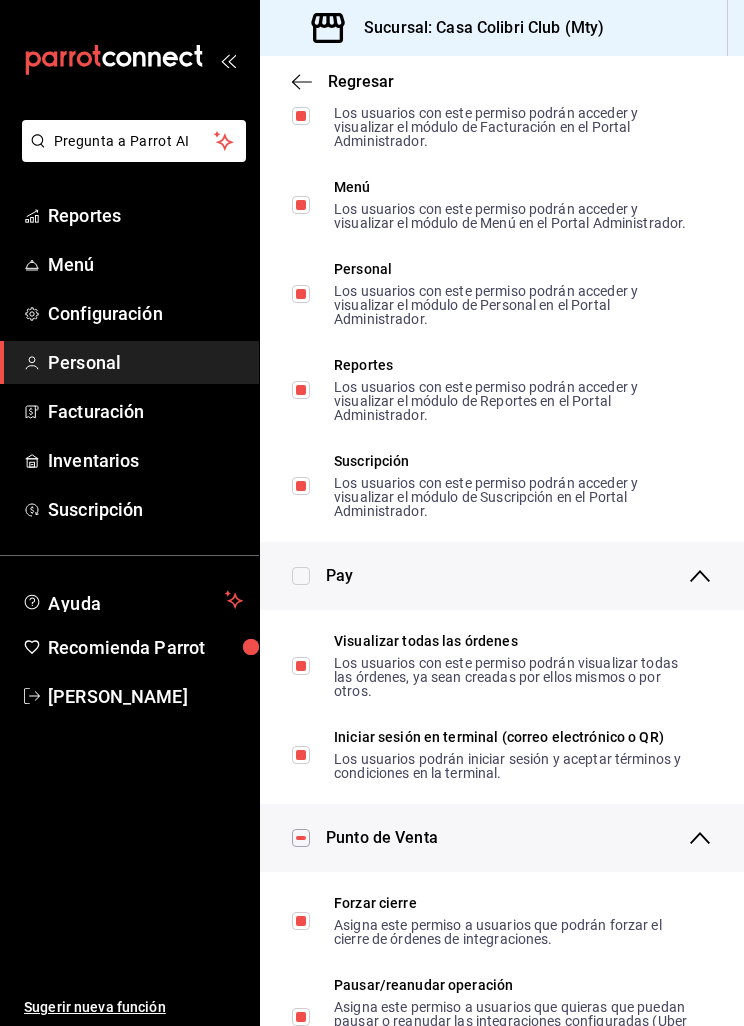 click at bounding box center [301, 576] 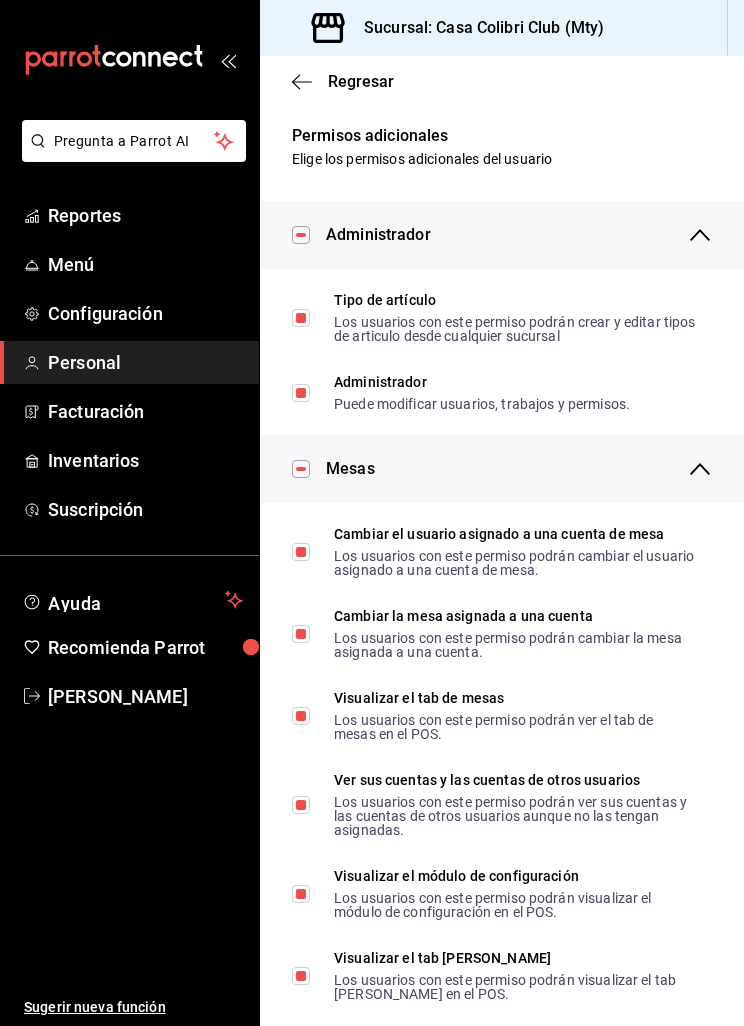 scroll, scrollTop: 0, scrollLeft: 0, axis: both 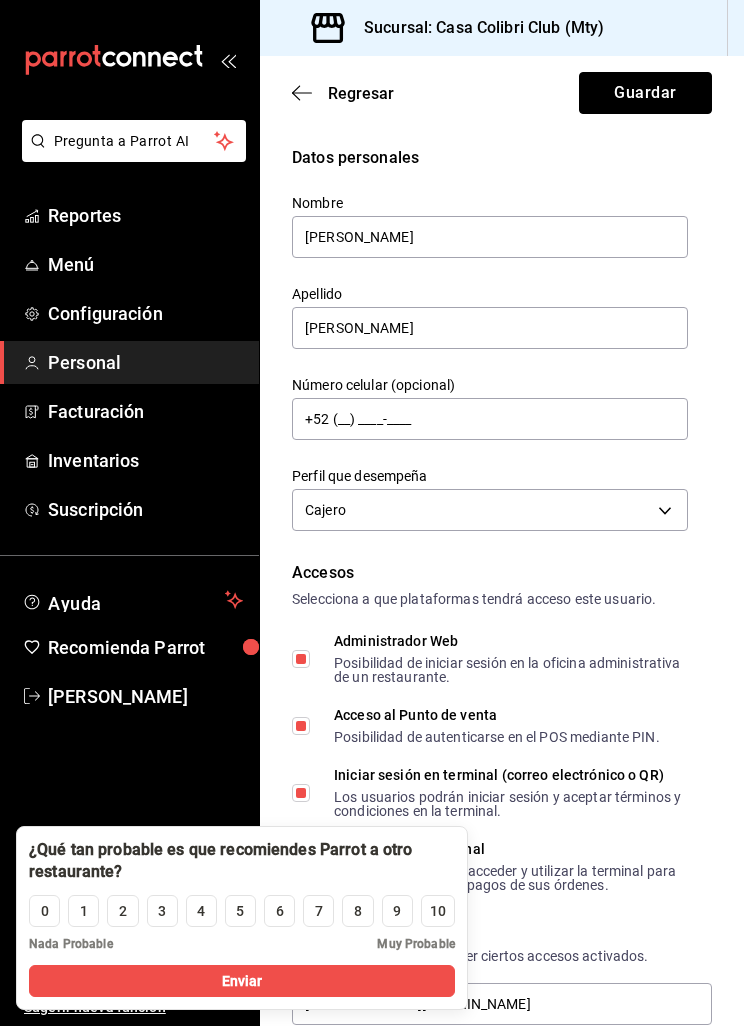 click on "Guardar" at bounding box center [645, 93] 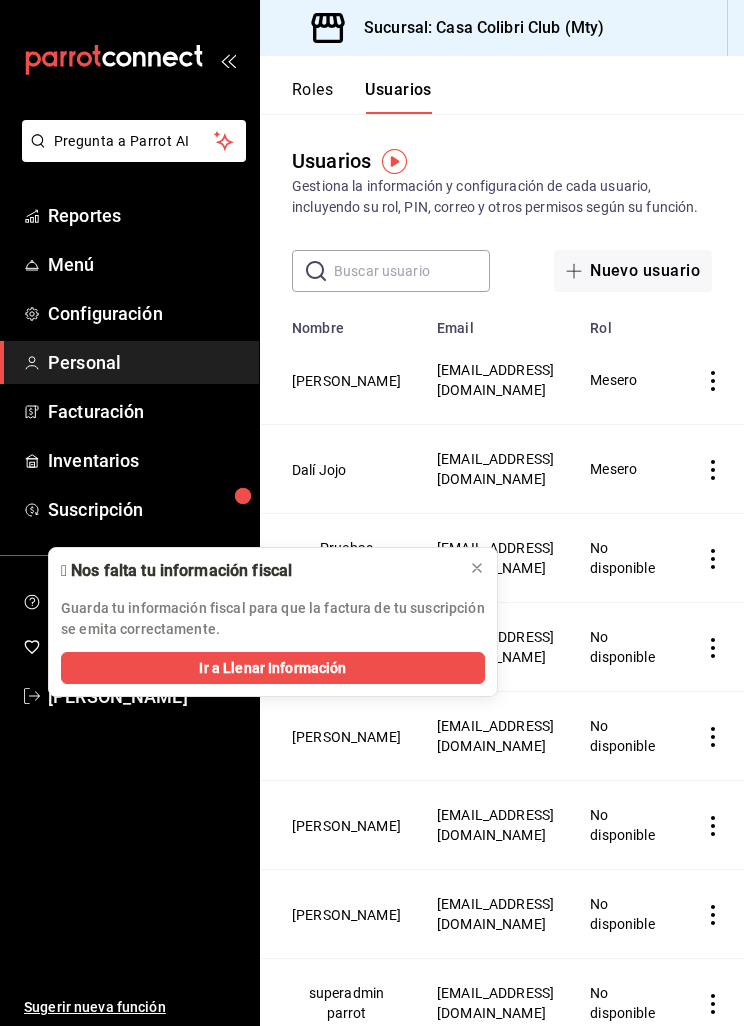 click 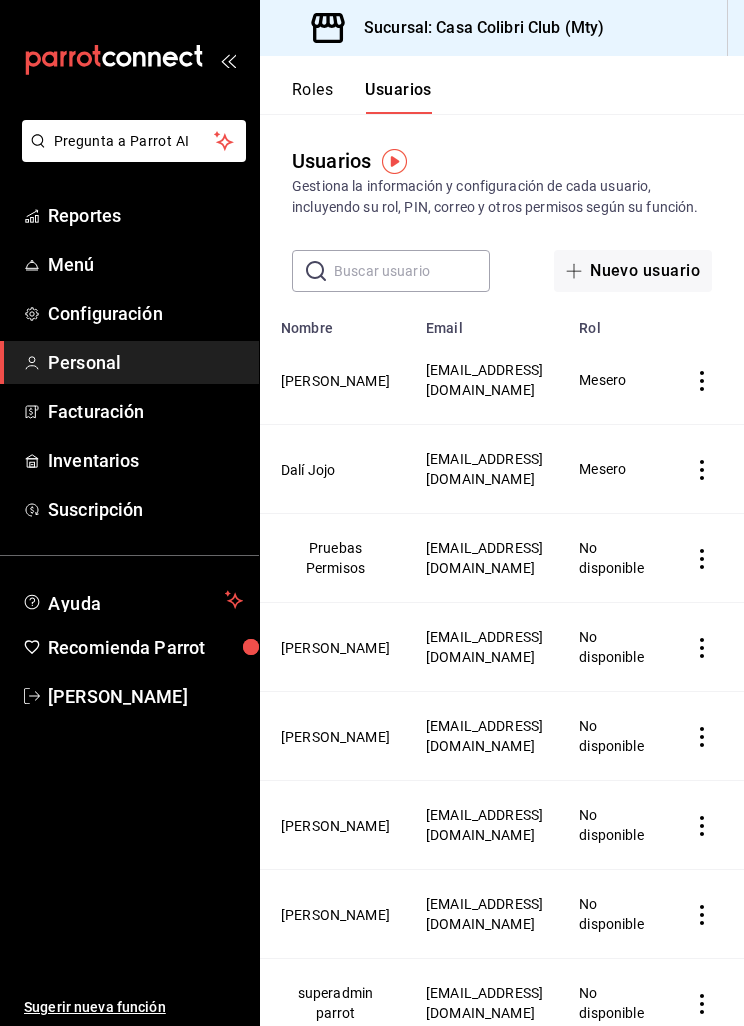 scroll, scrollTop: 0, scrollLeft: 9, axis: horizontal 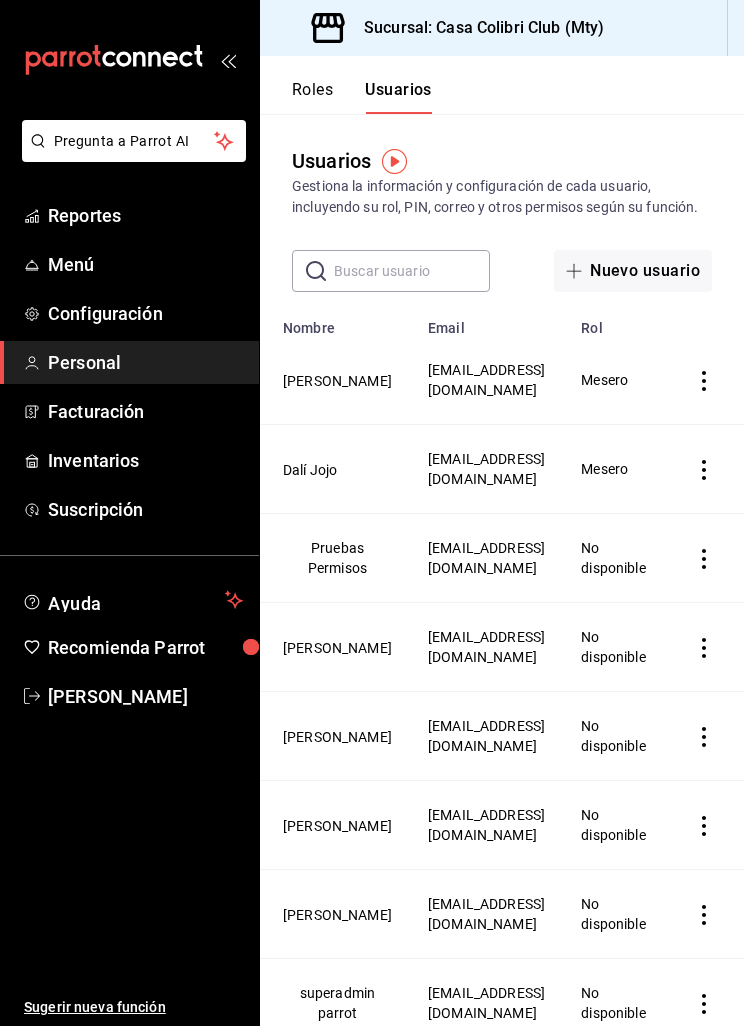 click 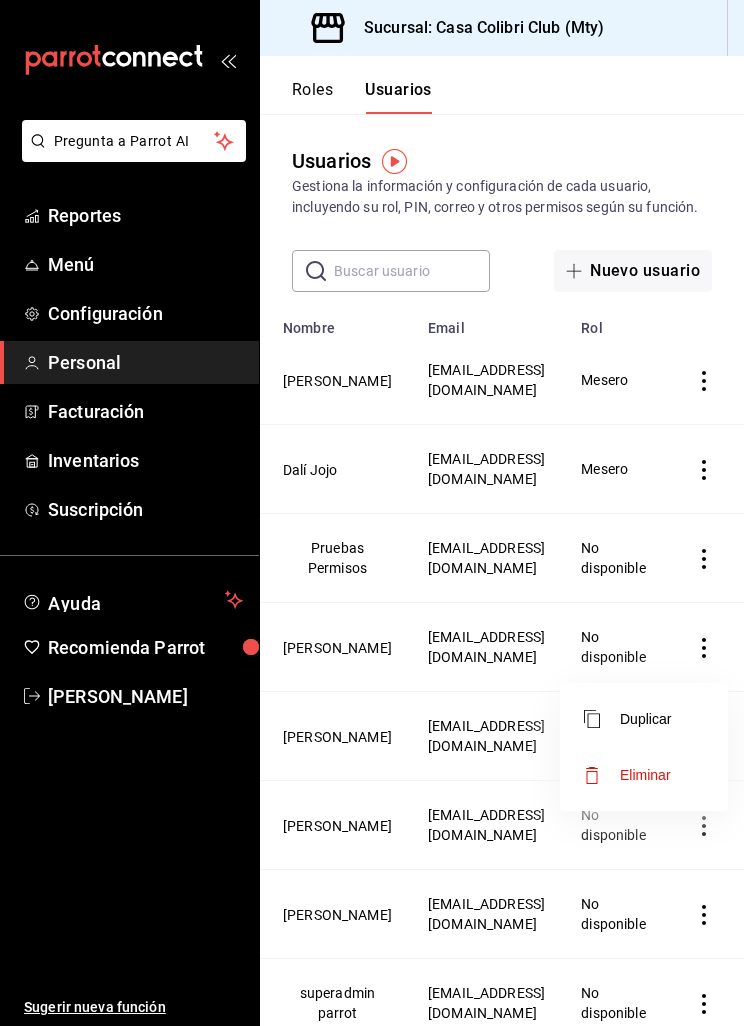 click on "Eliminar" at bounding box center [645, 775] 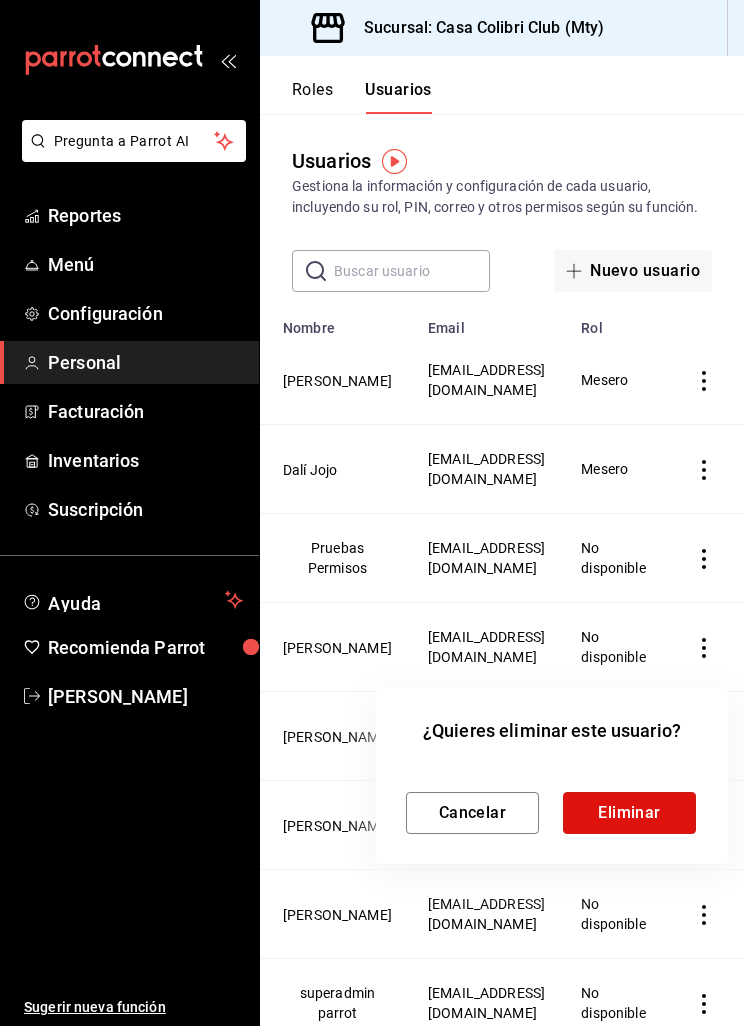 click on "Eliminar" at bounding box center (629, 813) 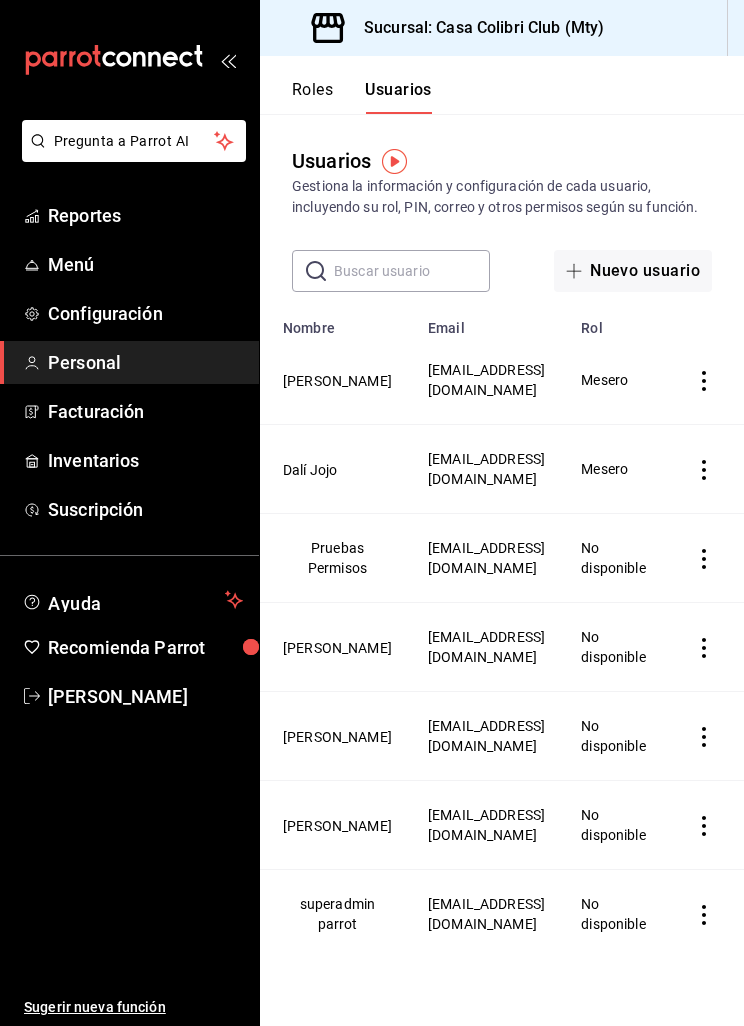 click on "Dalí Jojo" at bounding box center [310, 470] 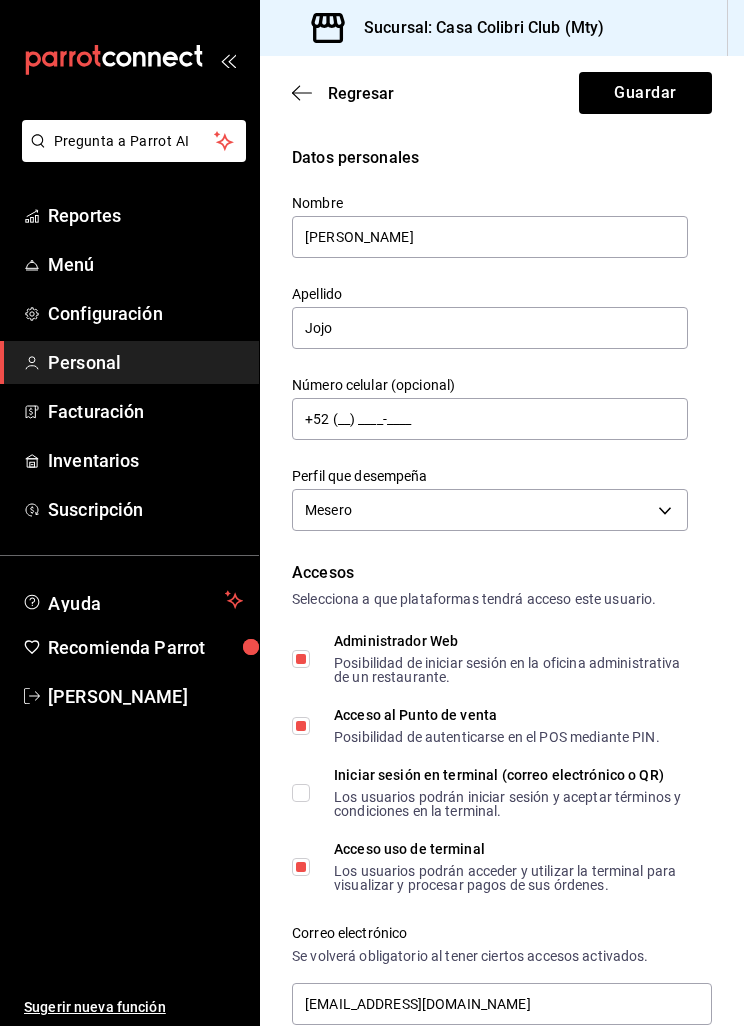 click on "Administrador Web Posibilidad de iniciar sesión en la oficina administrativa de un restaurante." at bounding box center [301, 659] 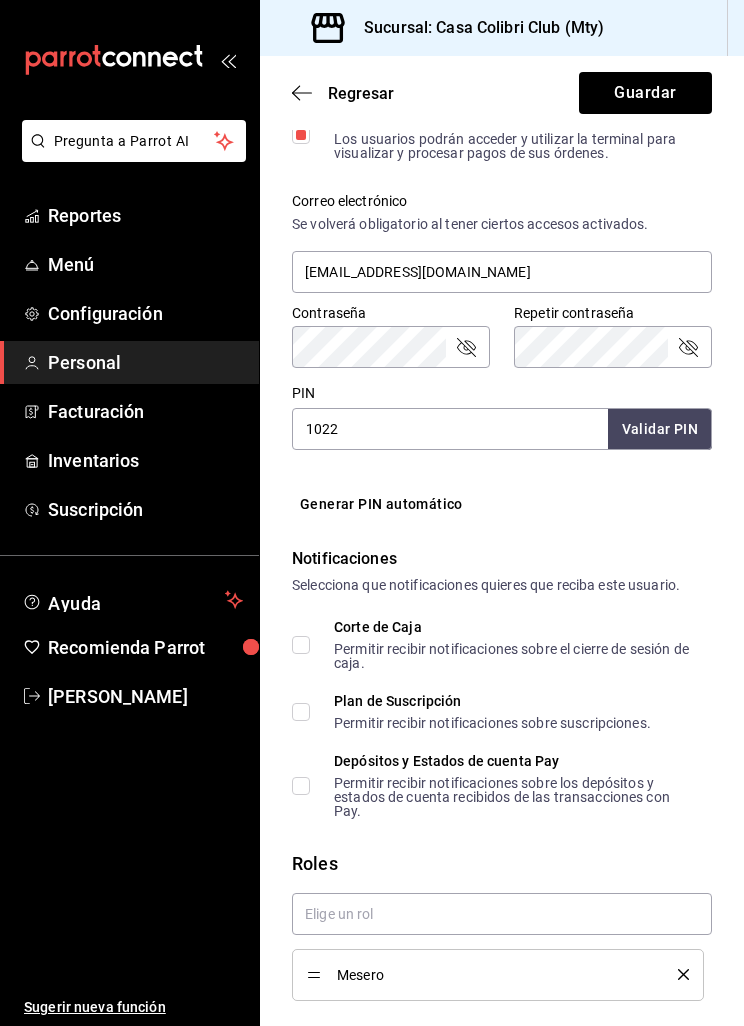 scroll, scrollTop: 730, scrollLeft: 0, axis: vertical 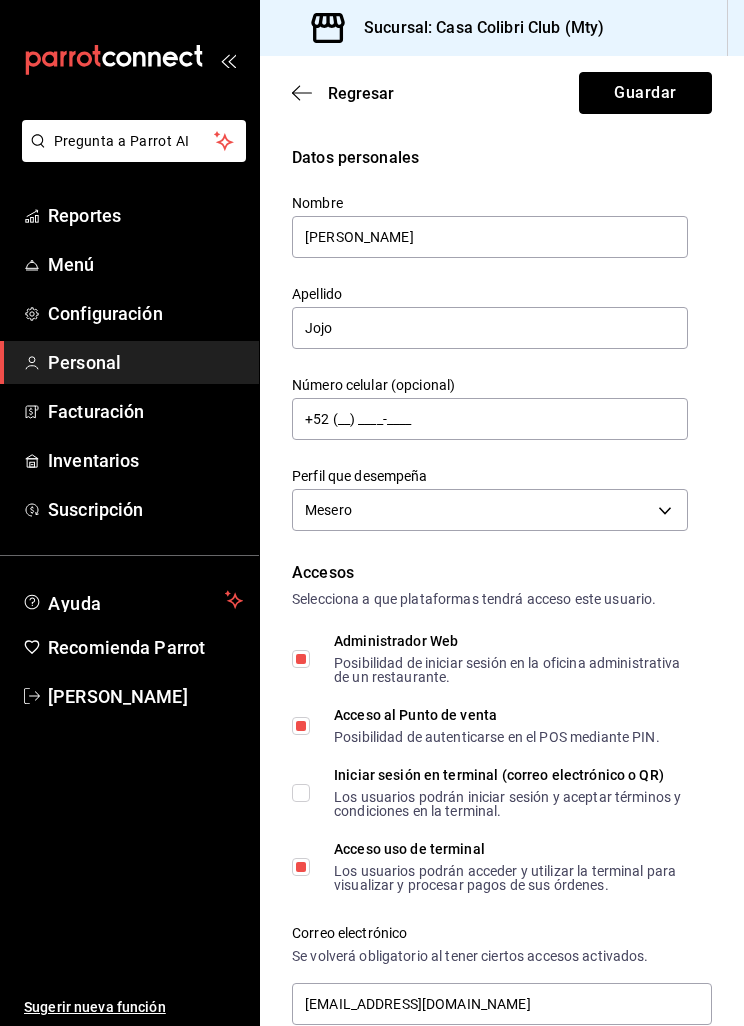 click on "Guardar" at bounding box center (645, 93) 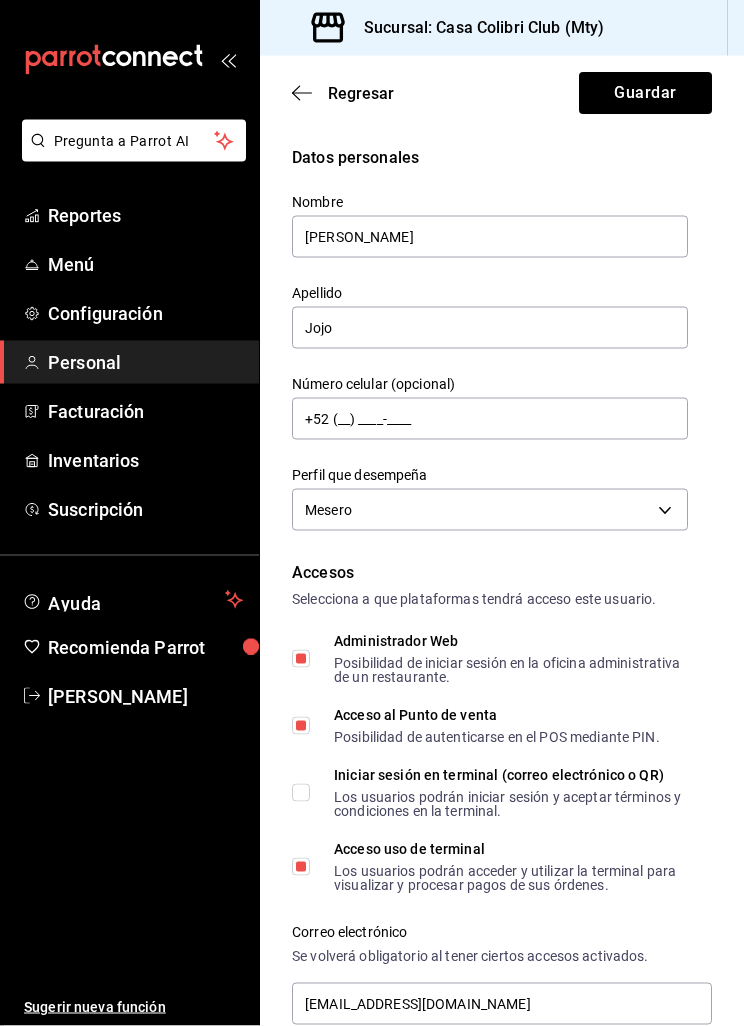 scroll, scrollTop: 0, scrollLeft: 0, axis: both 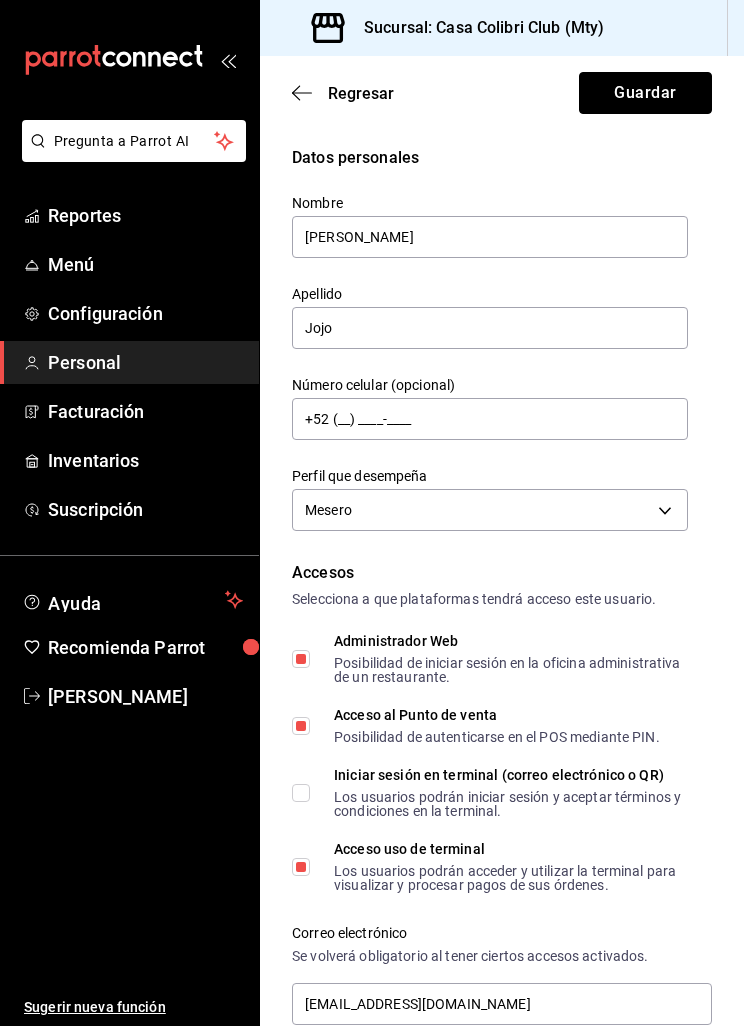 click on "Guardar" at bounding box center (645, 93) 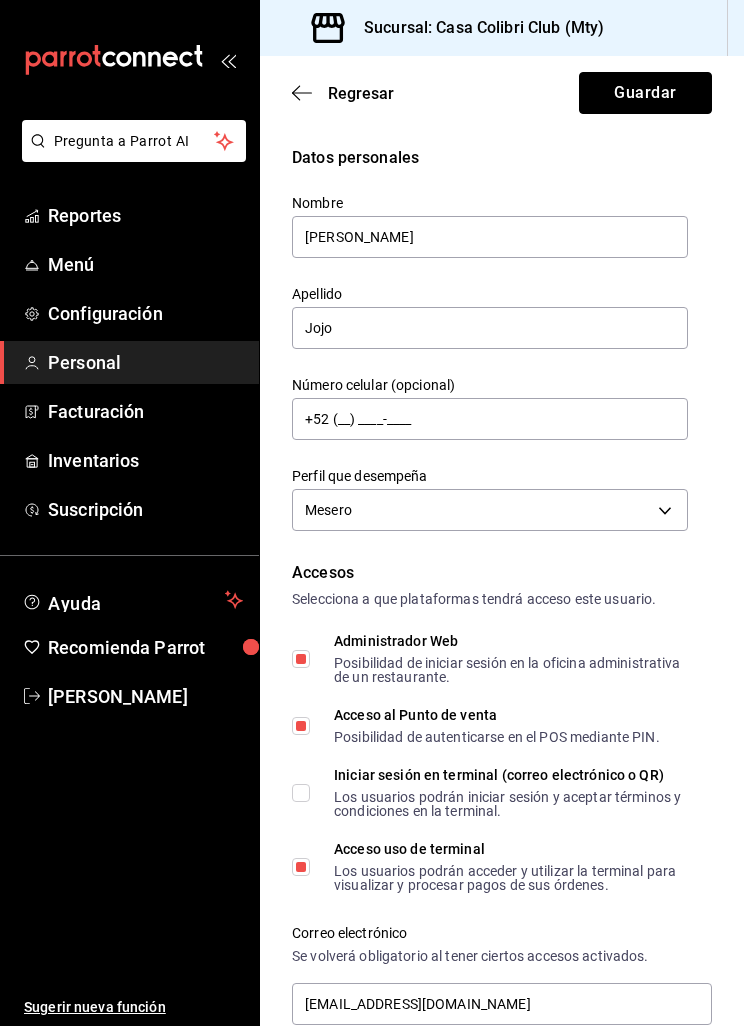 click on "Guardar" at bounding box center [645, 93] 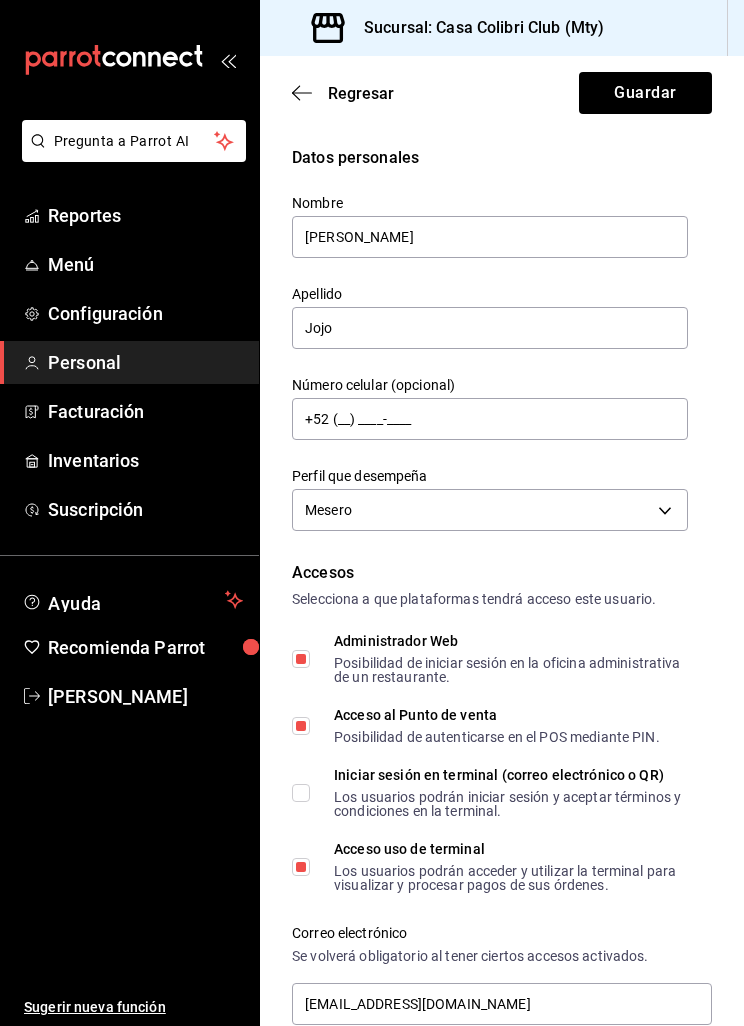 click on "Regresar Guardar Datos personales Nombre Dalí Apellido Jojo Número celular (opcional) +52 (__) ____-____ Perfil que desempeña Mesero WAITER Accesos Selecciona a que plataformas tendrá acceso este usuario. Administrador Web Posibilidad de iniciar sesión en la oficina administrativa de un restaurante.  Acceso al Punto de venta Posibilidad de autenticarse en el POS mediante PIN.  Iniciar sesión en terminal (correo electrónico o QR) Los usuarios podrán iniciar sesión y aceptar términos y condiciones en la terminal. Acceso uso de terminal Los usuarios podrán acceder y utilizar la terminal para visualizar y procesar pagos de sus órdenes. Correo electrónico Se volverá obligatorio al tener ciertos accesos activados. c51867ad-6f2d-4f5f-832c-a712faf94a15@fake.email Contraseña Contraseña Este campo es requerido. Repetir contraseña Repetir contraseña Este campo es requerido. PIN 1022 Validar PIN ​ Generar PIN automático Notificaciones Selecciona que notificaciones quieres que reciba este usuario." at bounding box center (502, 947) 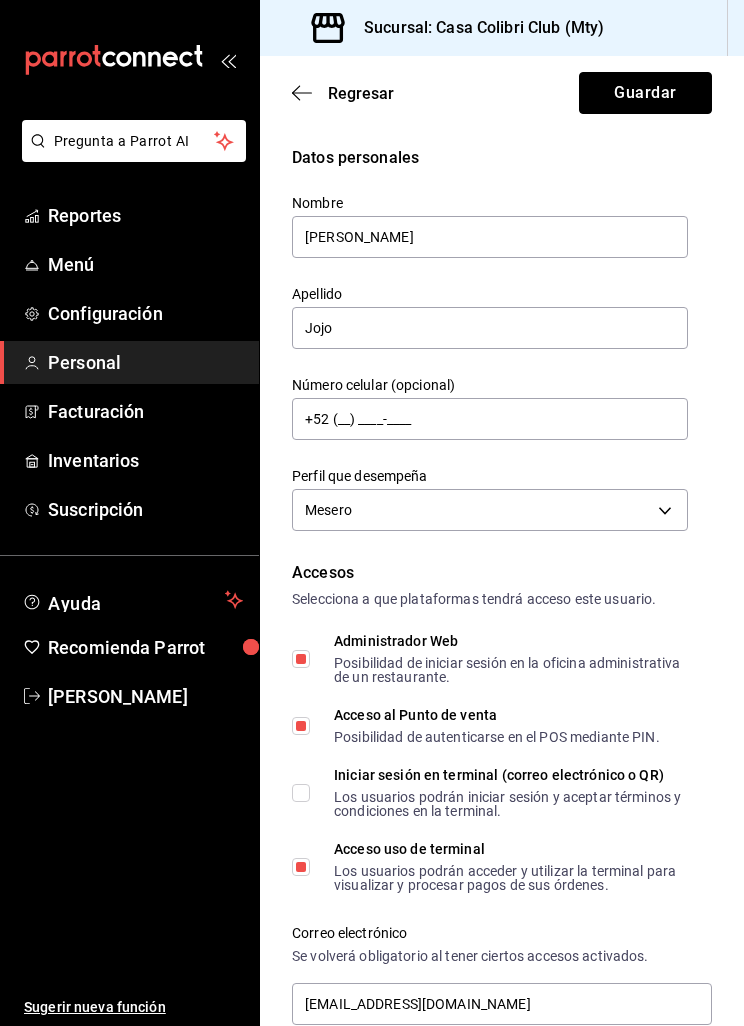 click on "Guardar" at bounding box center (645, 93) 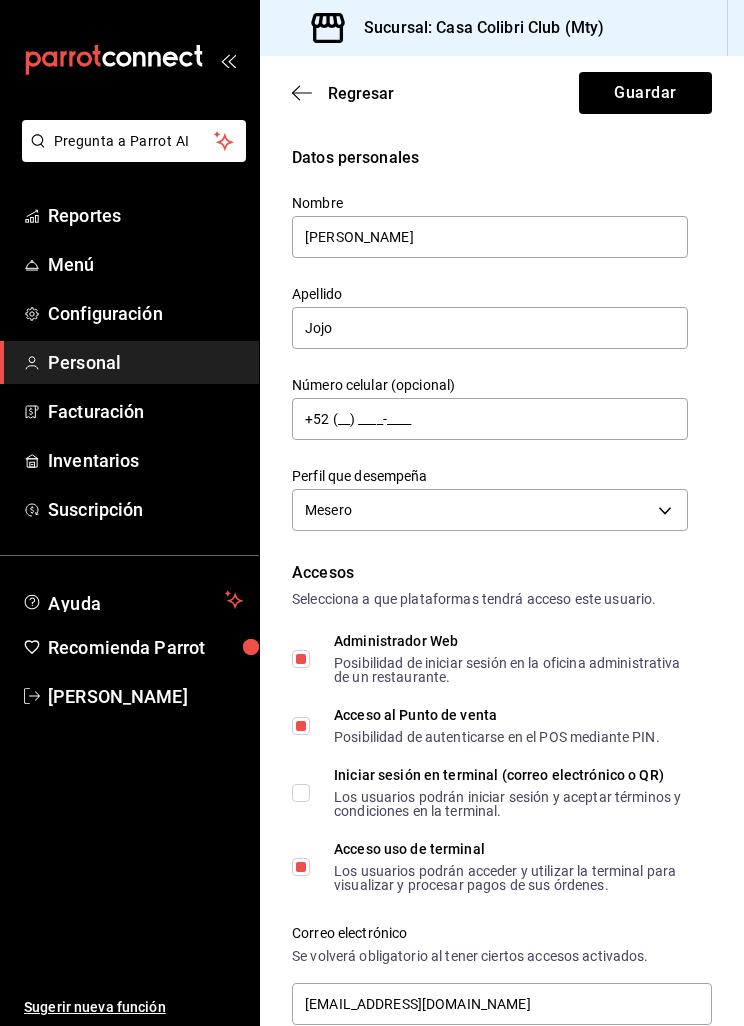 scroll, scrollTop: 0, scrollLeft: 0, axis: both 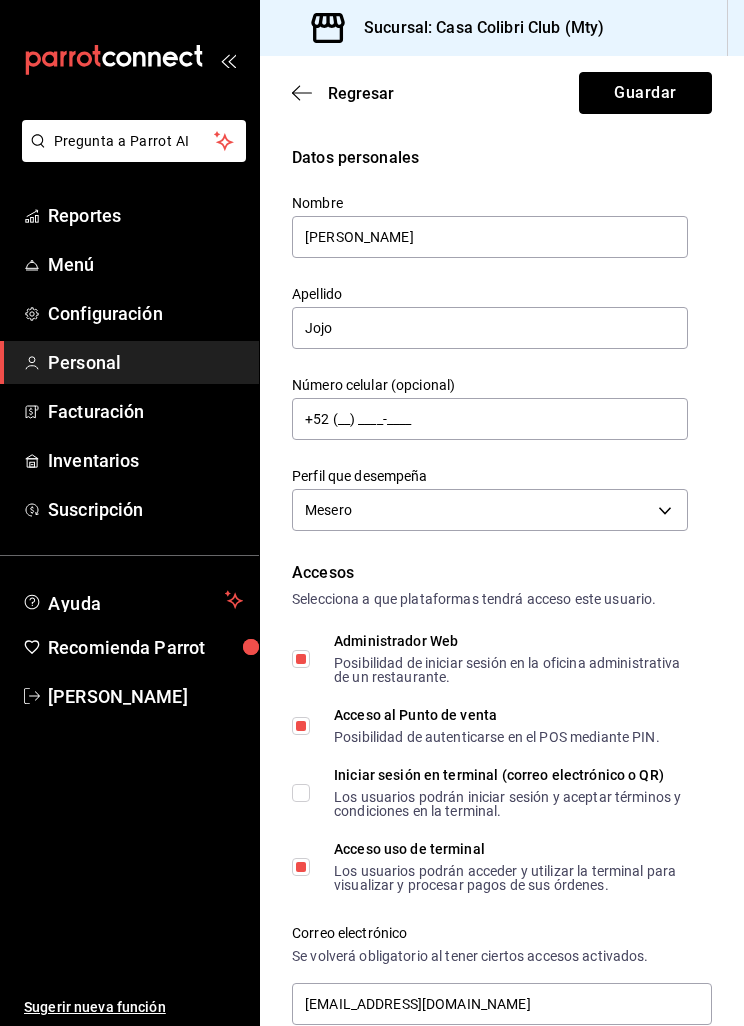 click on "Guardar" at bounding box center [645, 93] 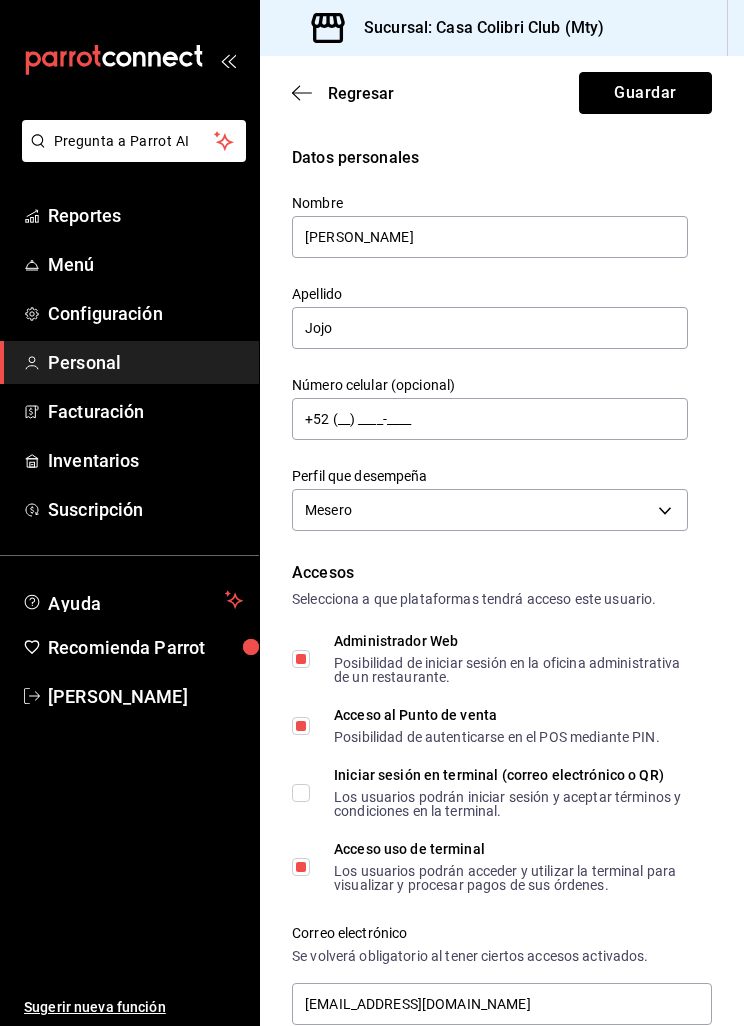click on "Guardar" at bounding box center (645, 93) 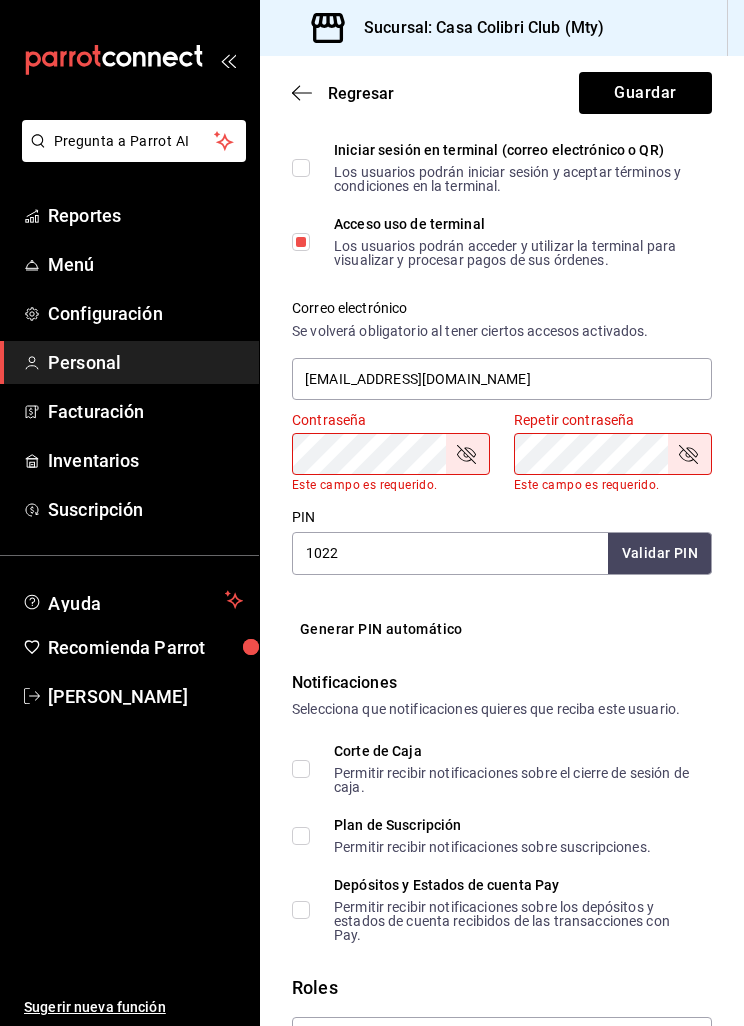 scroll, scrollTop: 648, scrollLeft: 0, axis: vertical 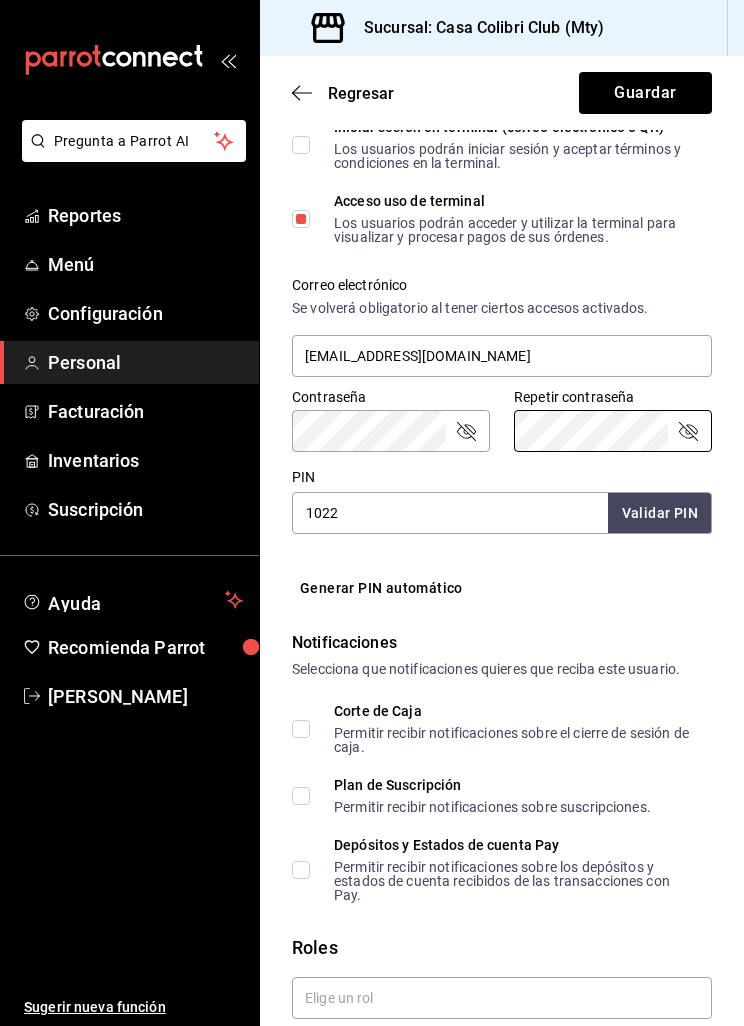 click 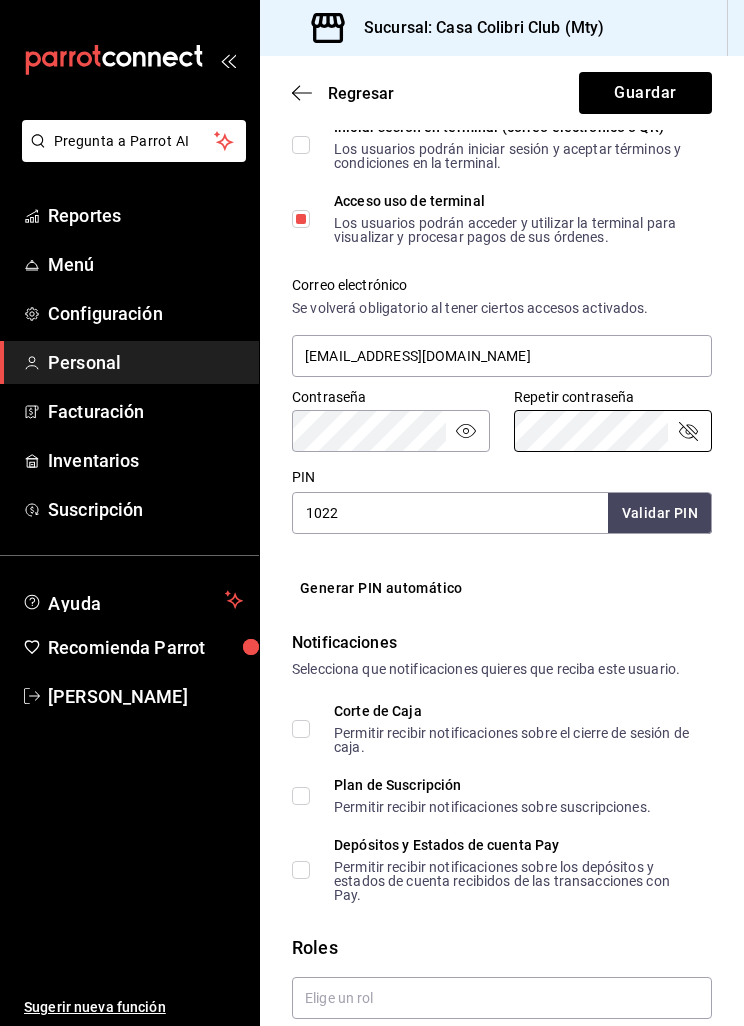 click 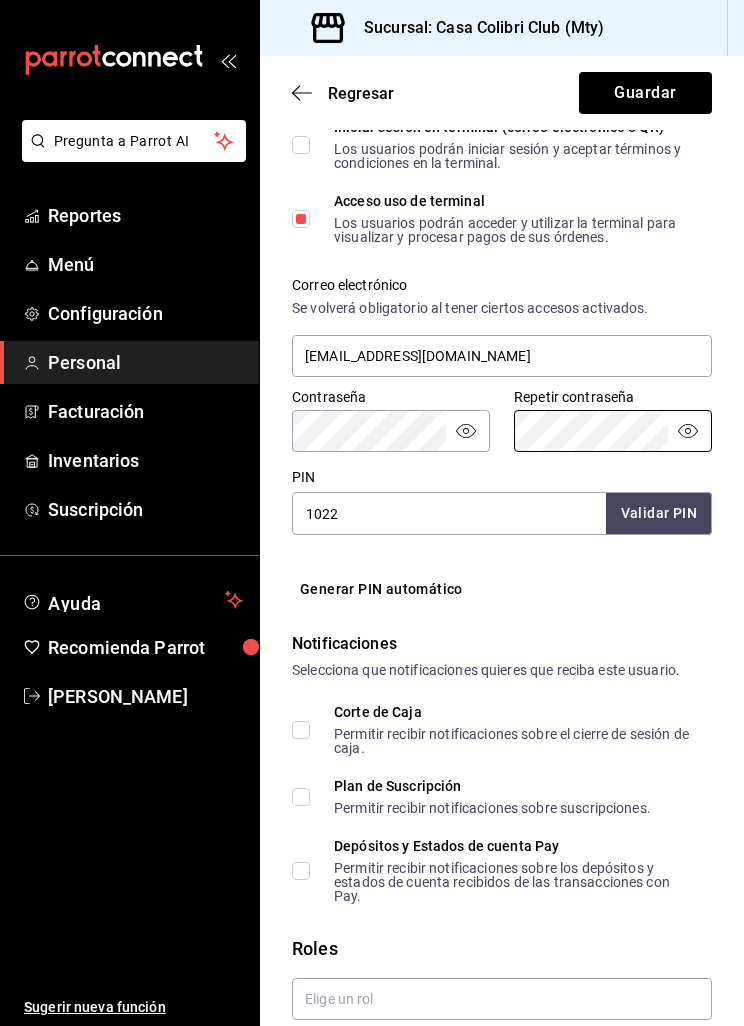click on "Validar PIN" at bounding box center (659, 513) 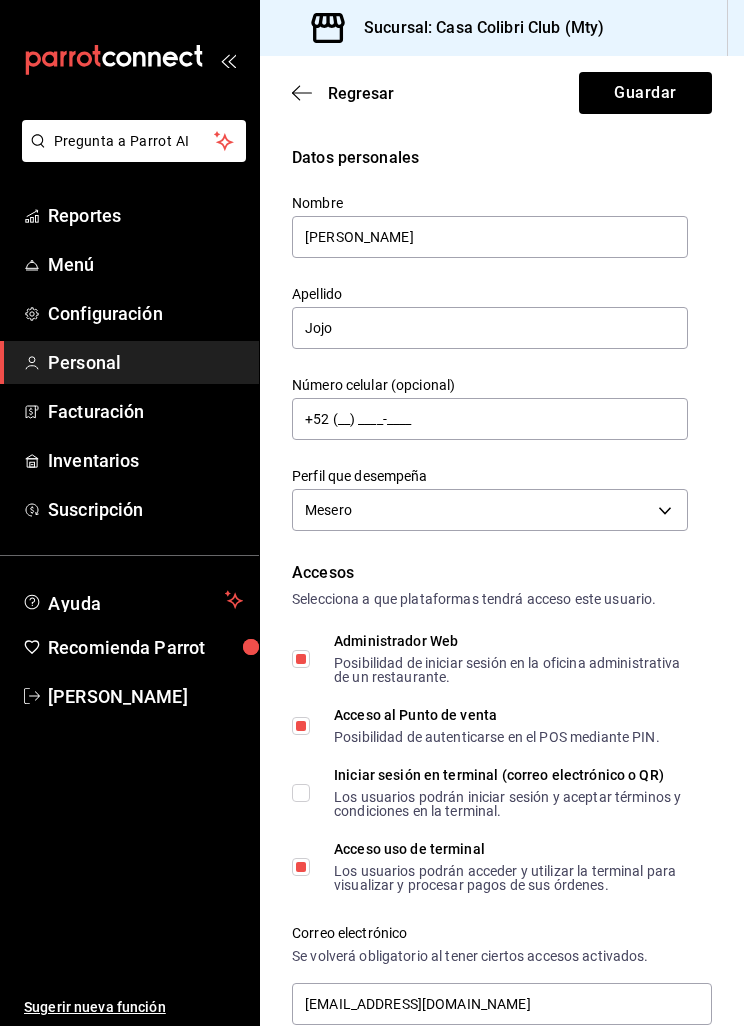 scroll, scrollTop: 0, scrollLeft: 0, axis: both 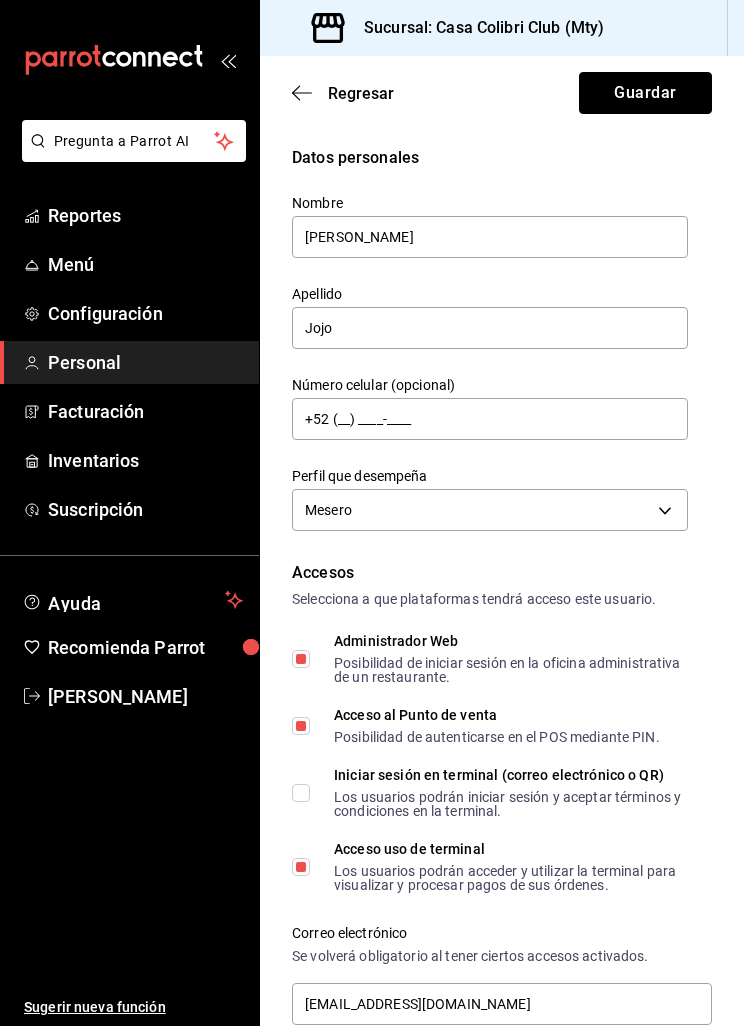 click on "Guardar" at bounding box center [645, 93] 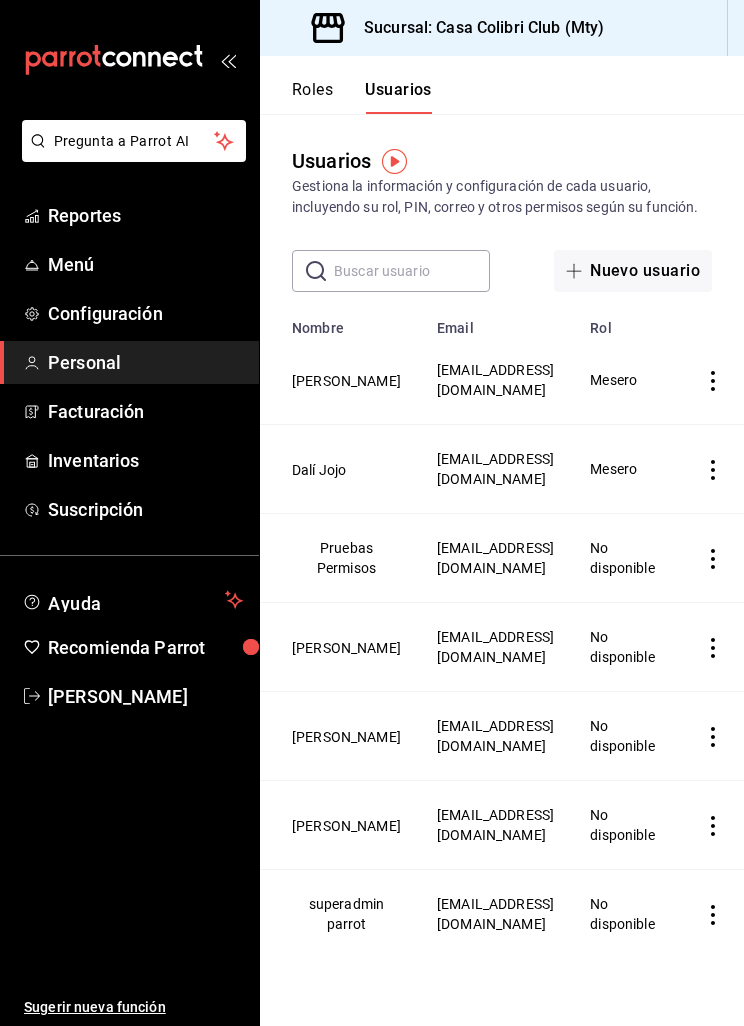 click on "Doris Doris" at bounding box center [346, 381] 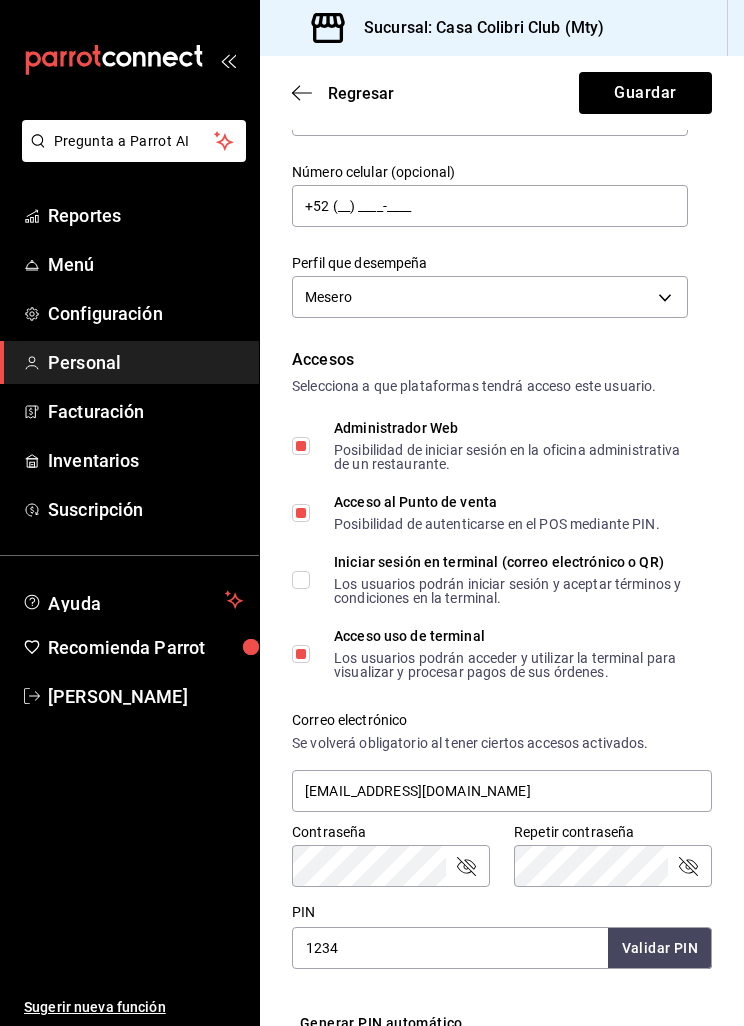 scroll, scrollTop: 247, scrollLeft: 0, axis: vertical 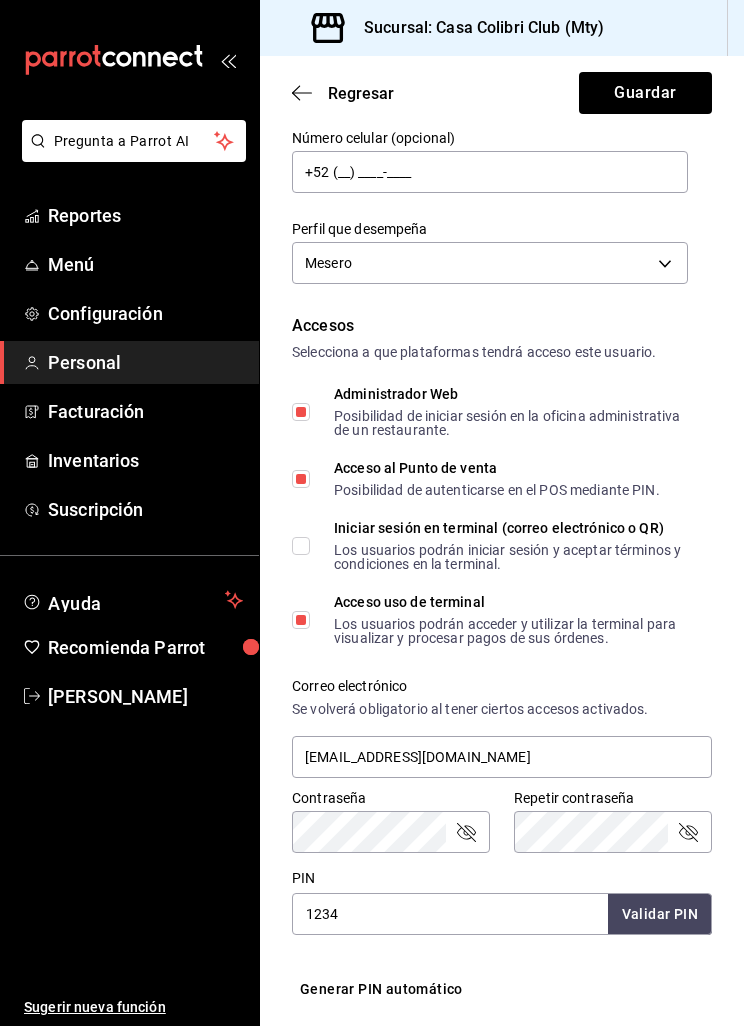click on "Administrador Web Posibilidad de iniciar sesión en la oficina administrativa de un restaurante." at bounding box center (301, 412) 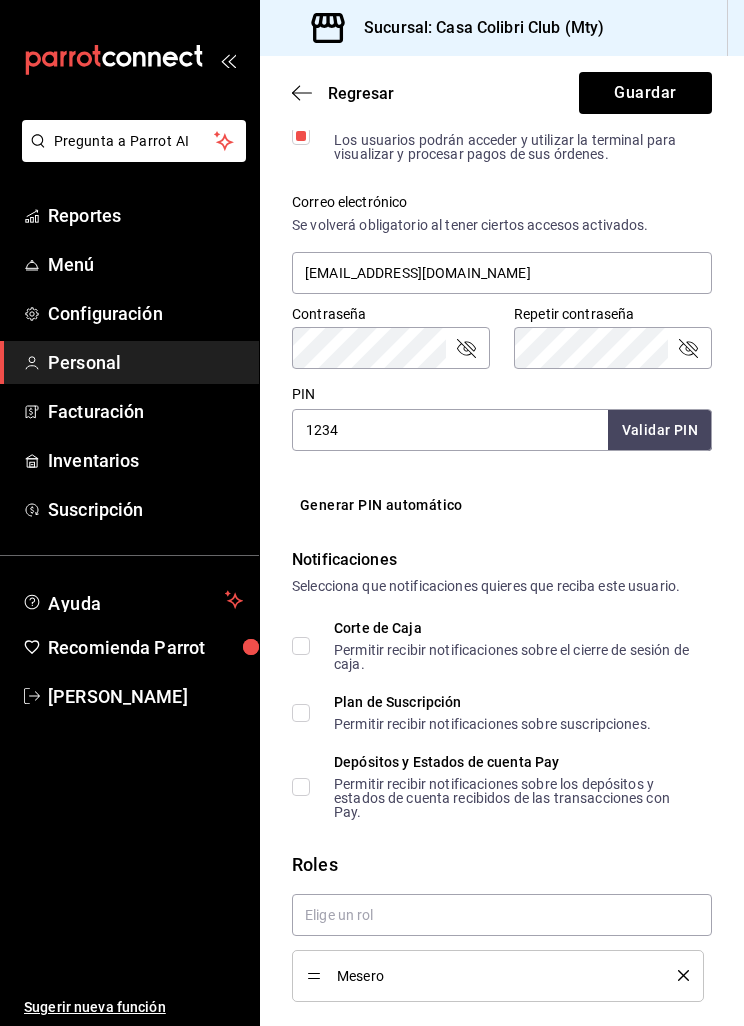scroll, scrollTop: 730, scrollLeft: 0, axis: vertical 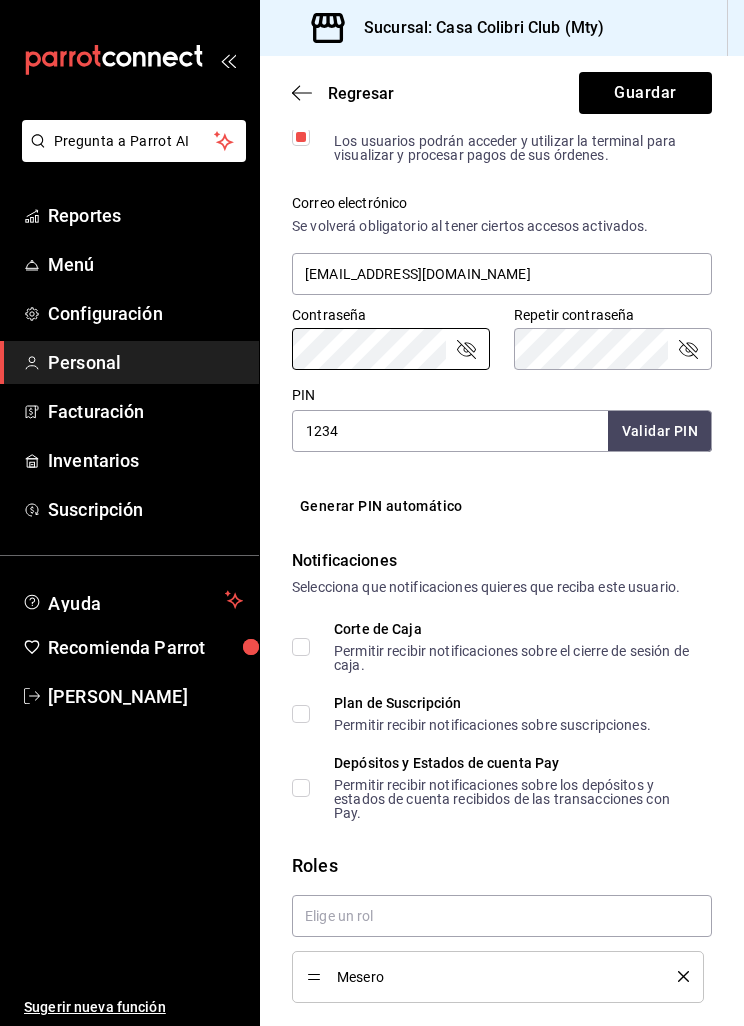 click on "Contraseña" at bounding box center [391, 349] 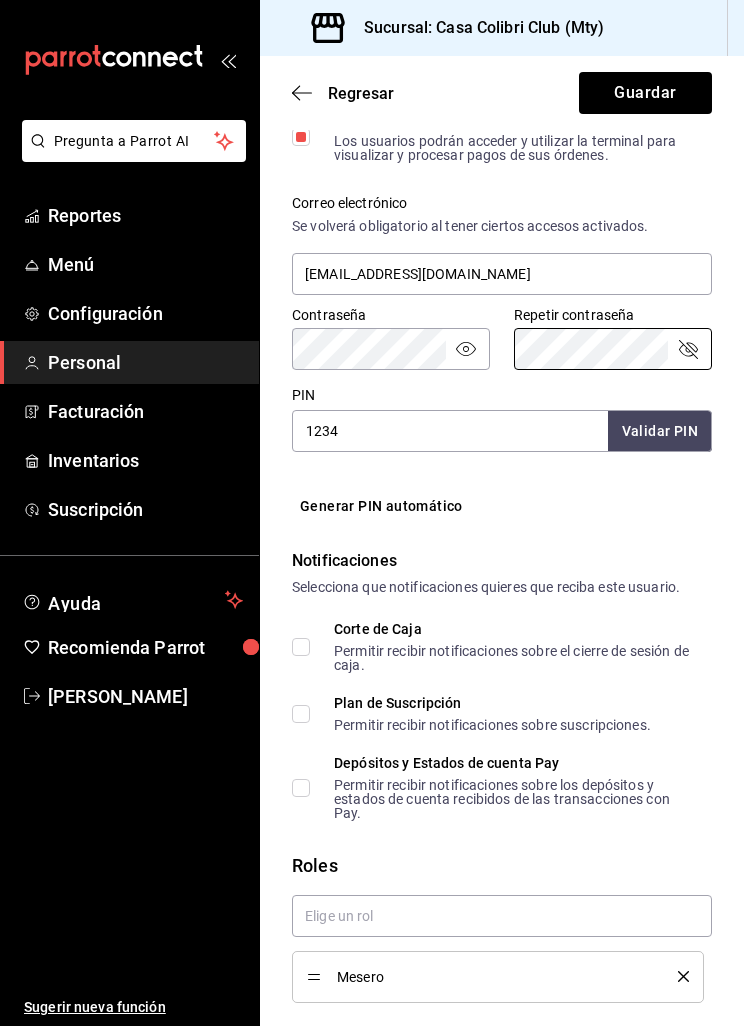 click 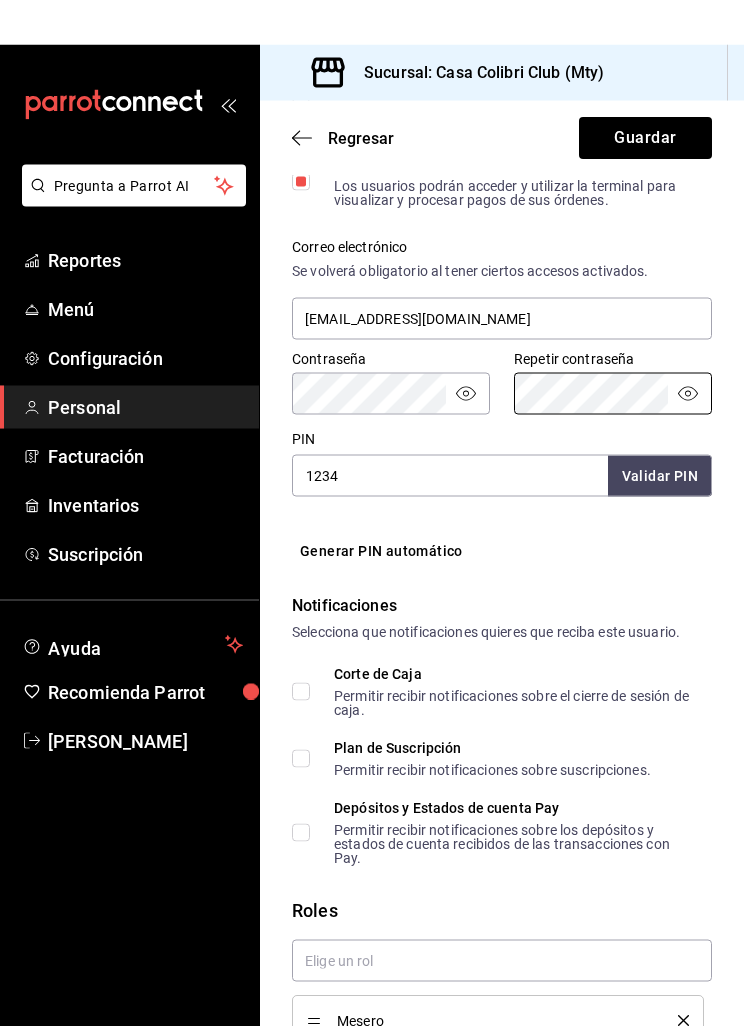 scroll, scrollTop: 64, scrollLeft: 0, axis: vertical 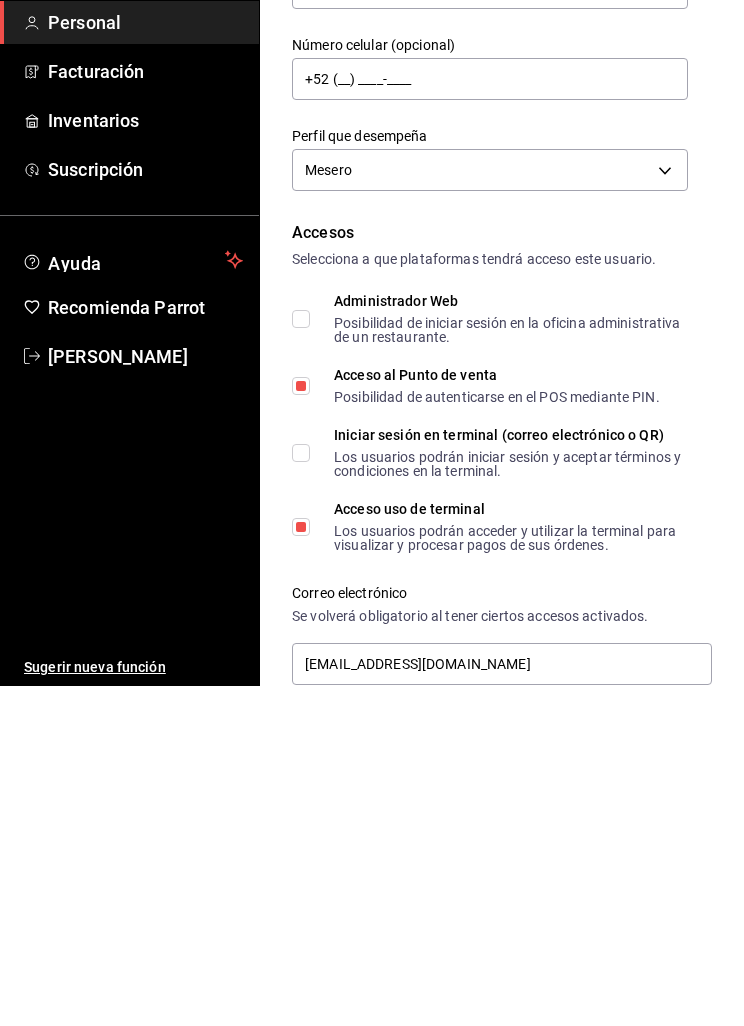 click on "Los usuarios podrán iniciar sesión y aceptar términos y condiciones en la terminal." at bounding box center [515, 804] 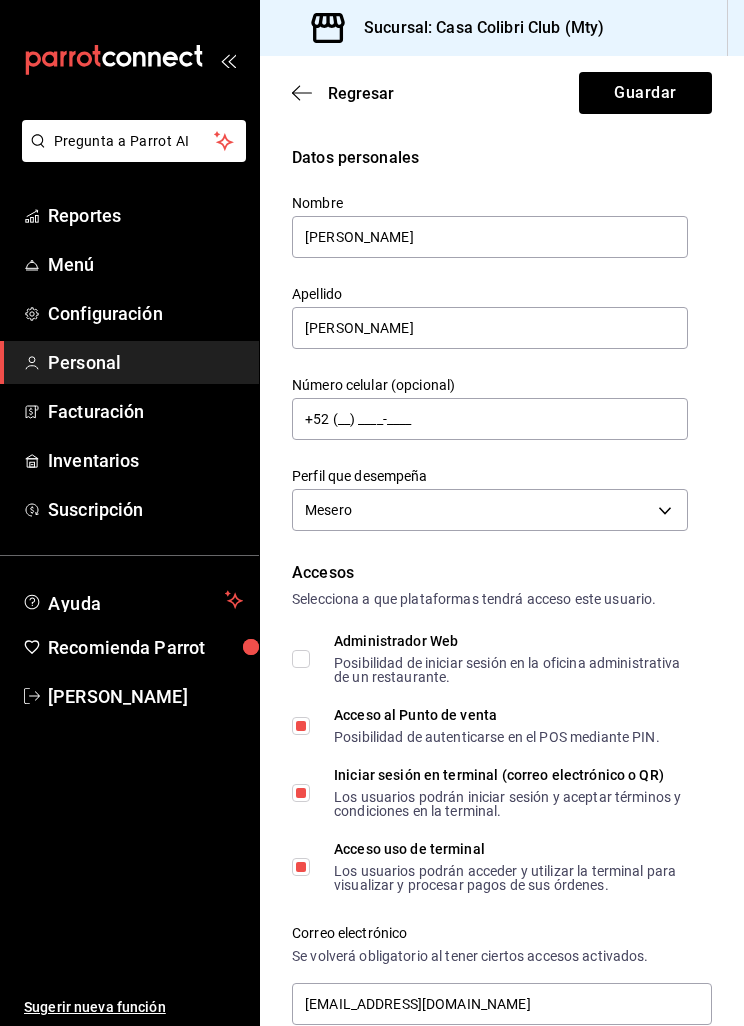 scroll, scrollTop: 0, scrollLeft: 0, axis: both 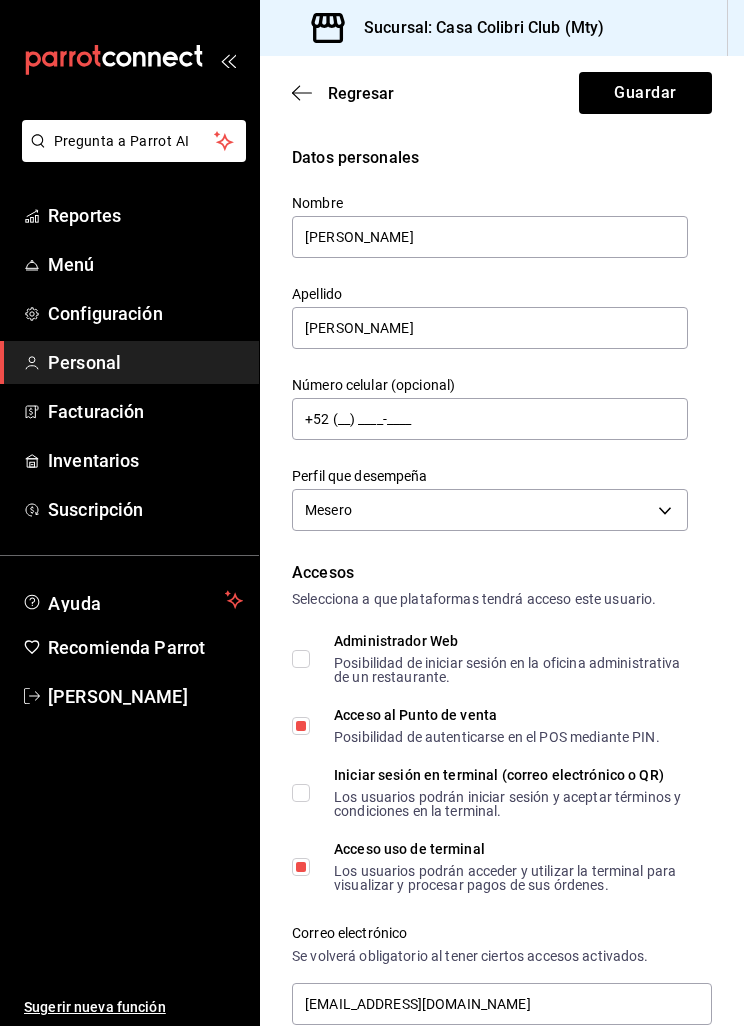 checkbox on "true" 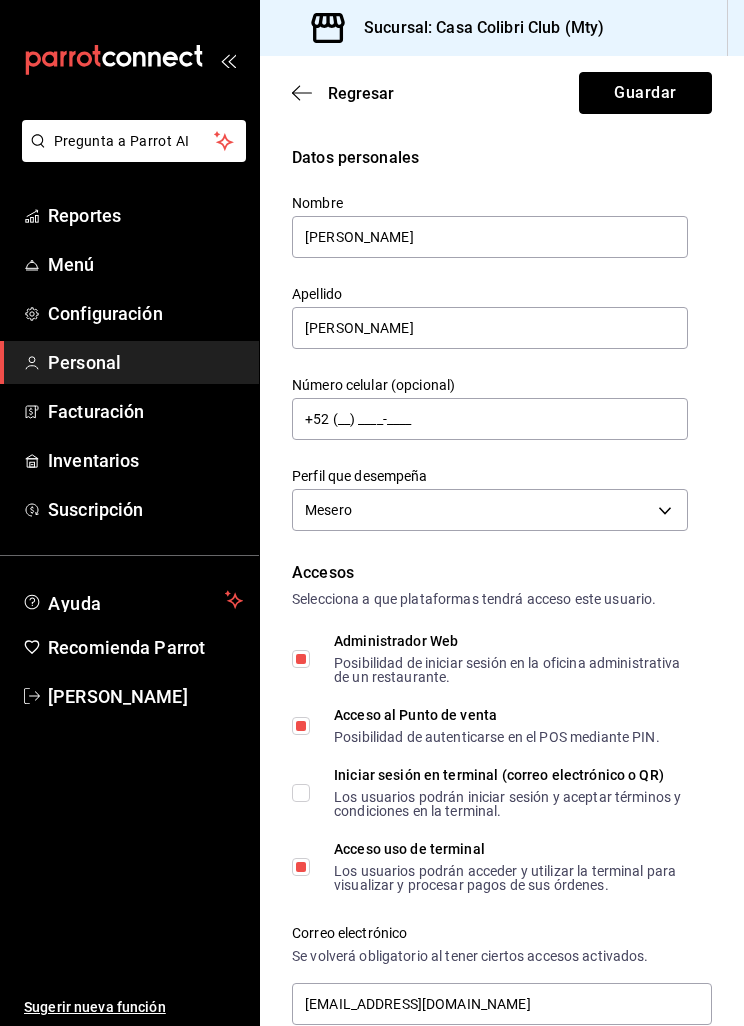 click on "Guardar" at bounding box center [645, 93] 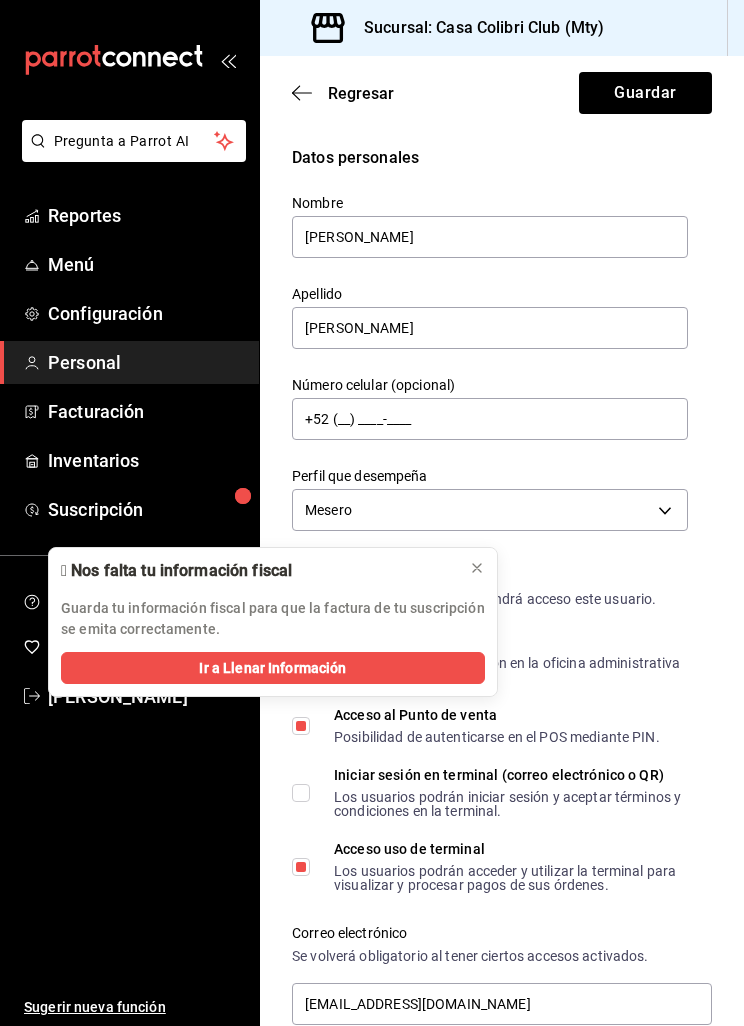 scroll, scrollTop: 64, scrollLeft: 0, axis: vertical 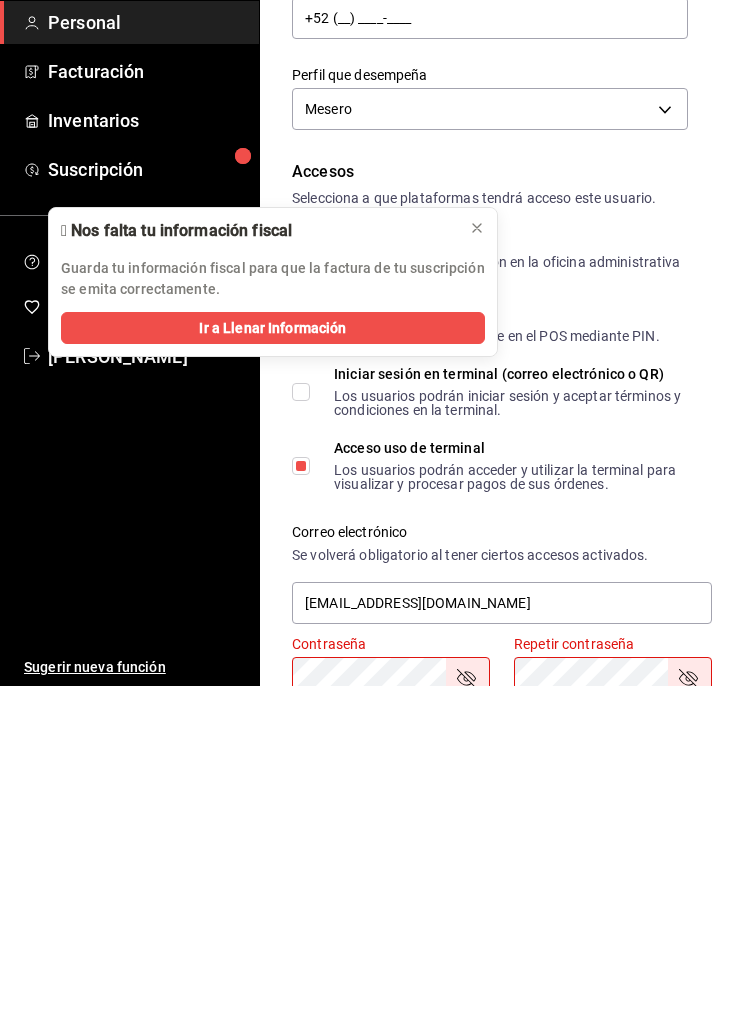 click at bounding box center (477, 568) 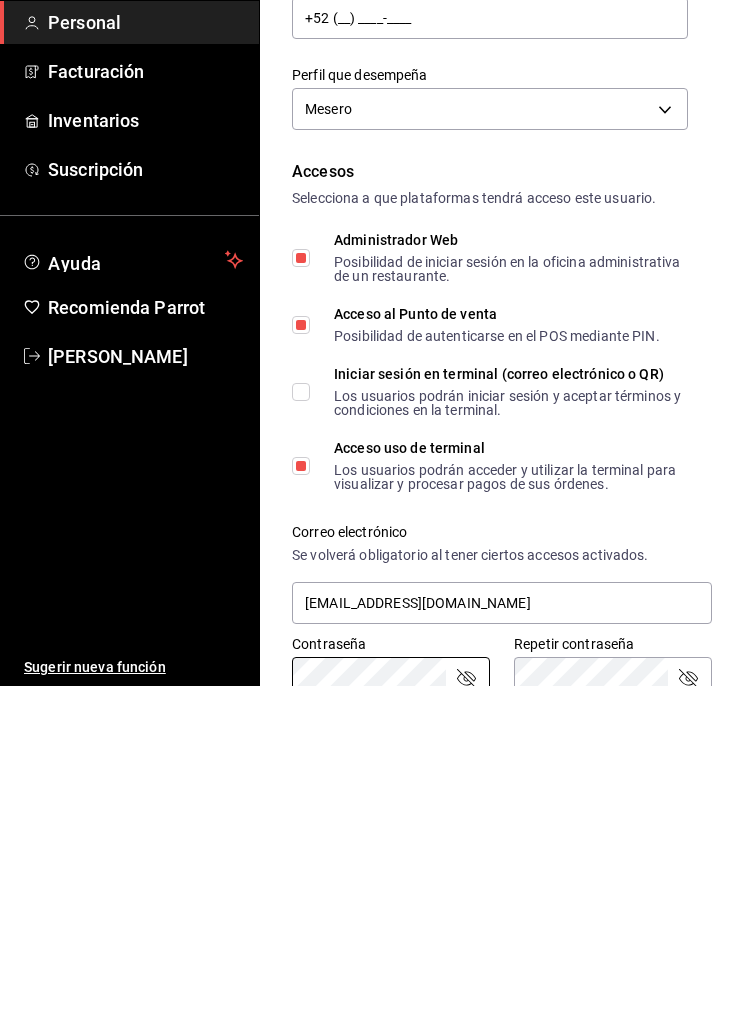 click on "Contraseña" at bounding box center [391, 1018] 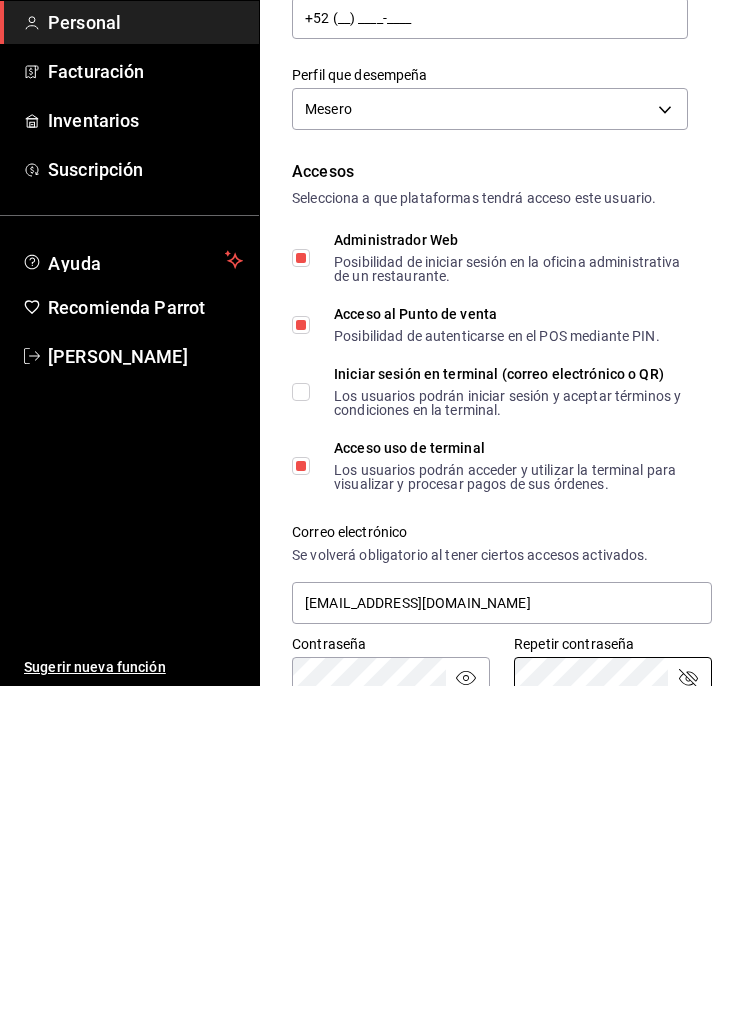 click 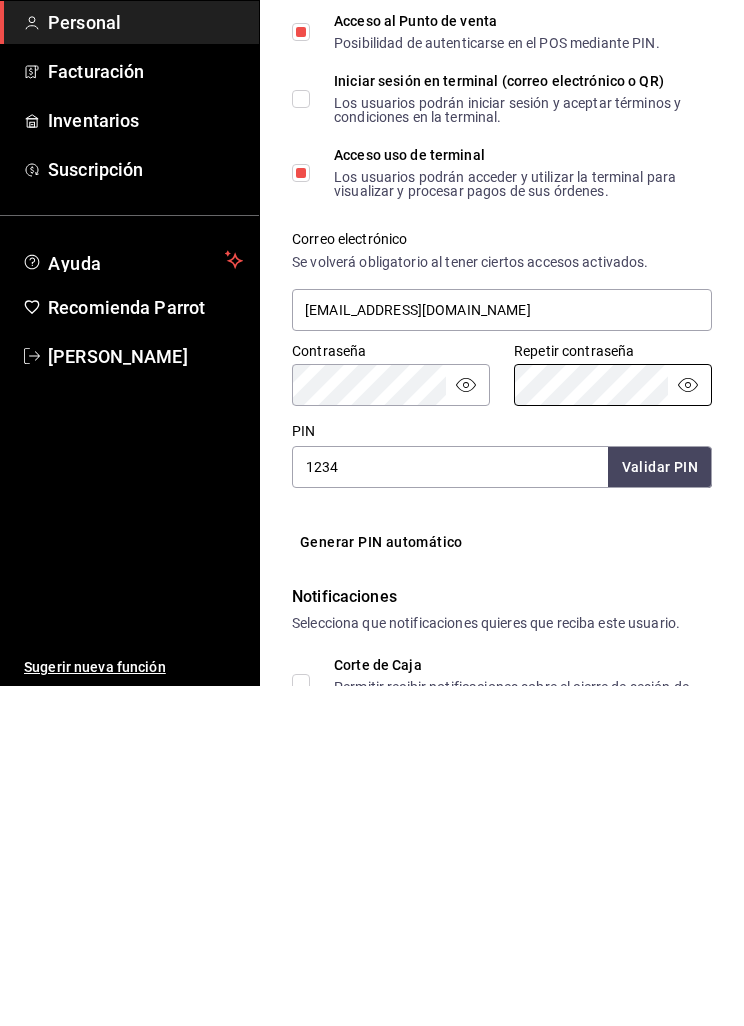 scroll, scrollTop: 353, scrollLeft: 0, axis: vertical 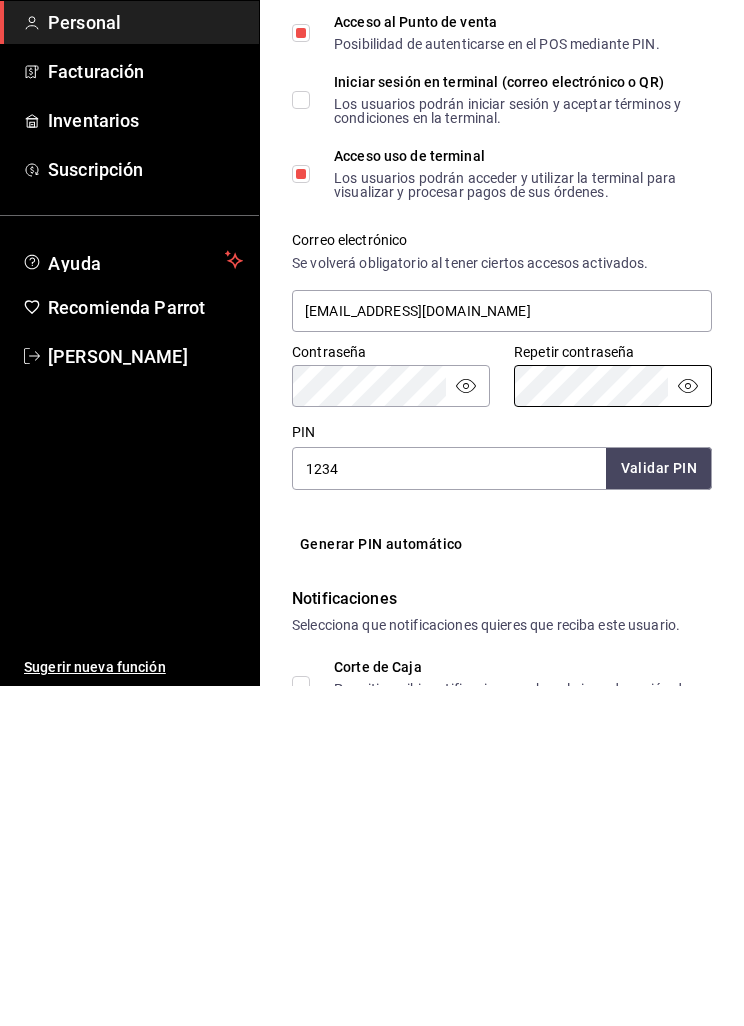 click on "Validar PIN" at bounding box center [659, 808] 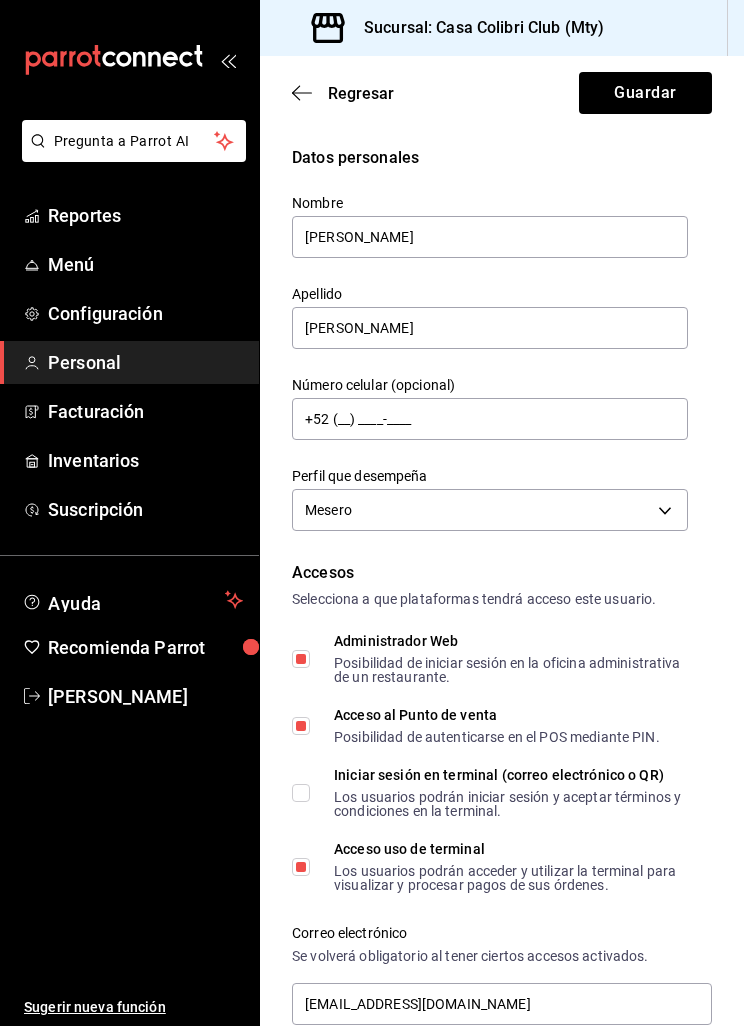 scroll, scrollTop: 0, scrollLeft: 0, axis: both 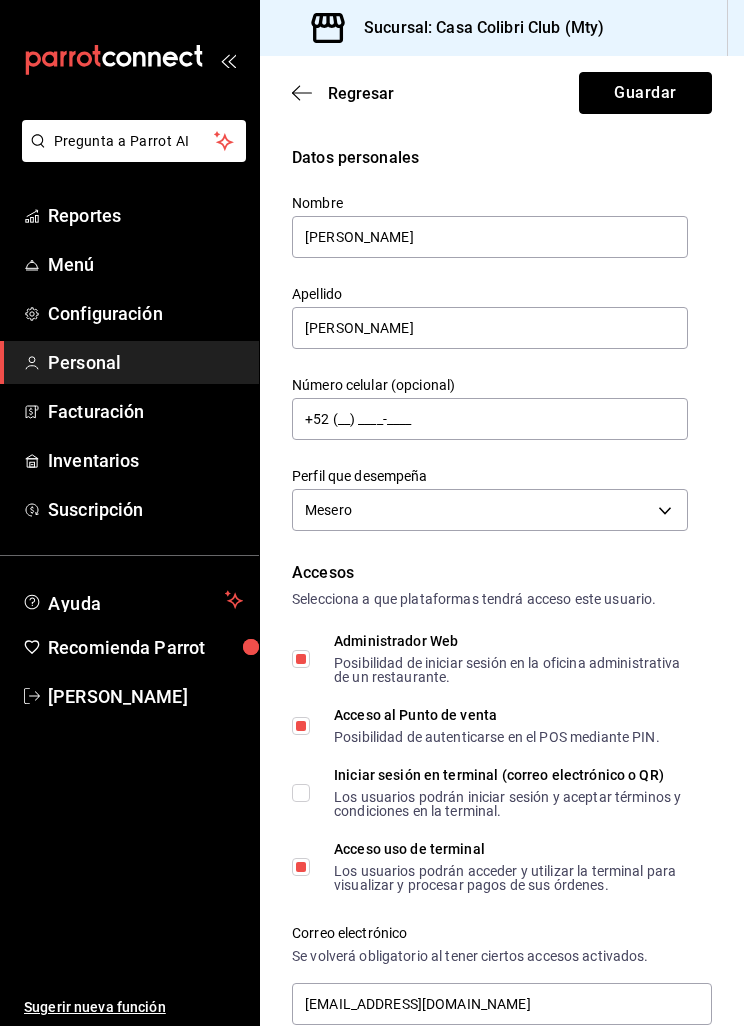 click on "Guardar" at bounding box center [645, 93] 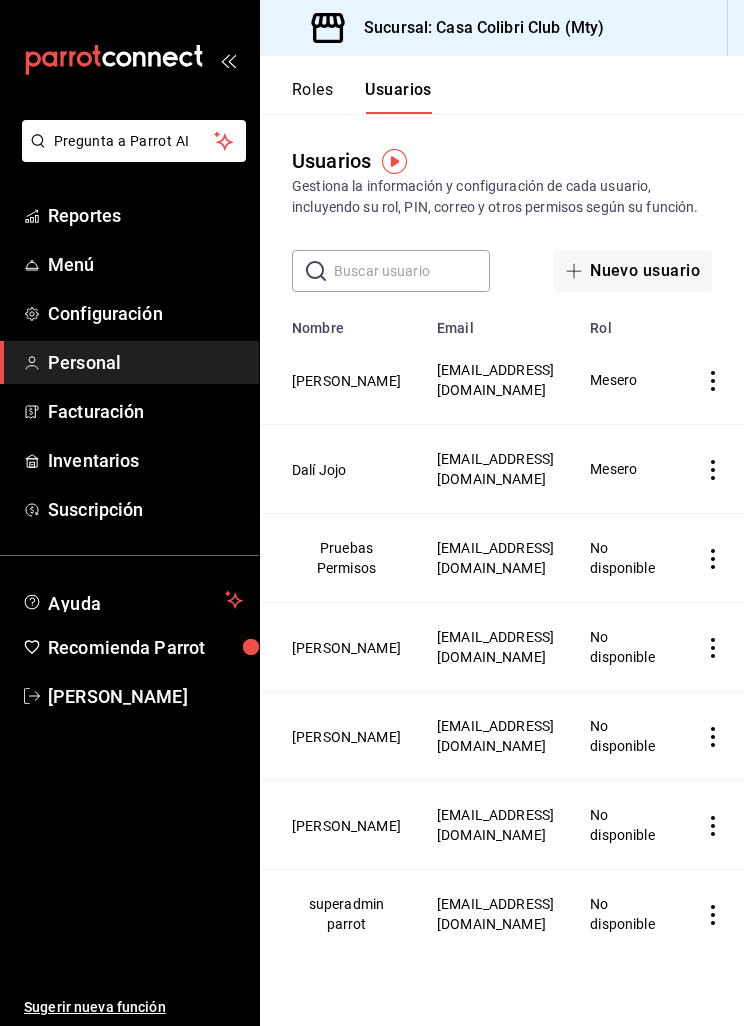 click on "Pruebas Permisos" at bounding box center (346, 558) 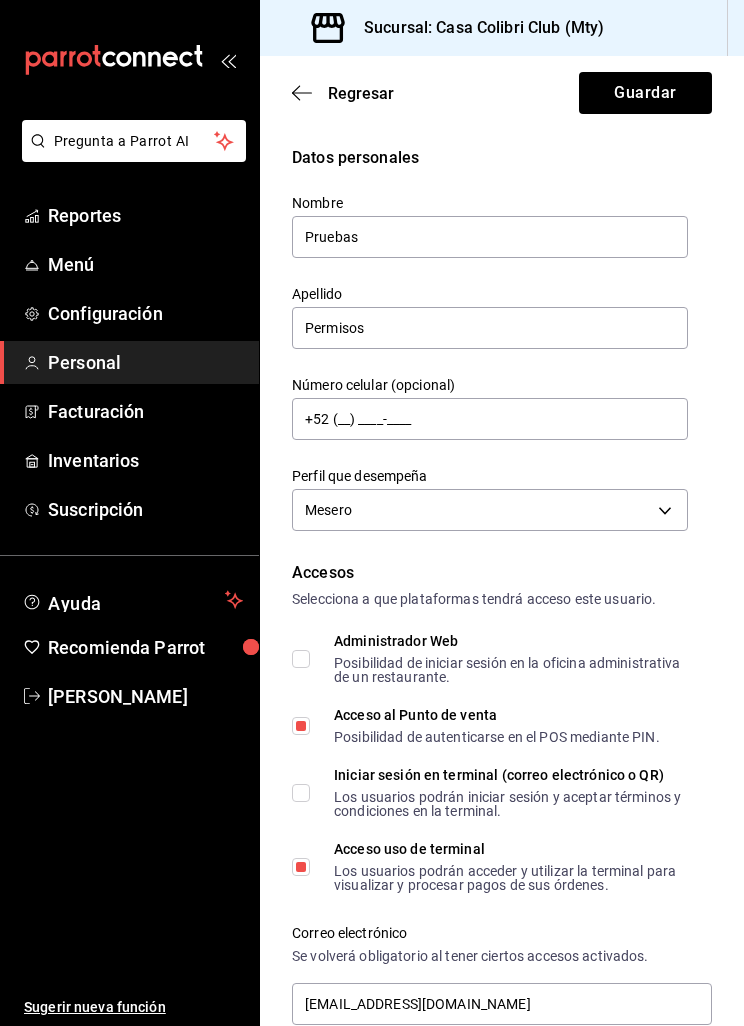scroll, scrollTop: 0, scrollLeft: 0, axis: both 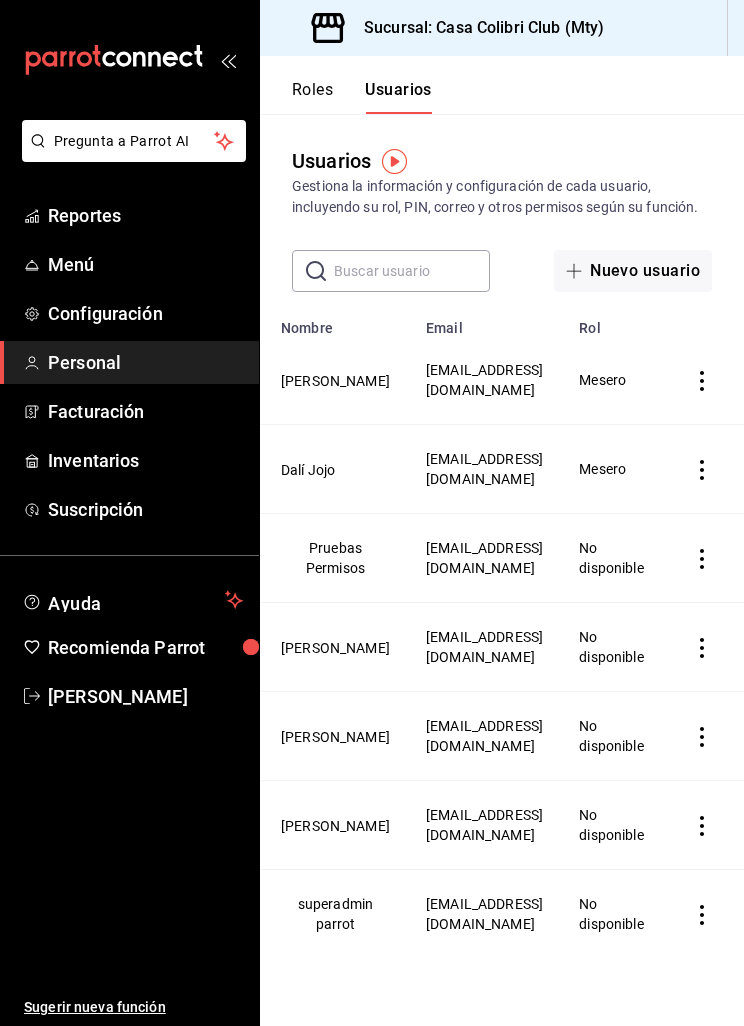 click 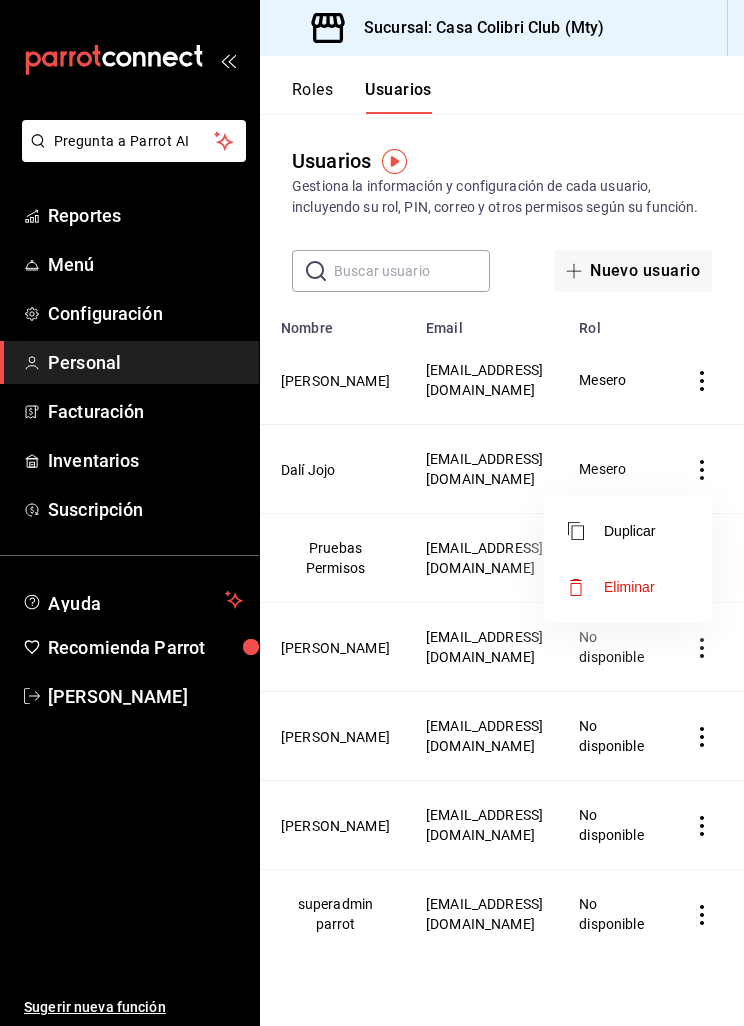 click on "Eliminar" at bounding box center [629, 587] 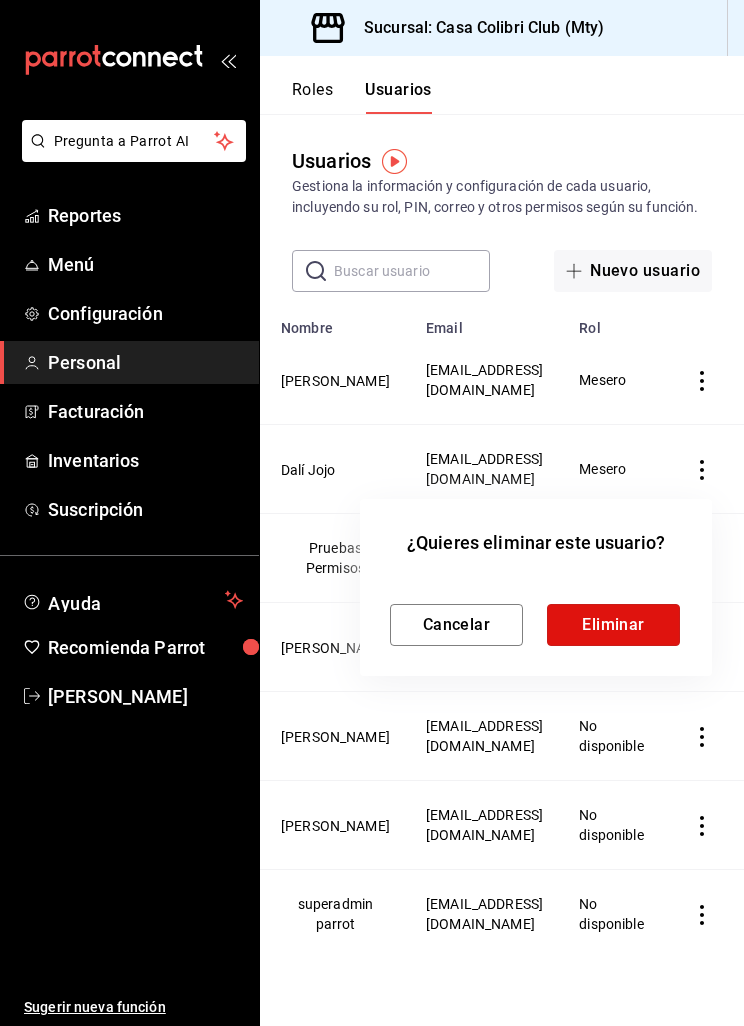 click on "Eliminar" at bounding box center (613, 625) 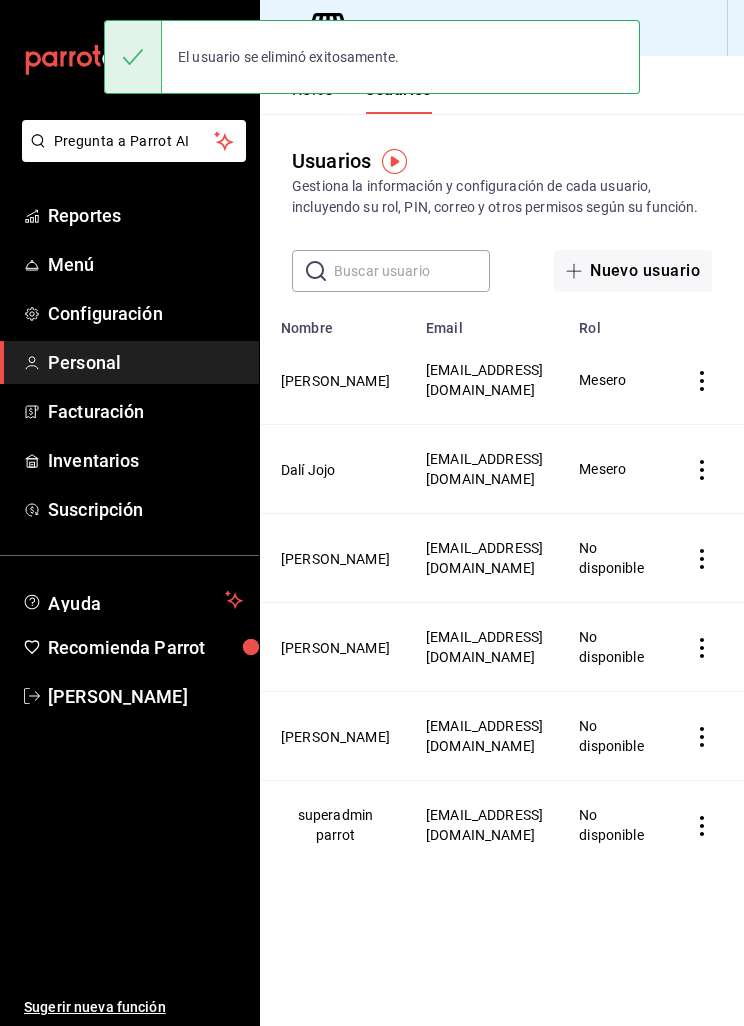 click on "Brian Sifuentes" at bounding box center (335, 648) 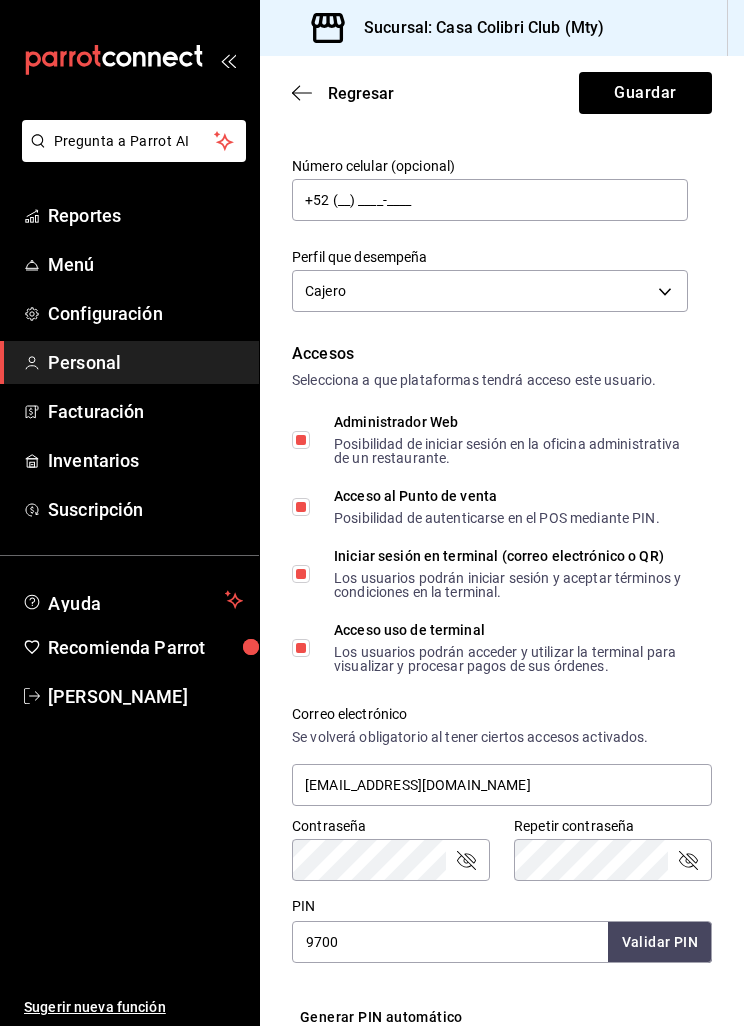 scroll, scrollTop: 232, scrollLeft: 0, axis: vertical 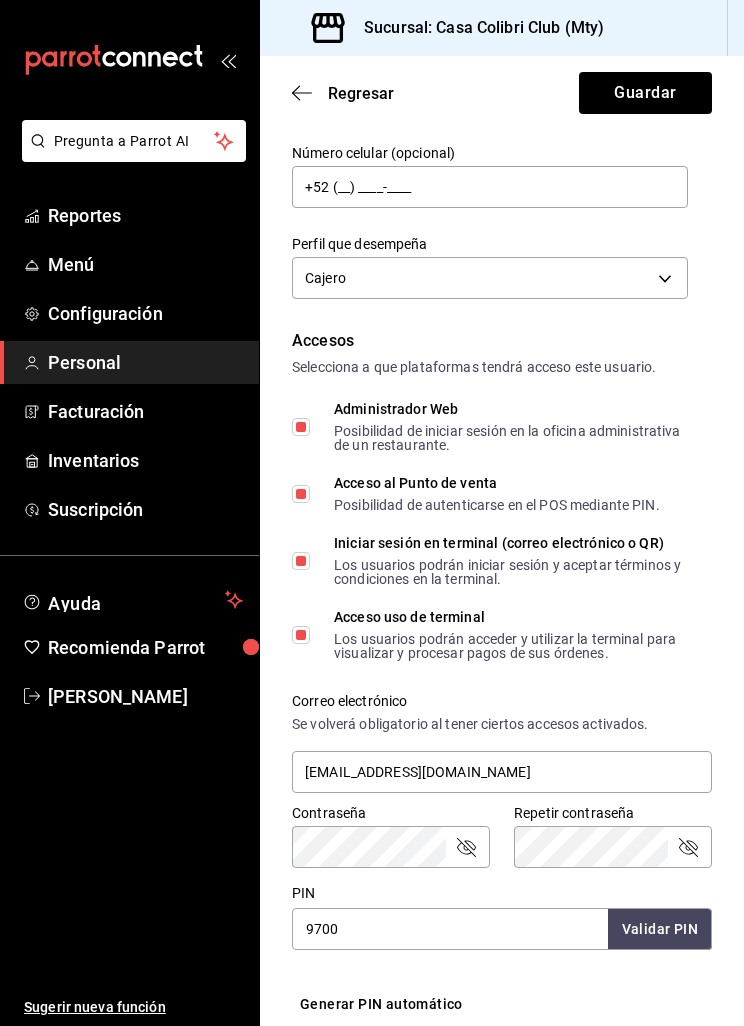 click on "Administrador Web Posibilidad de iniciar sesión en la oficina administrativa de un restaurante." at bounding box center [301, 427] 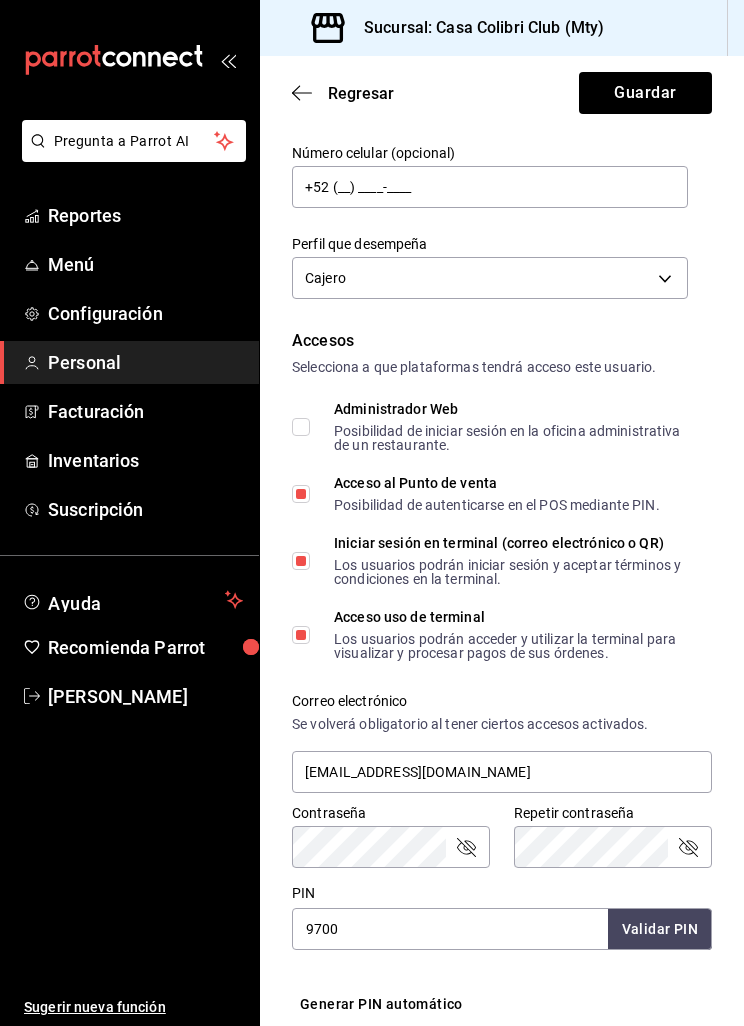 click on "Iniciar sesión en terminal (correo electrónico o QR) Los usuarios podrán iniciar sesión y aceptar términos y condiciones en la terminal." at bounding box center (301, 561) 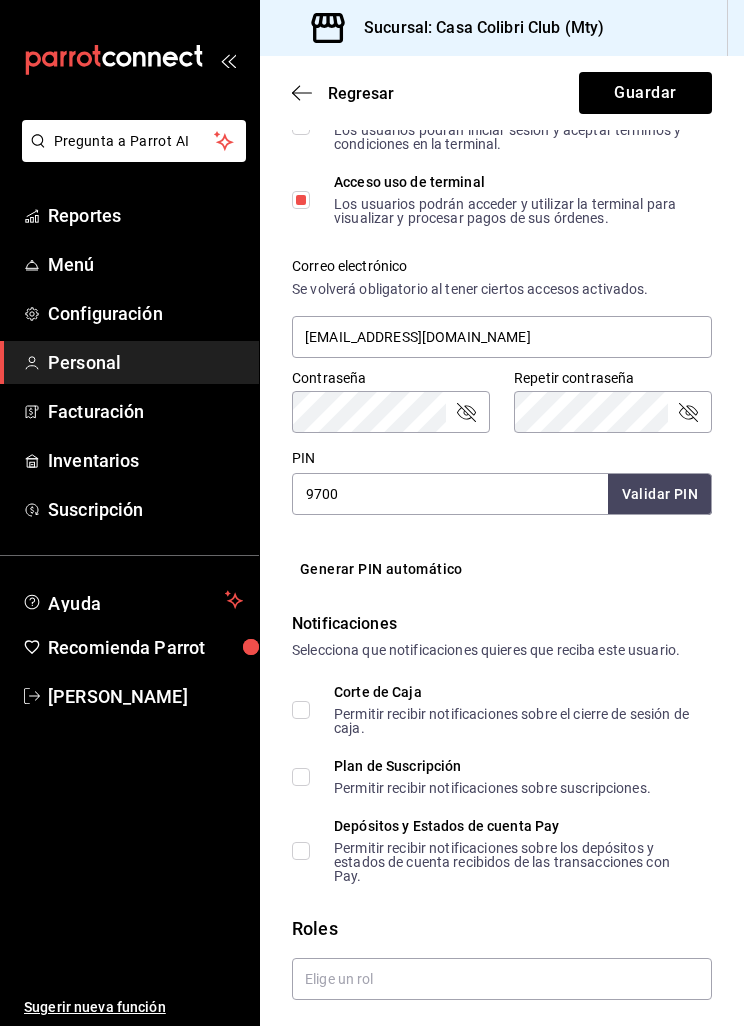 scroll, scrollTop: 664, scrollLeft: 0, axis: vertical 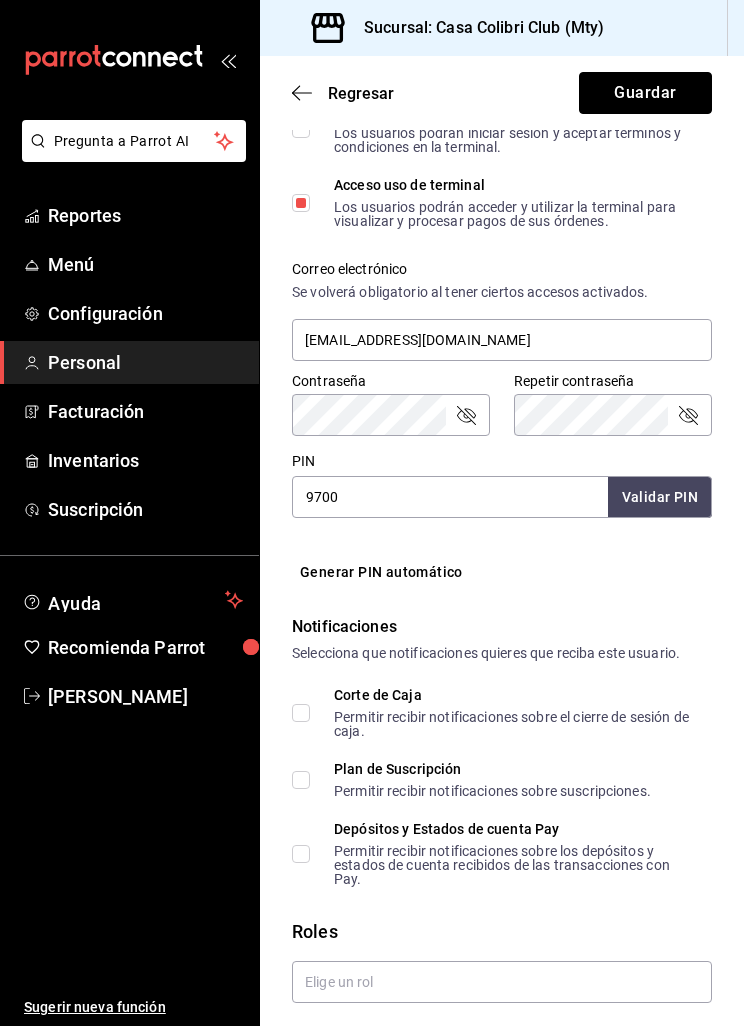 click on "Guardar" at bounding box center (645, 93) 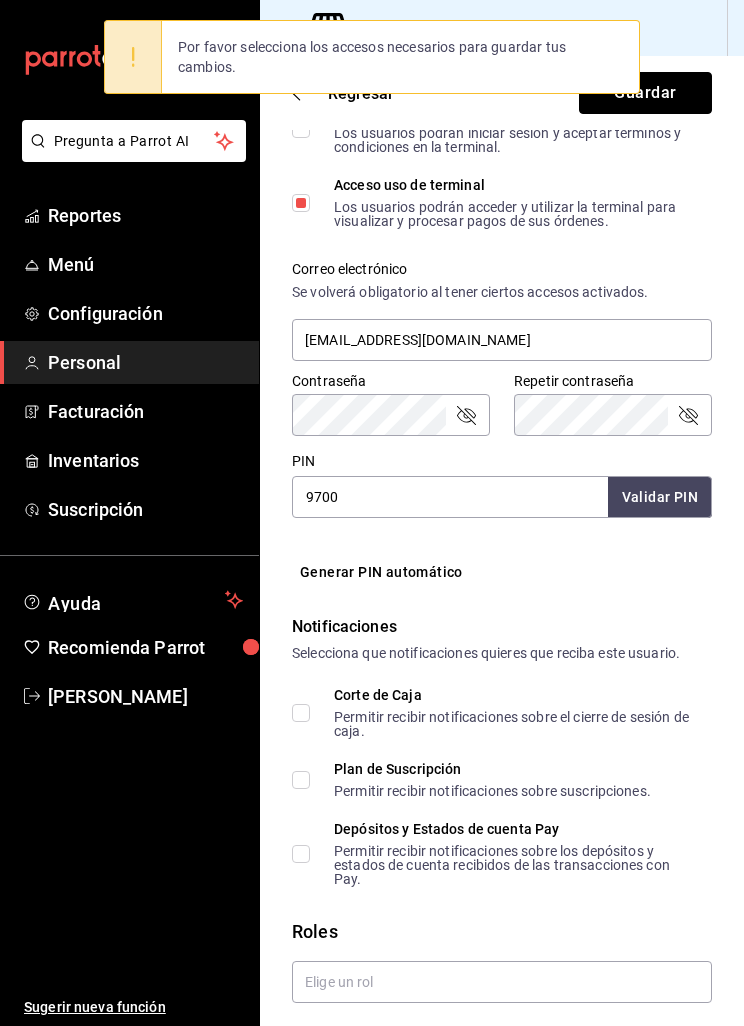 click on "Guardar" at bounding box center [645, 93] 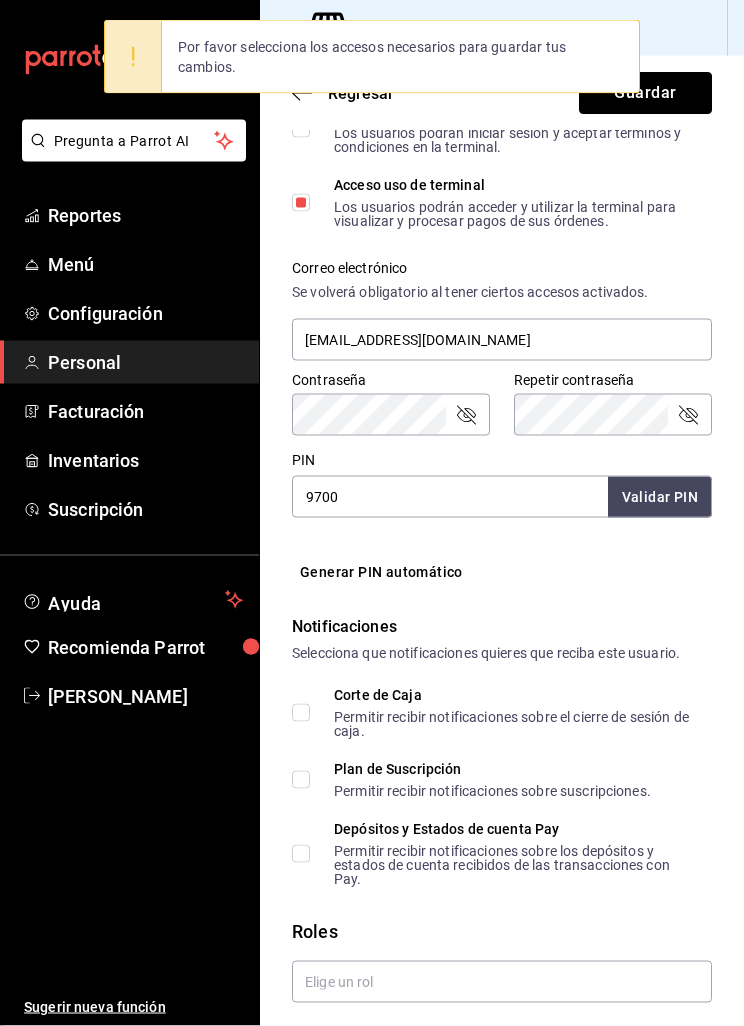 scroll, scrollTop: 64, scrollLeft: 0, axis: vertical 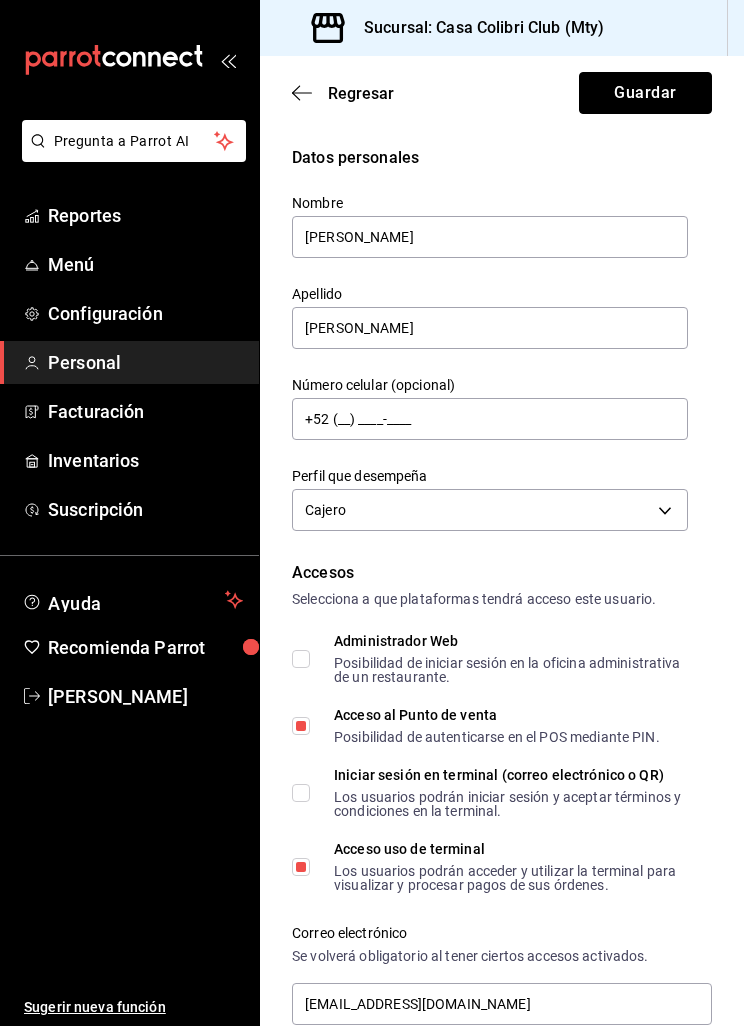 click on "Guardar" at bounding box center [645, 93] 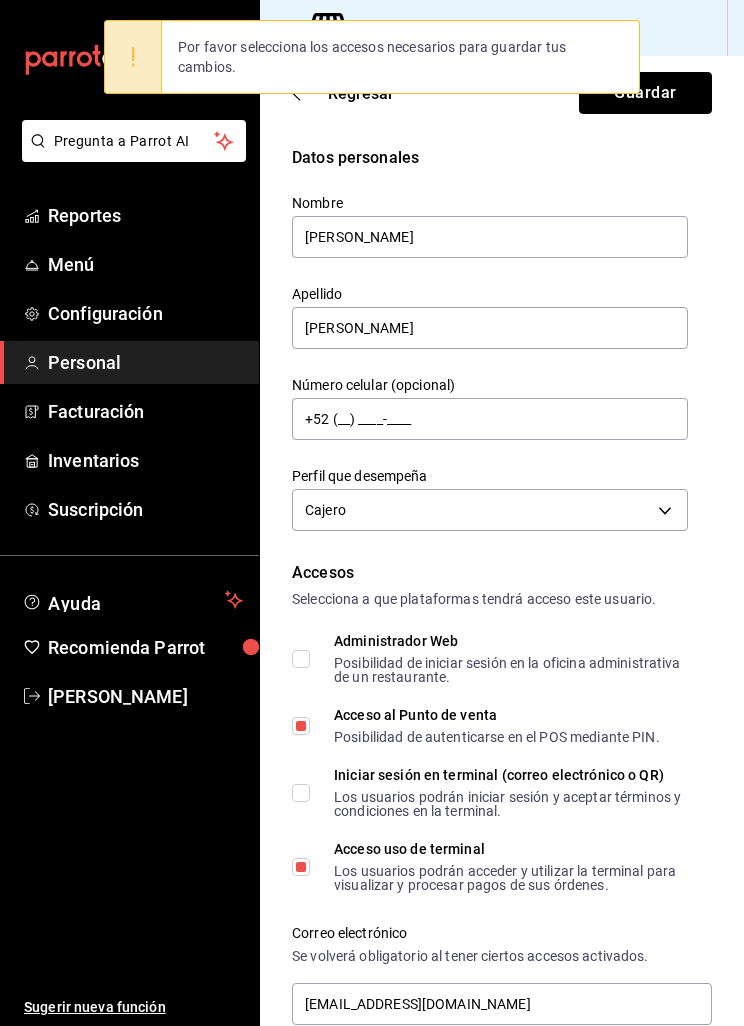 click on "Guardar" at bounding box center [645, 93] 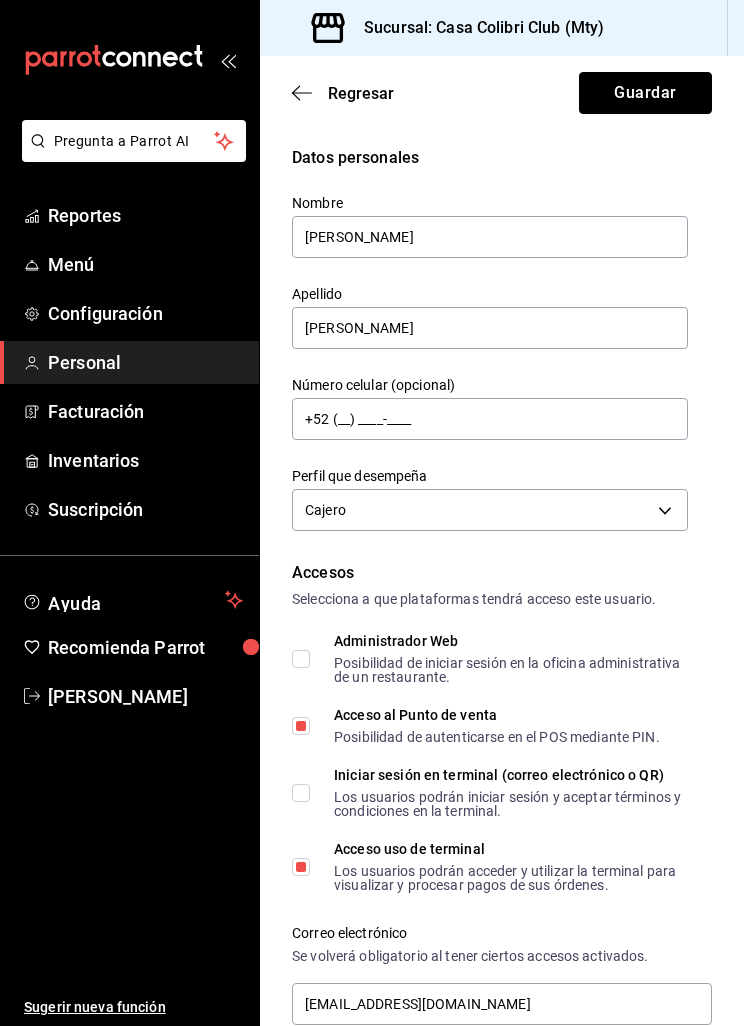 scroll, scrollTop: 0, scrollLeft: 0, axis: both 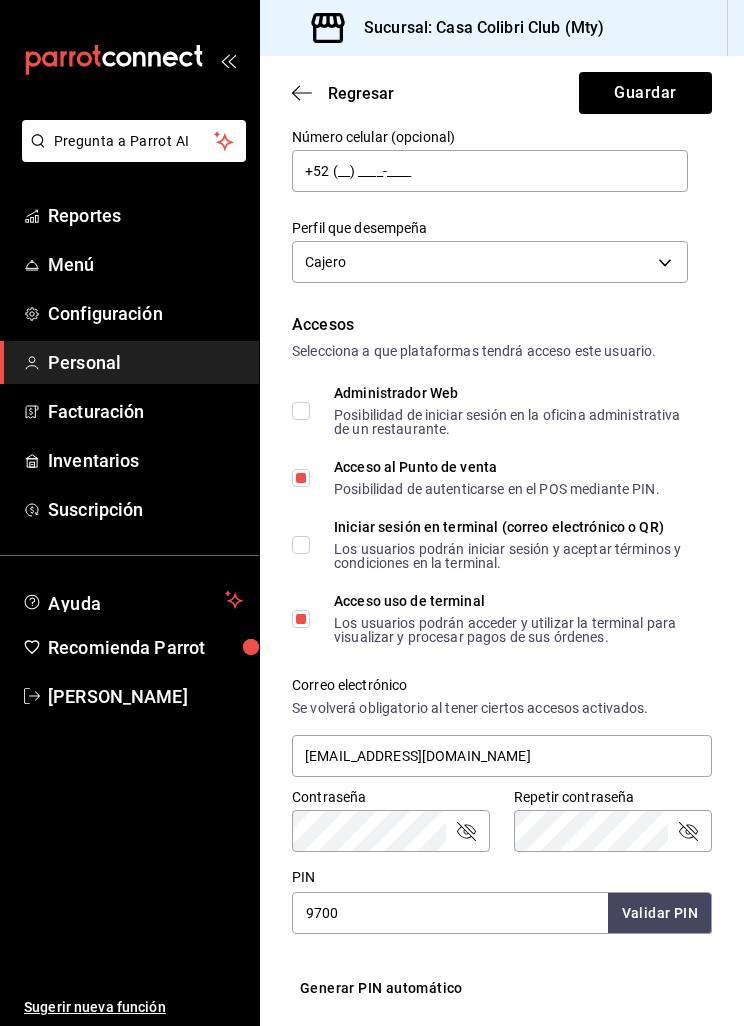 click on "Administrador Web Posibilidad de iniciar sesión en la oficina administrativa de un restaurante." at bounding box center (301, 411) 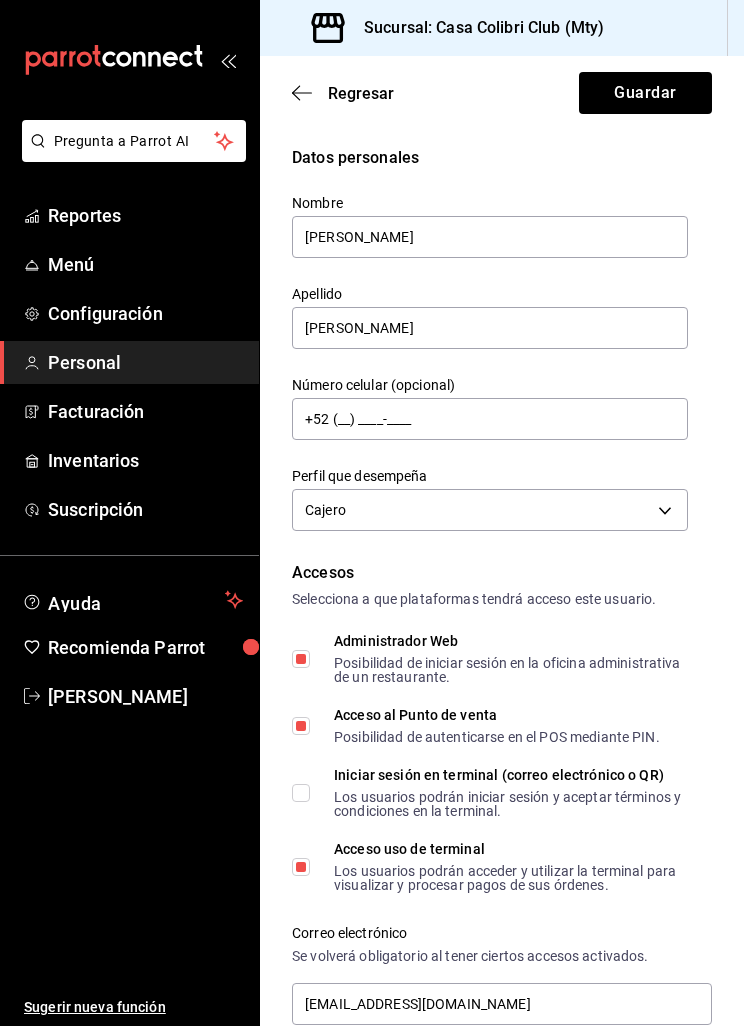 scroll, scrollTop: 0, scrollLeft: 0, axis: both 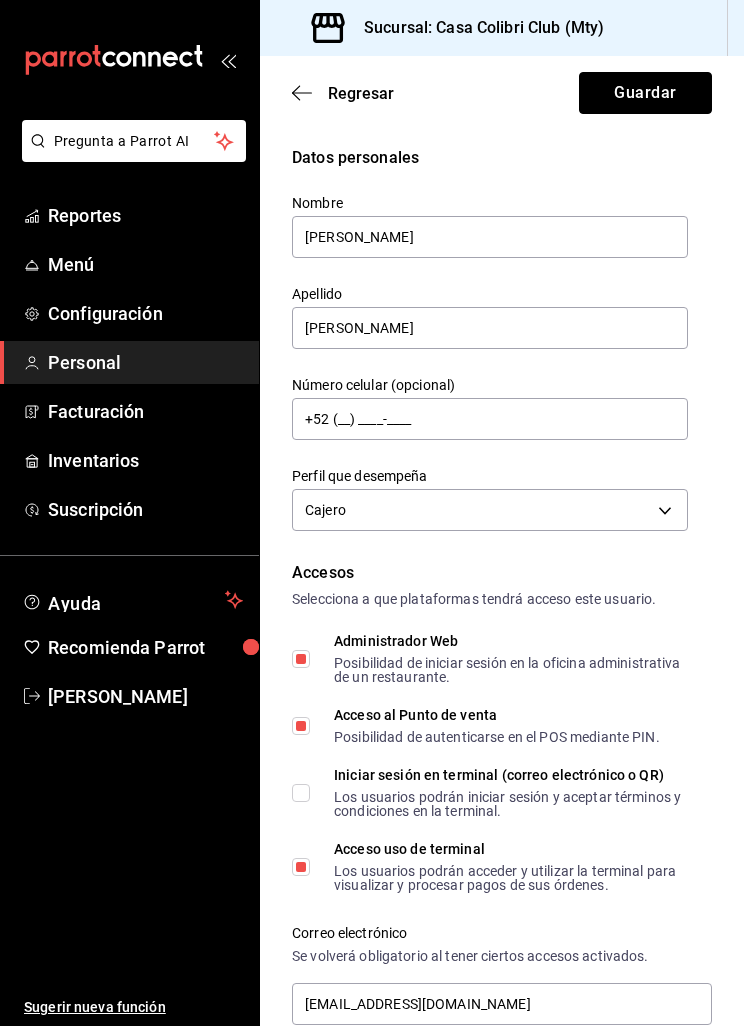 click on "Guardar" at bounding box center [645, 93] 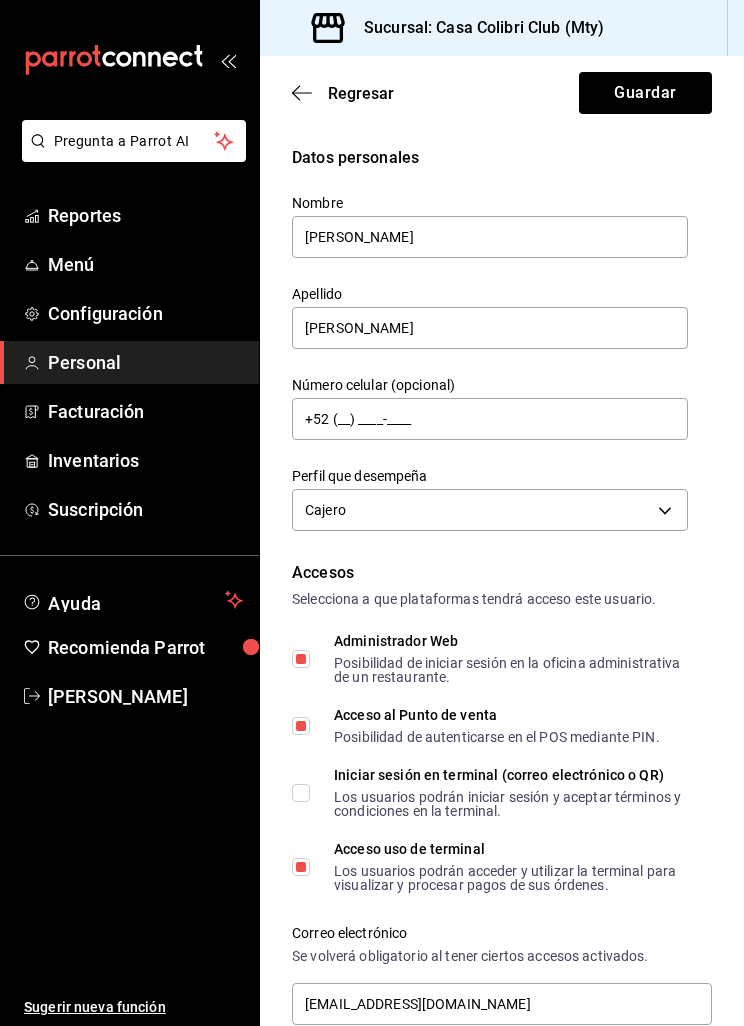 checkbox on "true" 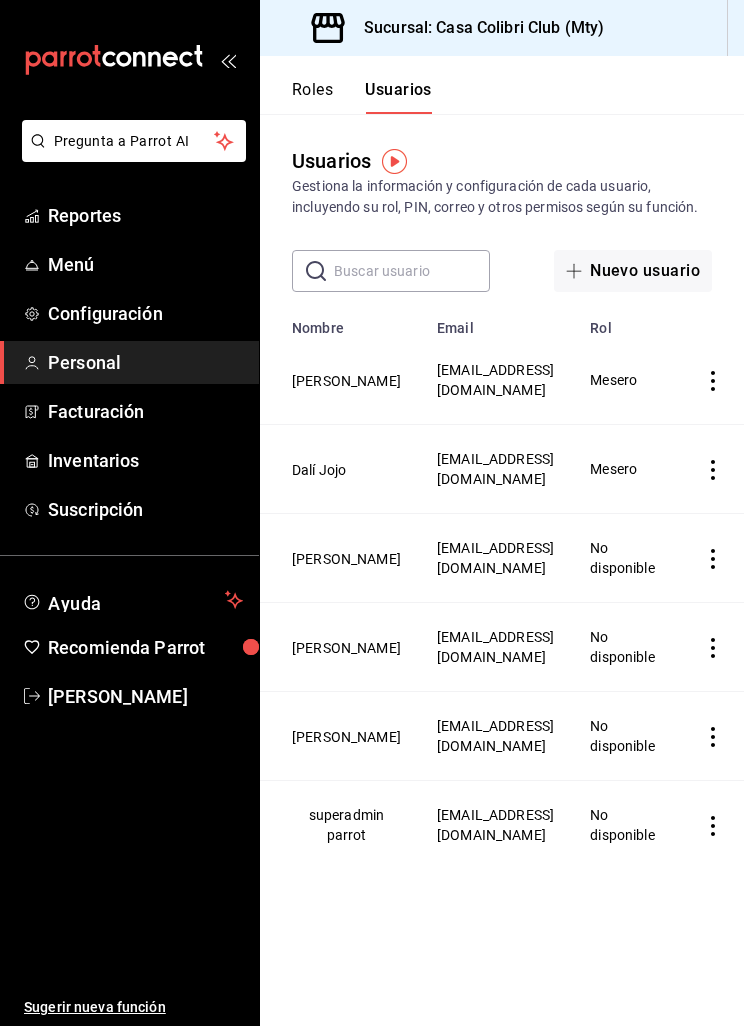 click on "[PERSON_NAME]" at bounding box center [346, 737] 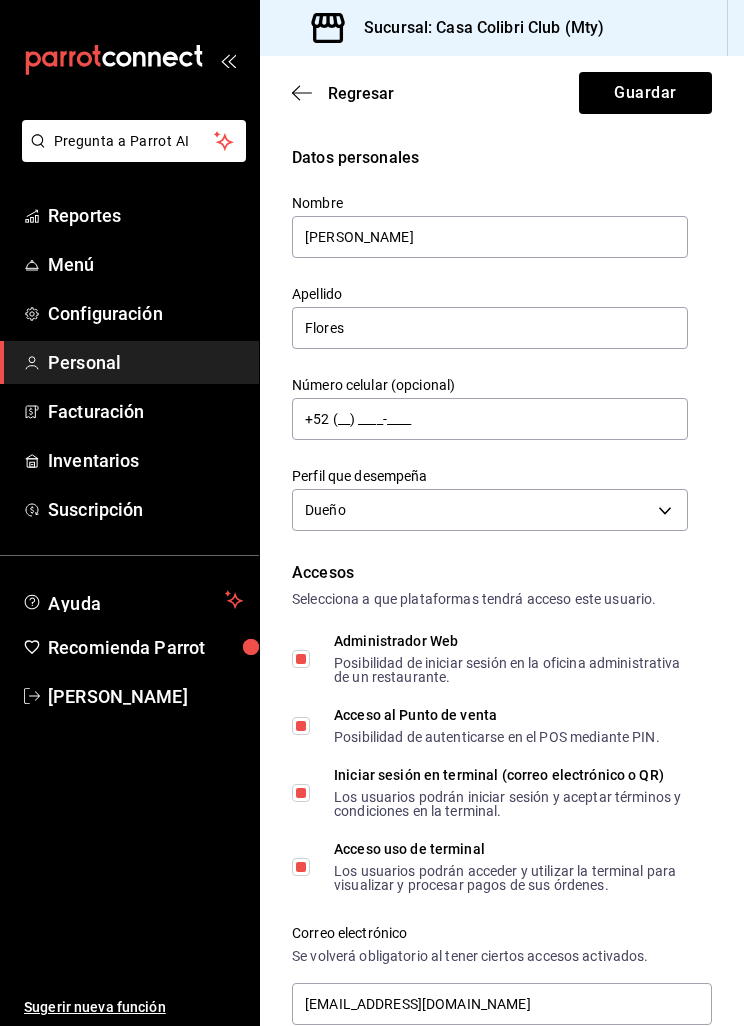 scroll, scrollTop: 0, scrollLeft: 0, axis: both 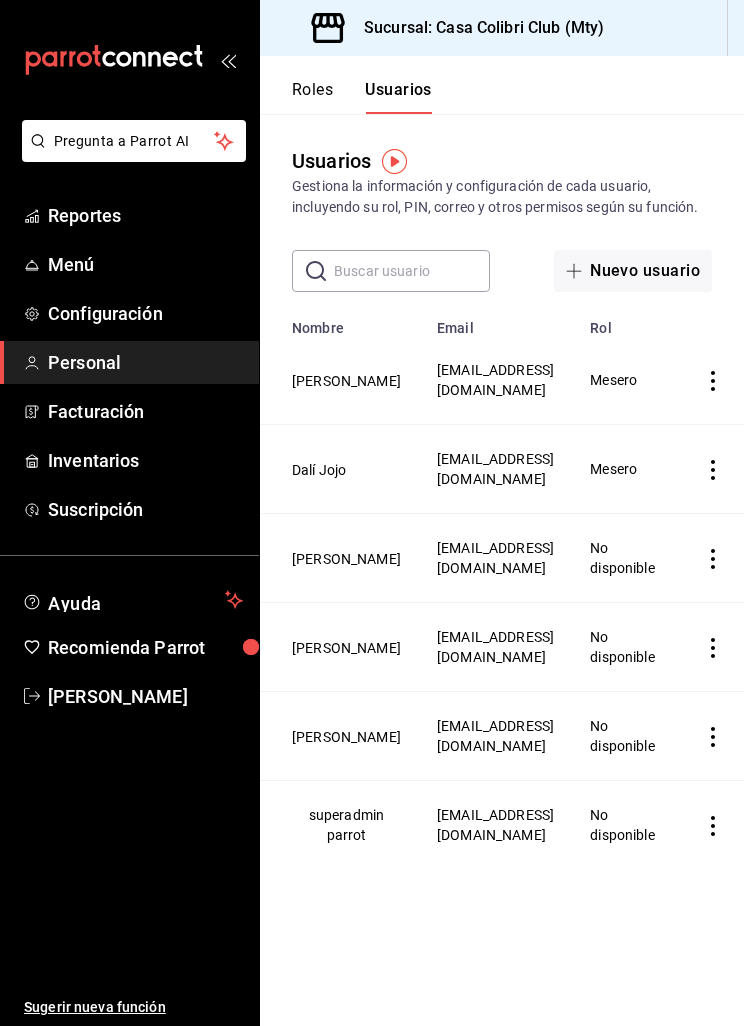 click on "superadmin parrot" at bounding box center [346, 825] 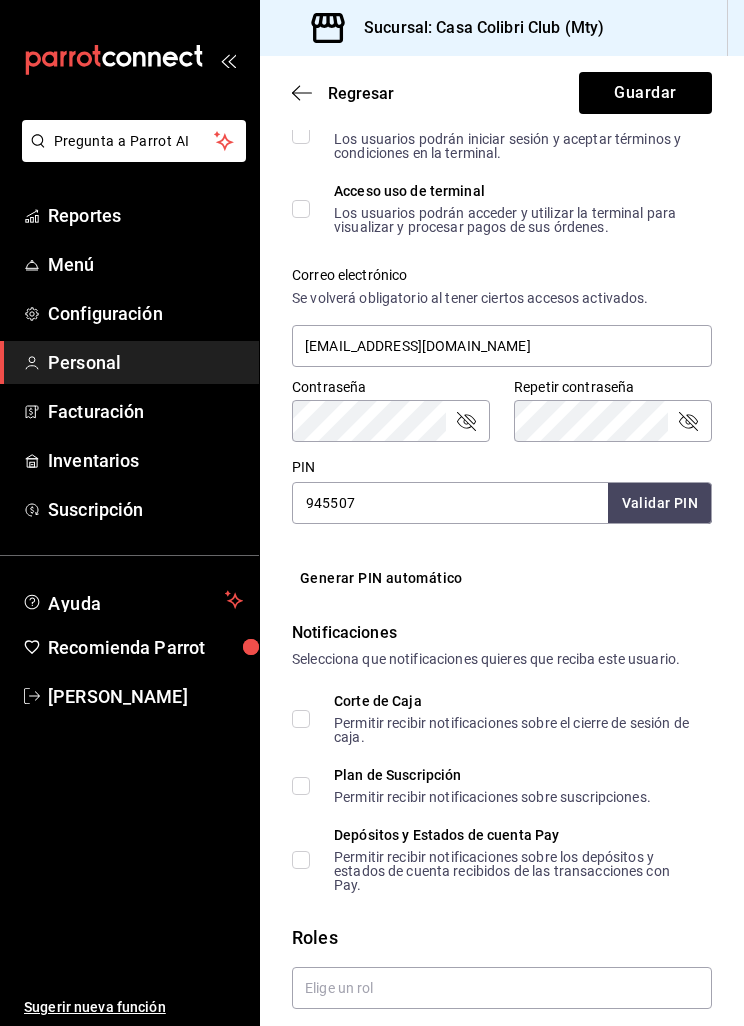 scroll, scrollTop: 659, scrollLeft: 0, axis: vertical 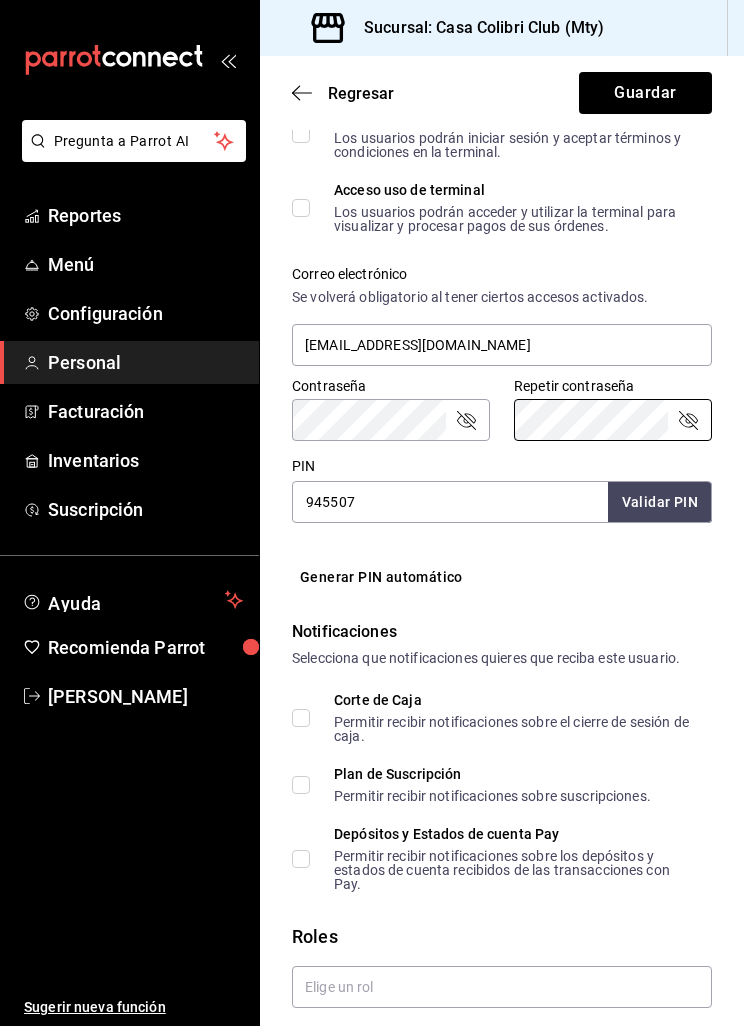 click 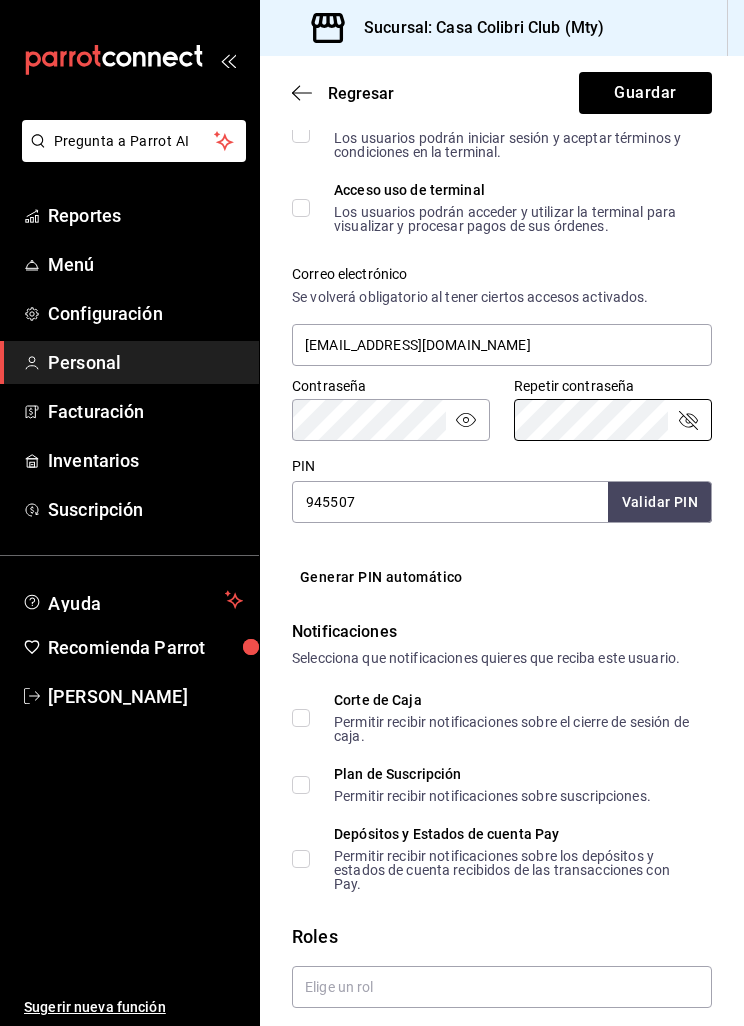 click 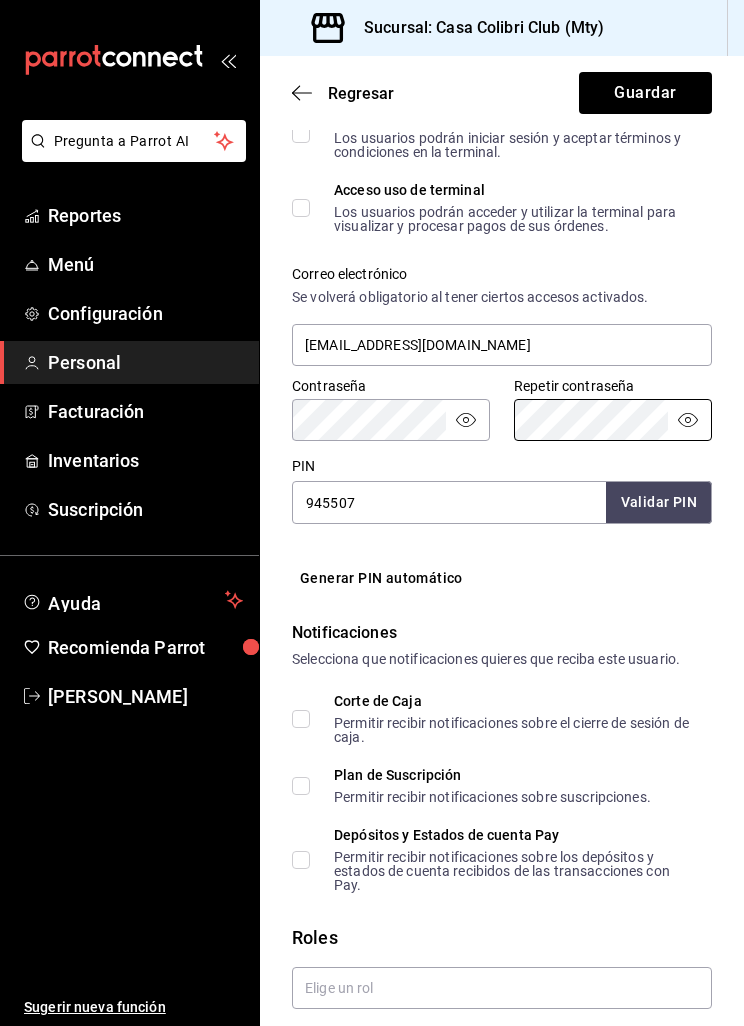 click on "Validar PIN" at bounding box center (659, 502) 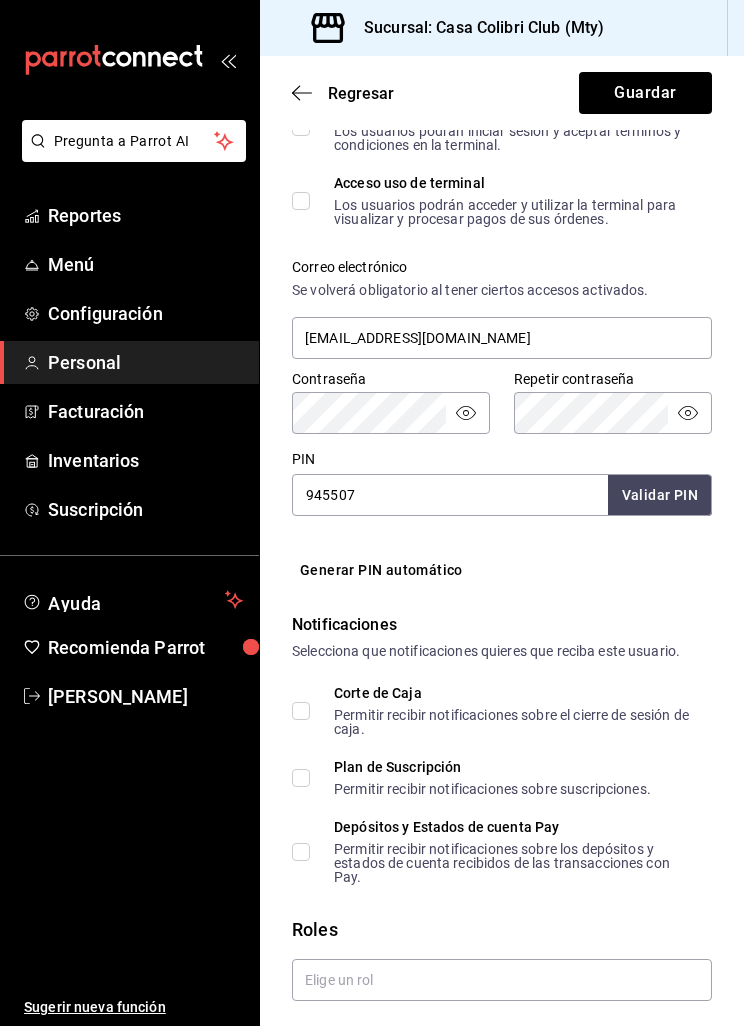 scroll, scrollTop: 664, scrollLeft: 0, axis: vertical 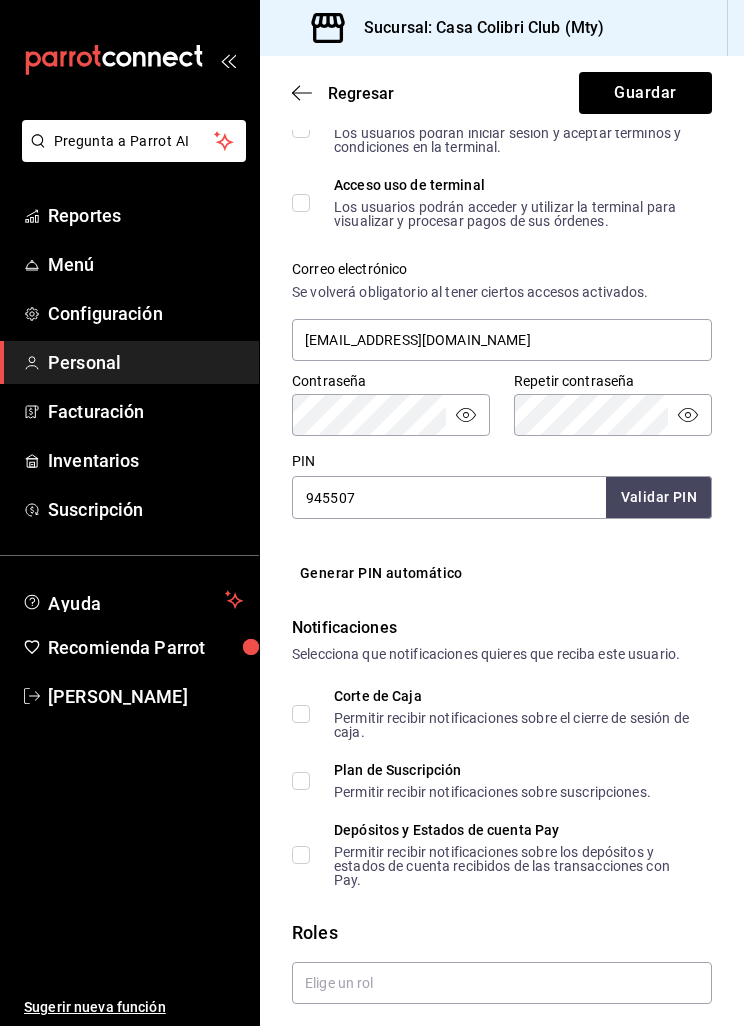 click on "Validar PIN" at bounding box center [659, 497] 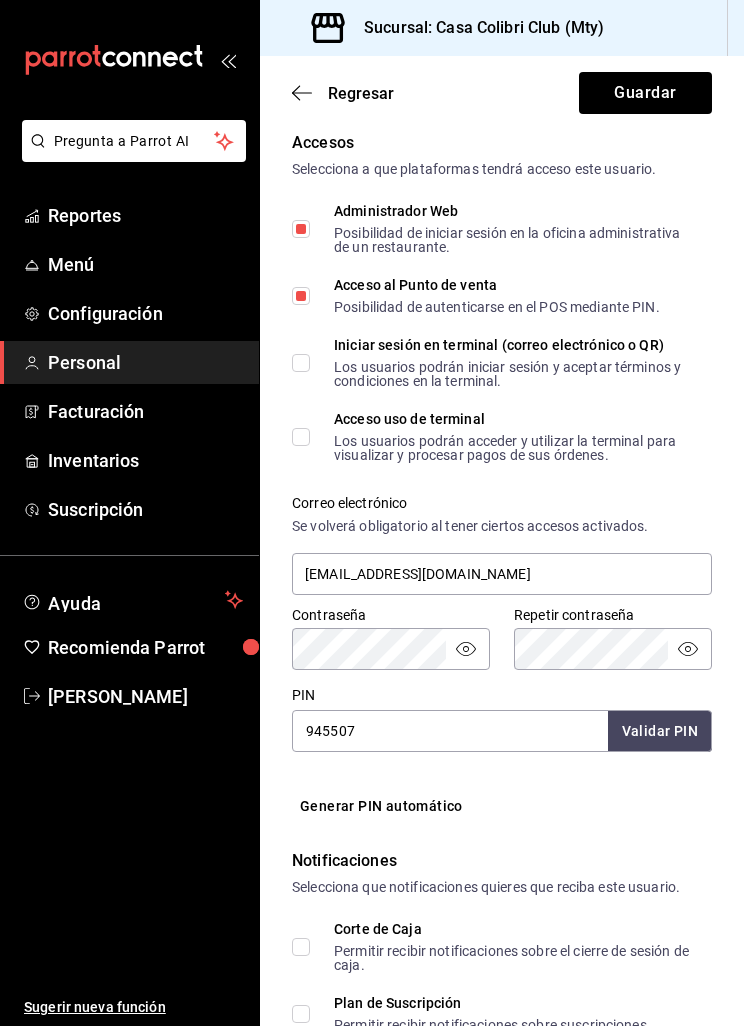 scroll, scrollTop: 425, scrollLeft: 0, axis: vertical 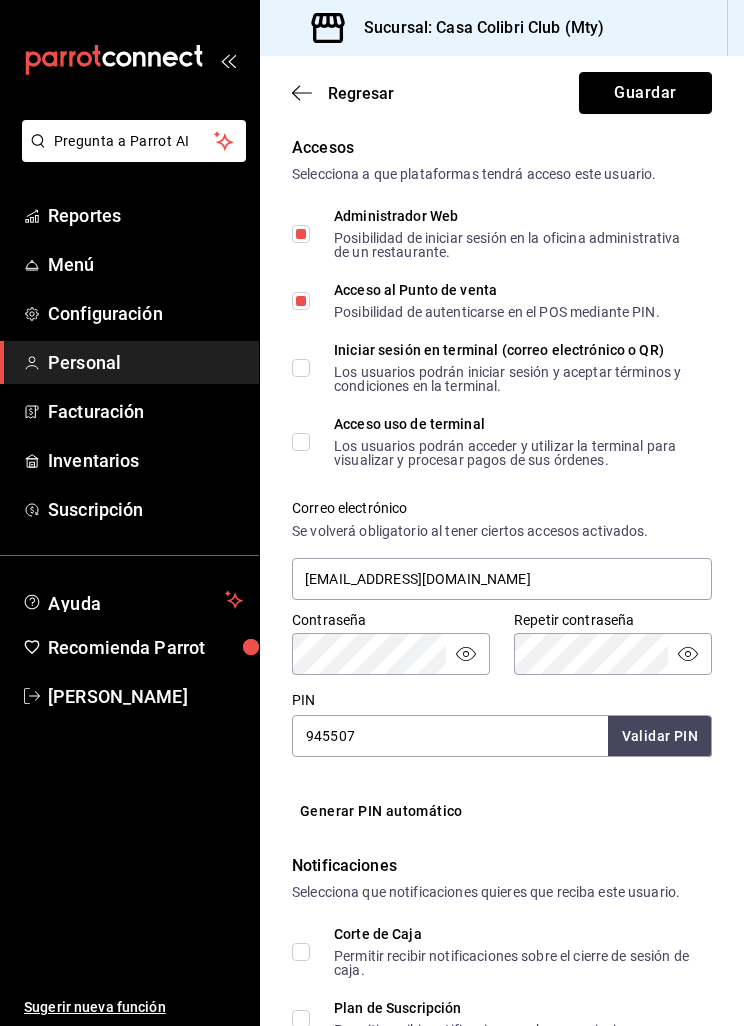 click on "Guardar" at bounding box center [645, 93] 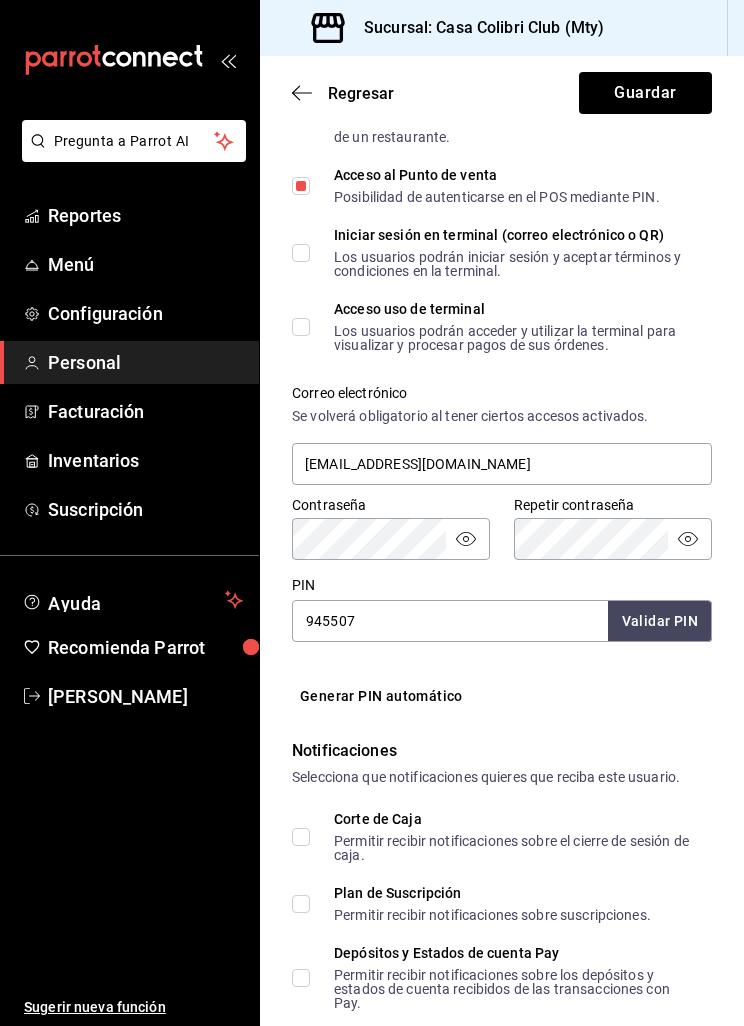 scroll, scrollTop: 597, scrollLeft: 0, axis: vertical 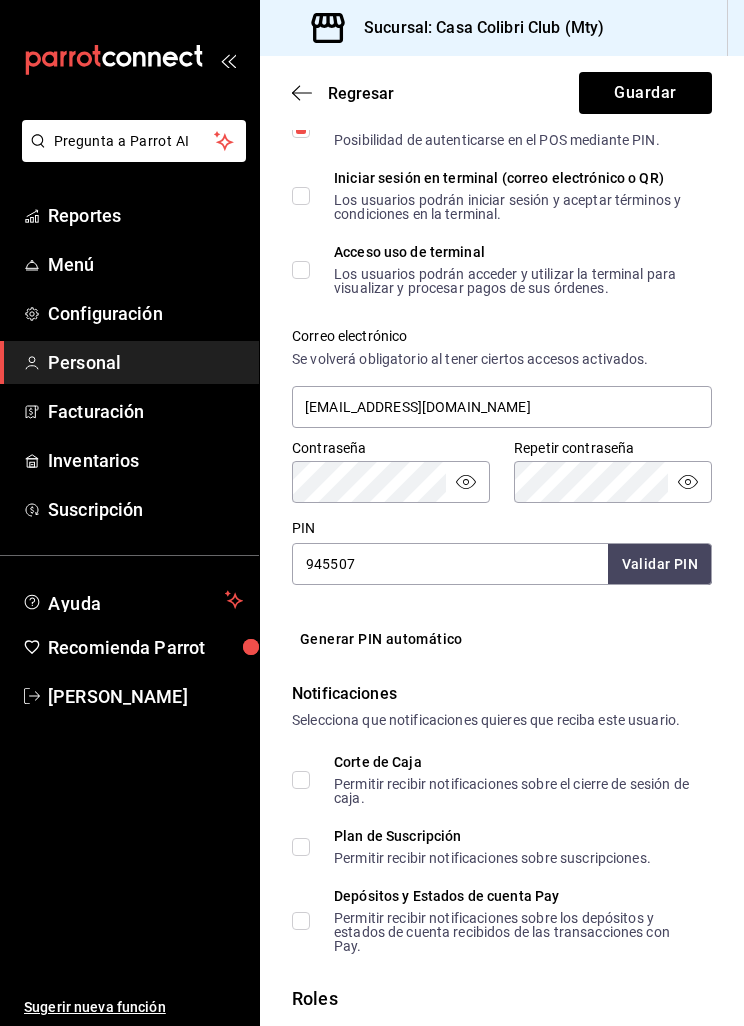 click on "Acceso uso de terminal Los usuarios podrán acceder y utilizar la terminal para visualizar y procesar pagos de sus órdenes." at bounding box center (301, 270) 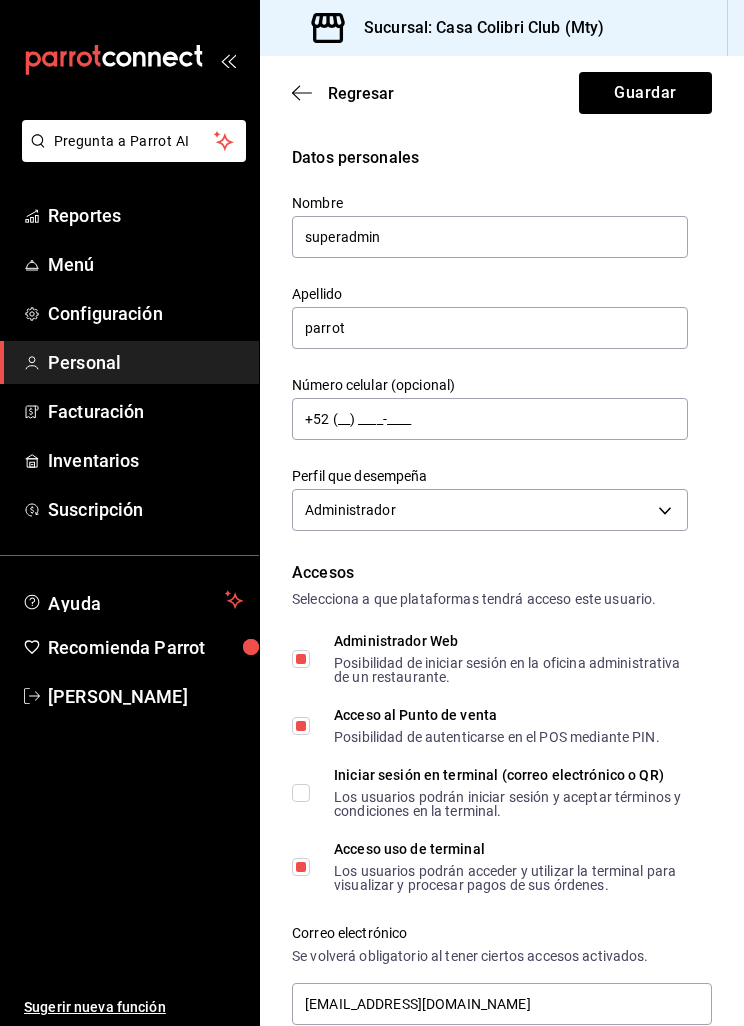 scroll, scrollTop: 0, scrollLeft: 0, axis: both 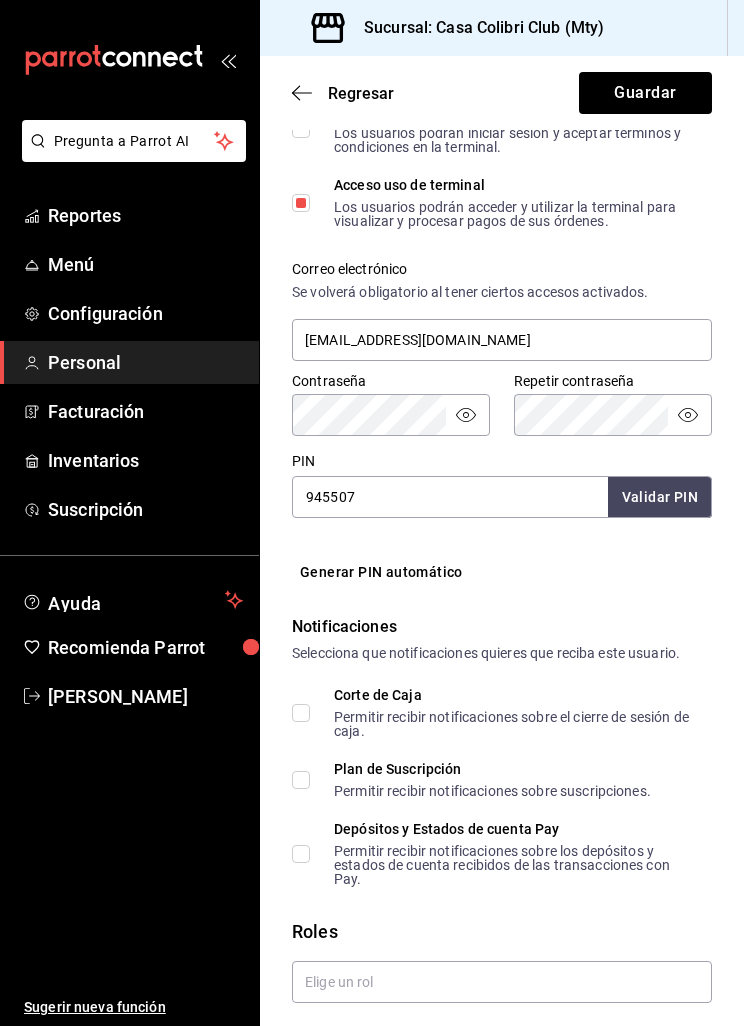 click on "Corte de Caja Permitir recibir notificaciones sobre el cierre de sesión de caja." at bounding box center (301, 713) 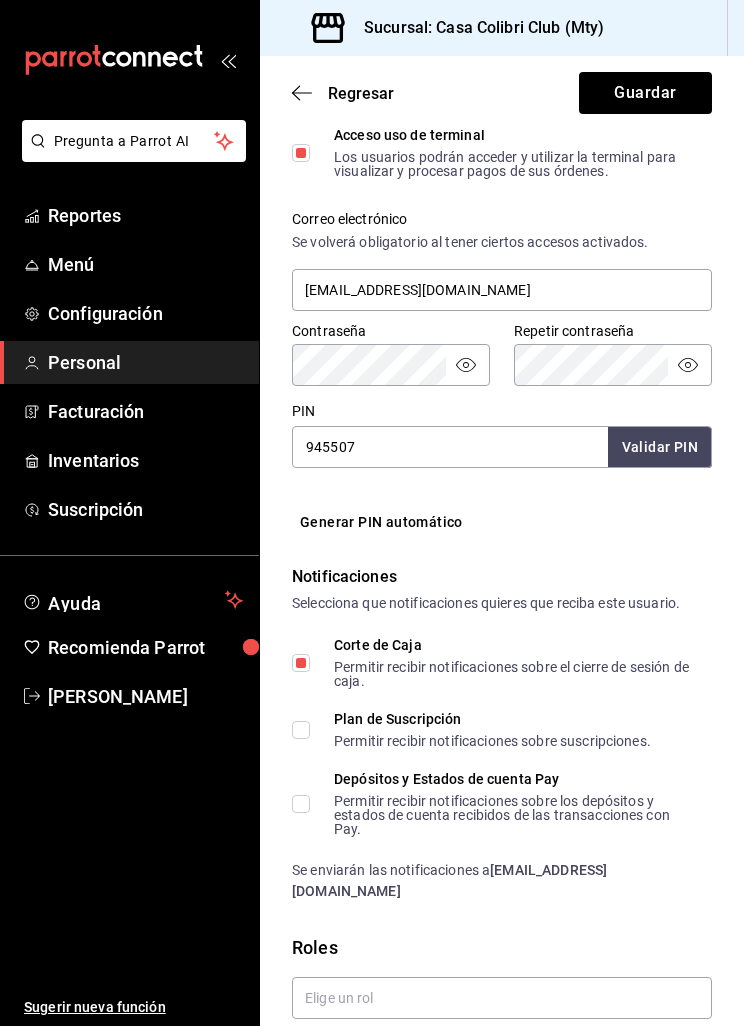 scroll, scrollTop: 709, scrollLeft: 0, axis: vertical 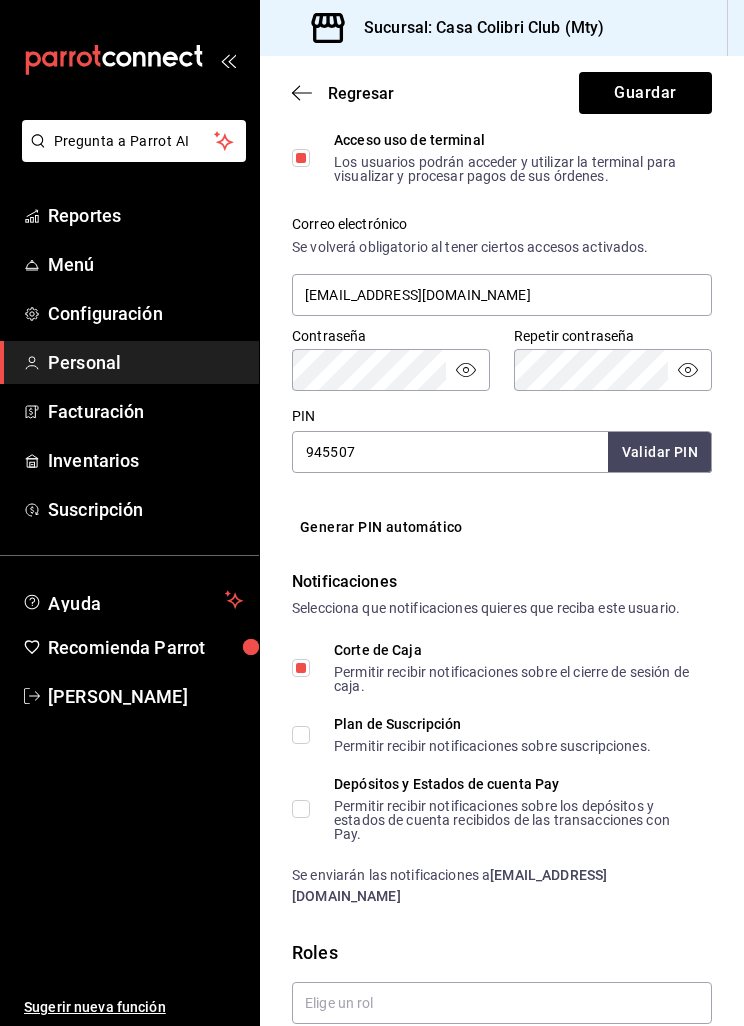 click on "Plan de Suscripción Permitir recibir notificaciones sobre suscripciones." at bounding box center (301, 735) 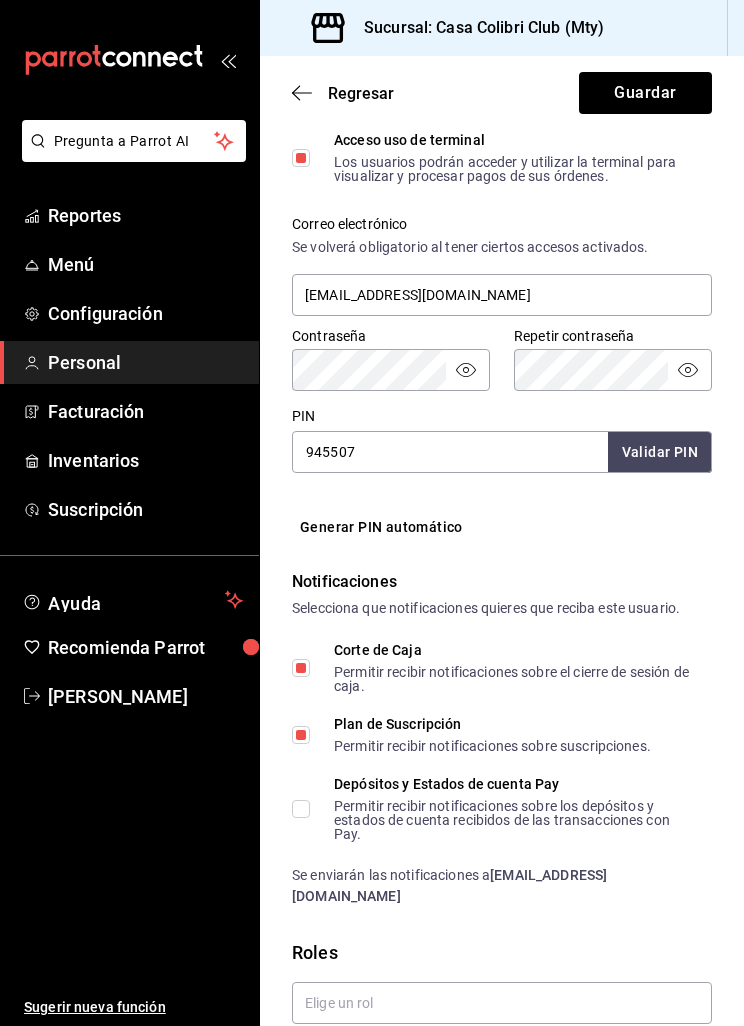 click on "Depósitos y Estados de cuenta Pay Permitir recibir notificaciones sobre los depósitos y estados de cuenta recibidos de las transacciones con Pay." at bounding box center (494, 809) 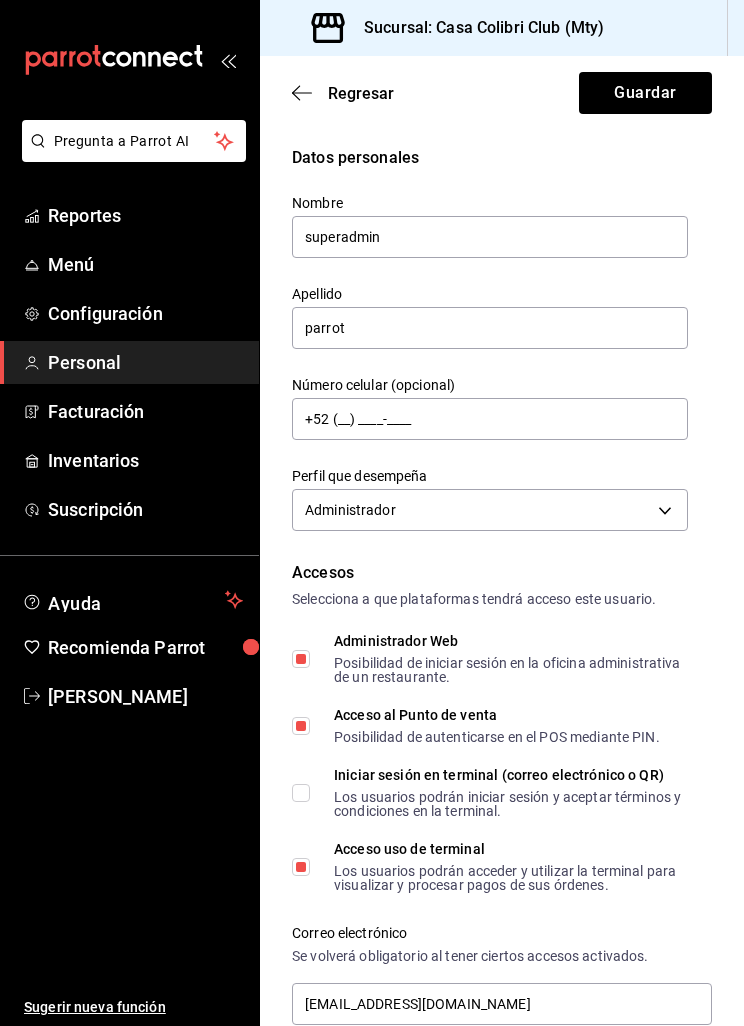 scroll, scrollTop: 0, scrollLeft: 0, axis: both 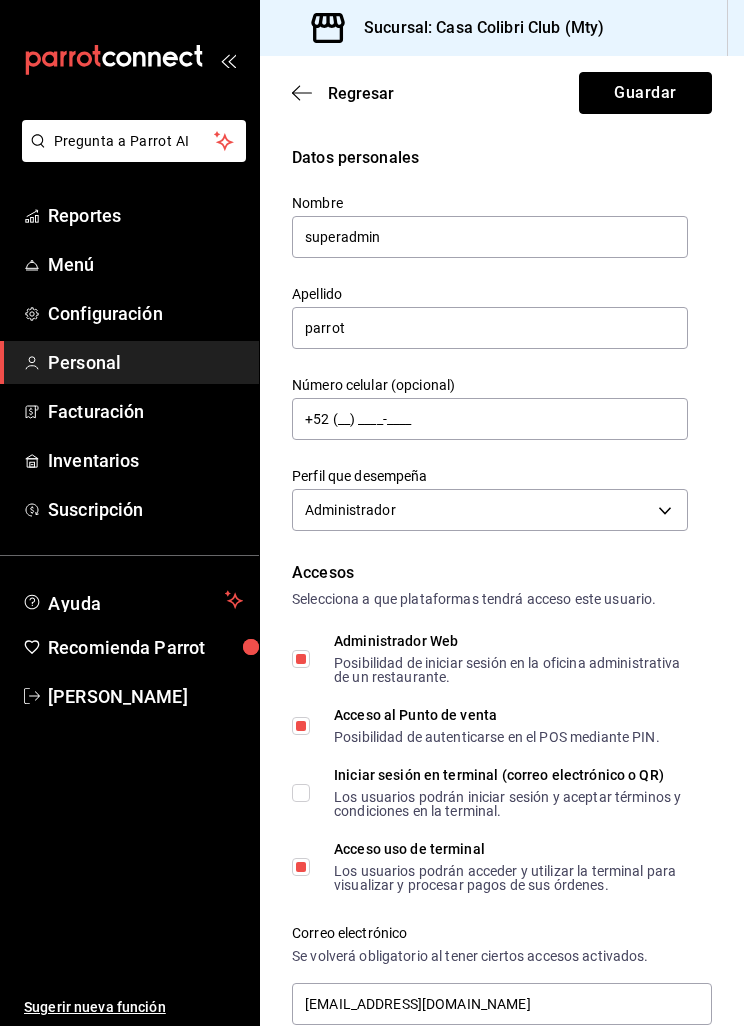 click on "Guardar" at bounding box center [645, 93] 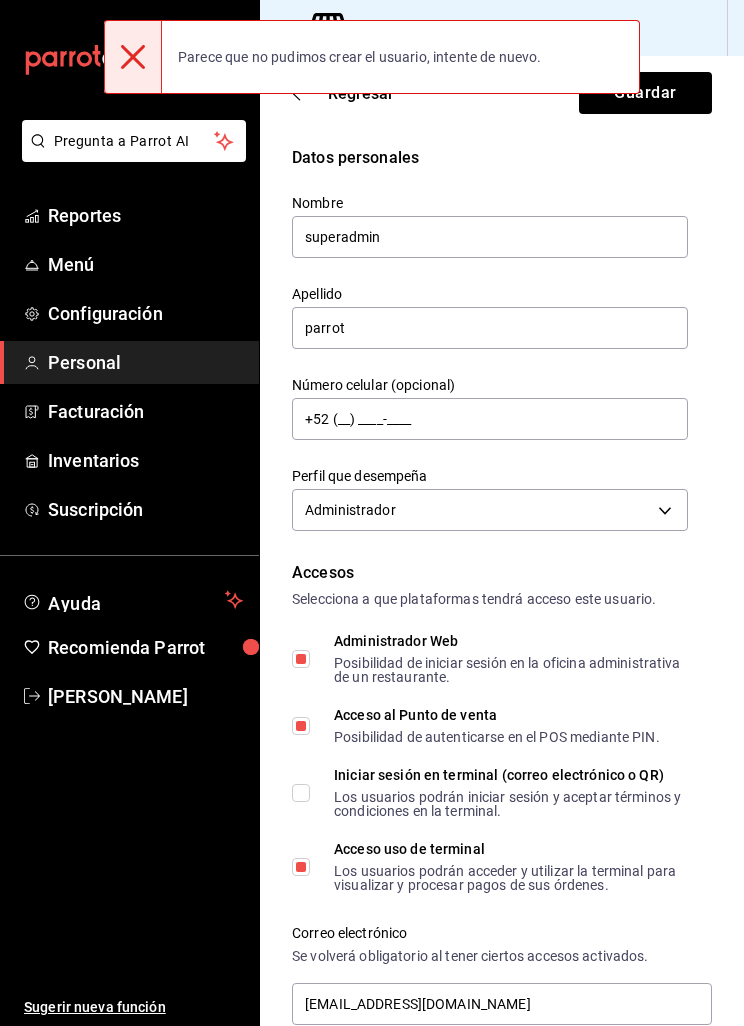 click on "Iniciar sesión en terminal (correo electrónico o QR) Los usuarios podrán iniciar sesión y aceptar términos y condiciones en la terminal." at bounding box center [301, 793] 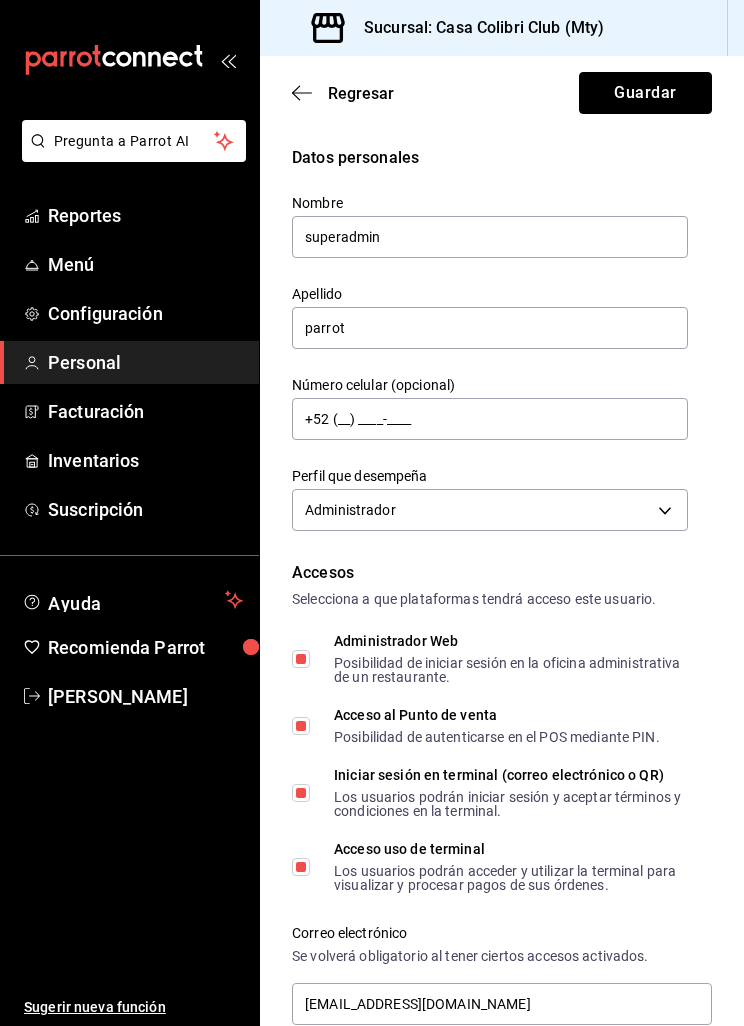 click on "Guardar" at bounding box center [645, 93] 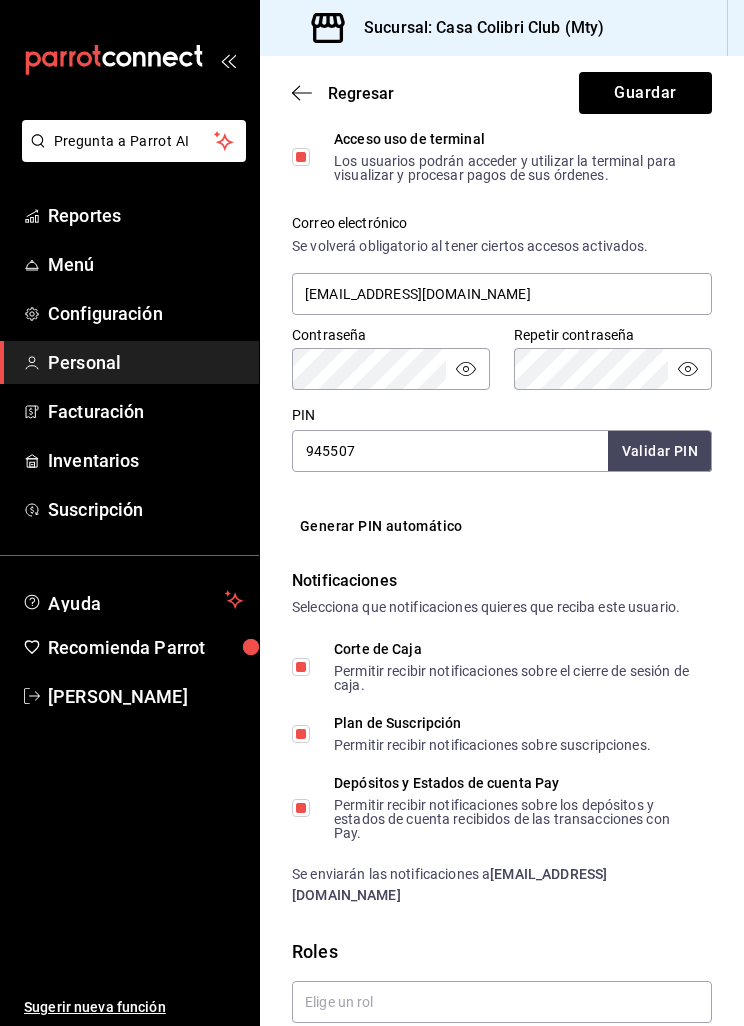 scroll, scrollTop: 709, scrollLeft: 0, axis: vertical 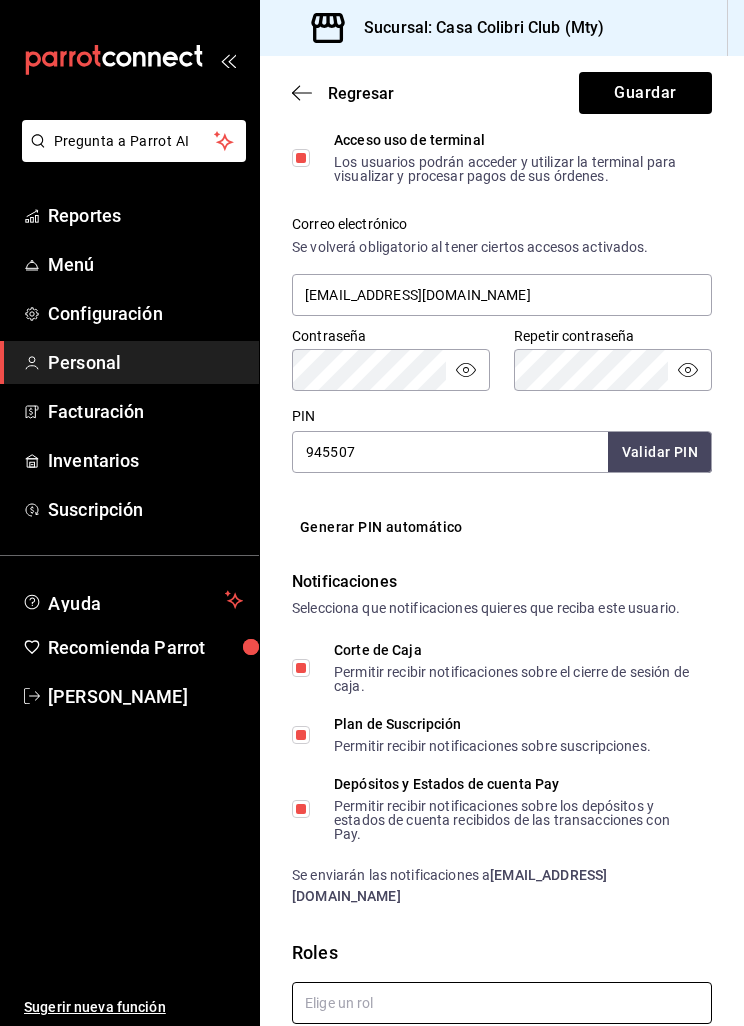 click at bounding box center (502, 1003) 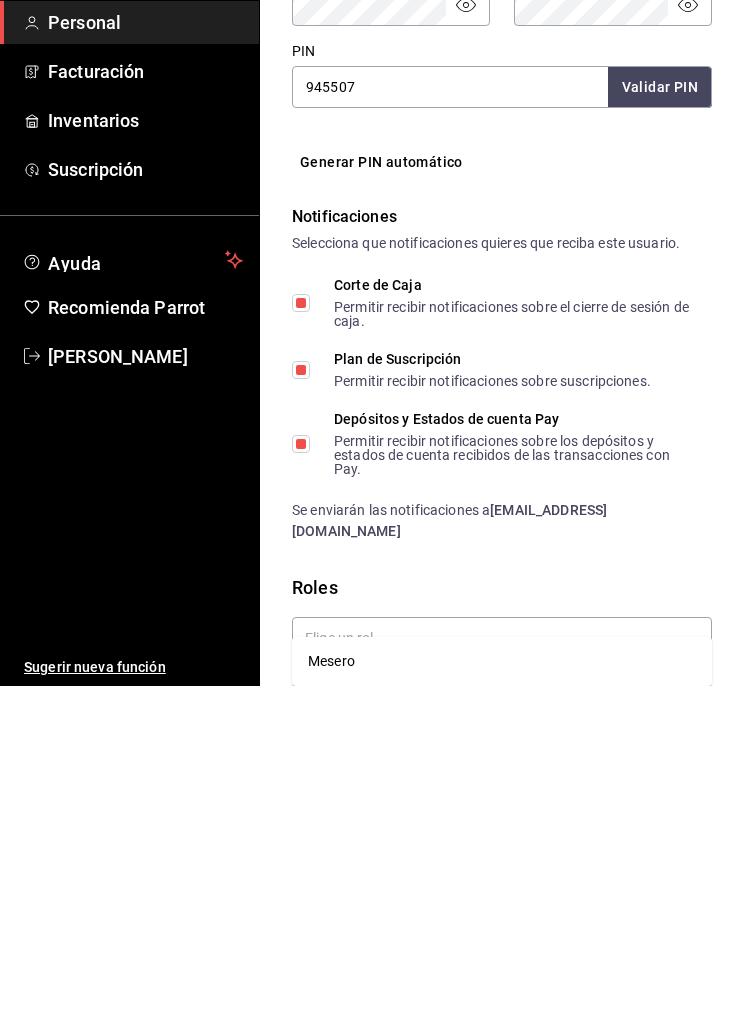 click on "casacolibriclub@mty.com" at bounding box center (449, 860) 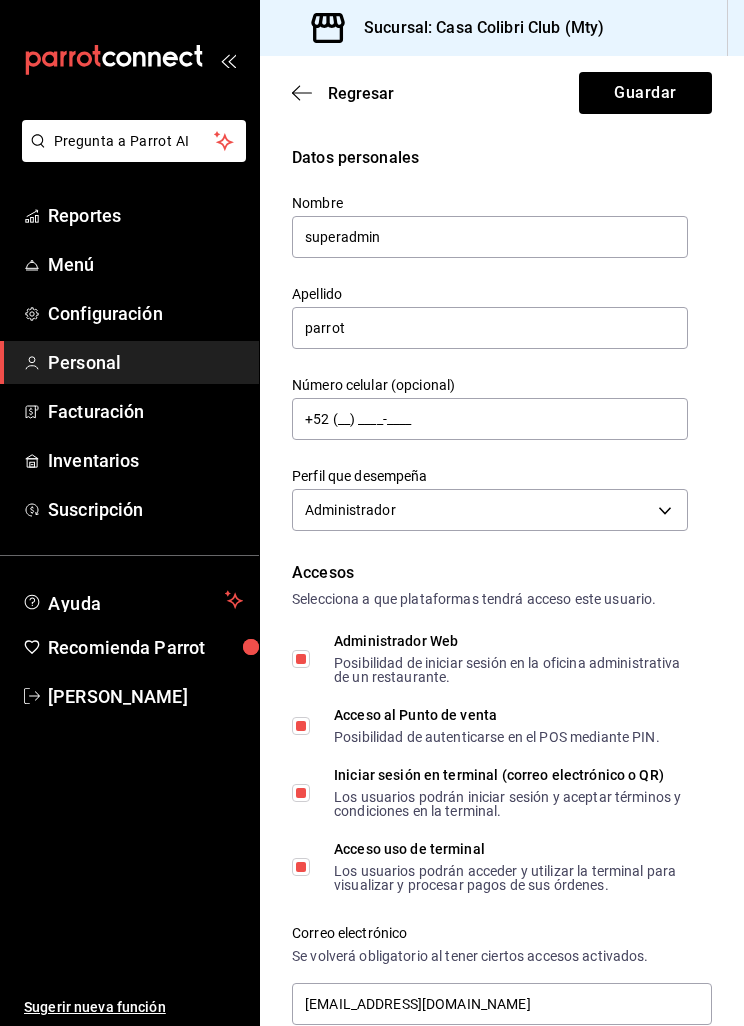 scroll, scrollTop: 0, scrollLeft: 0, axis: both 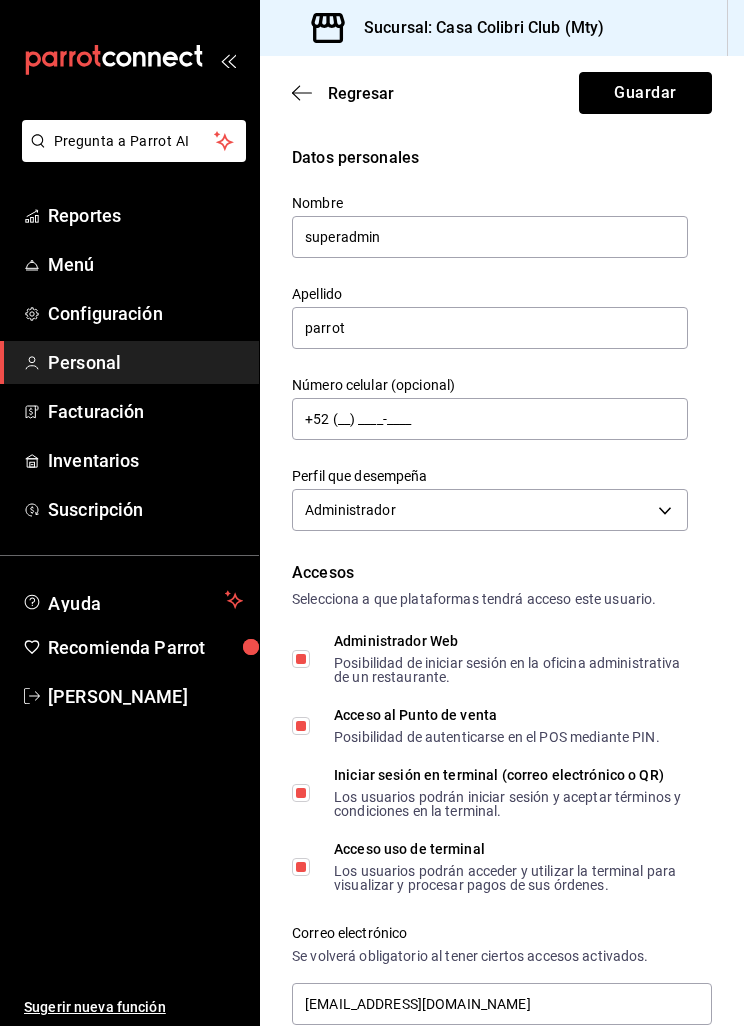 click on "Guardar" at bounding box center [645, 93] 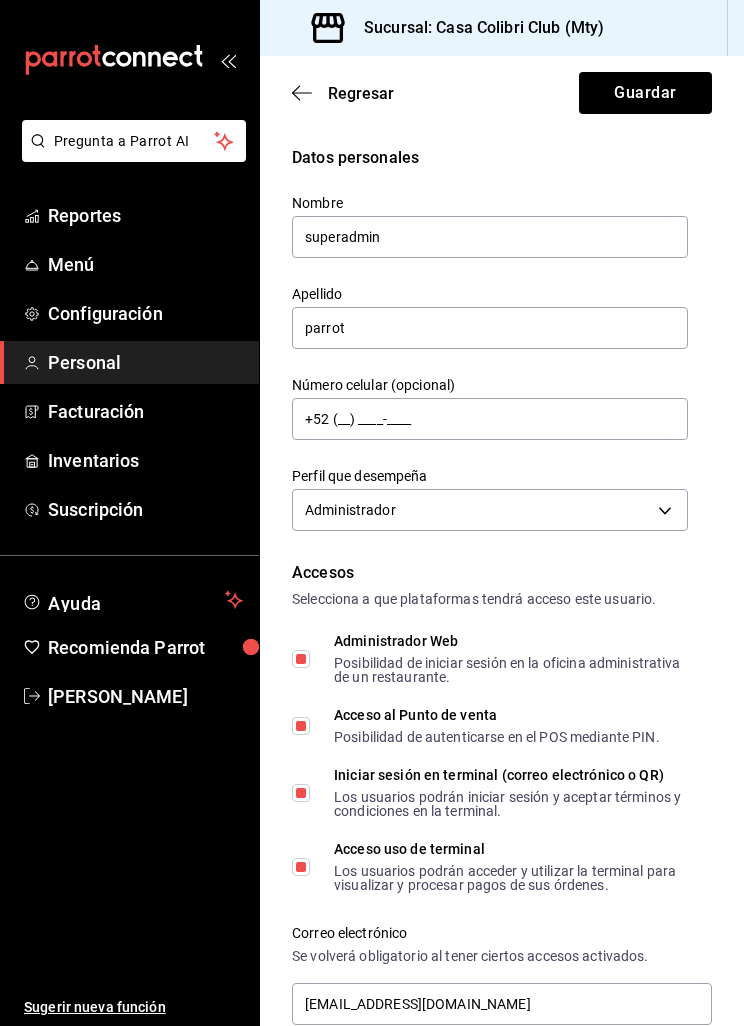scroll, scrollTop: 0, scrollLeft: 0, axis: both 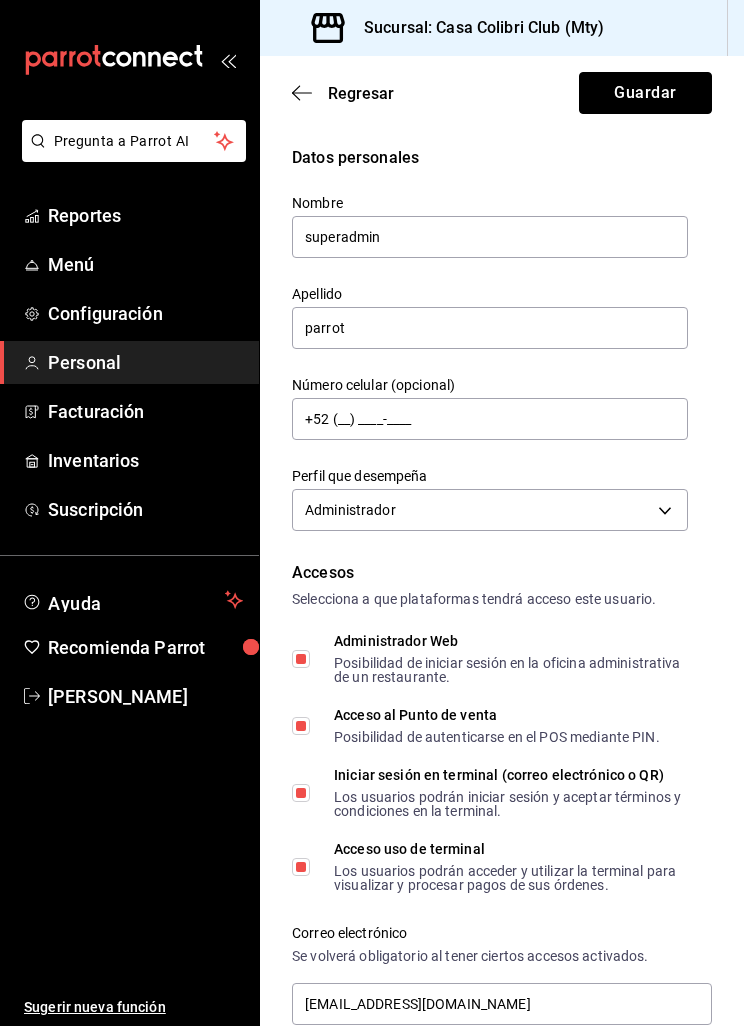 click on "Guardar" at bounding box center (645, 93) 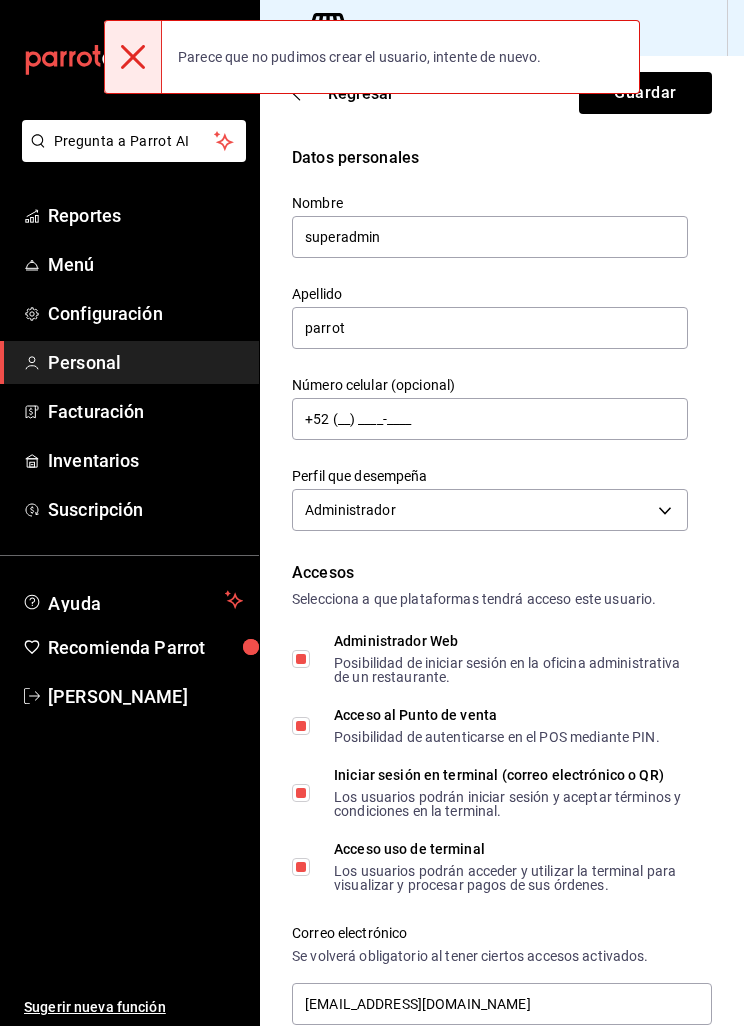 click 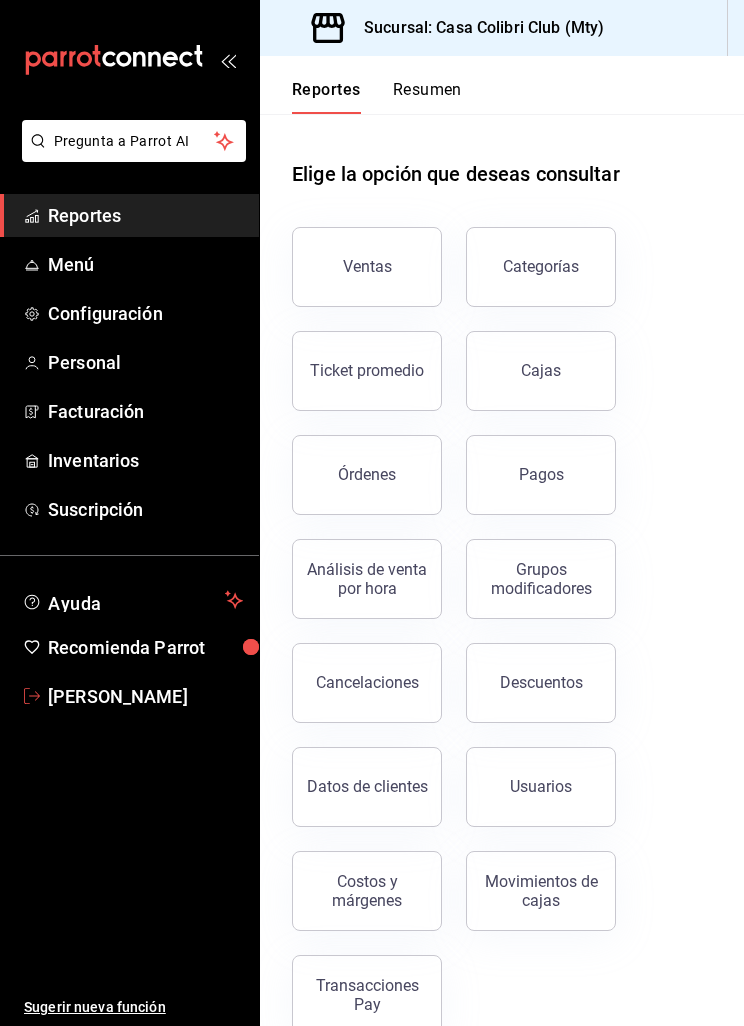 click on "[PERSON_NAME]" at bounding box center [145, 696] 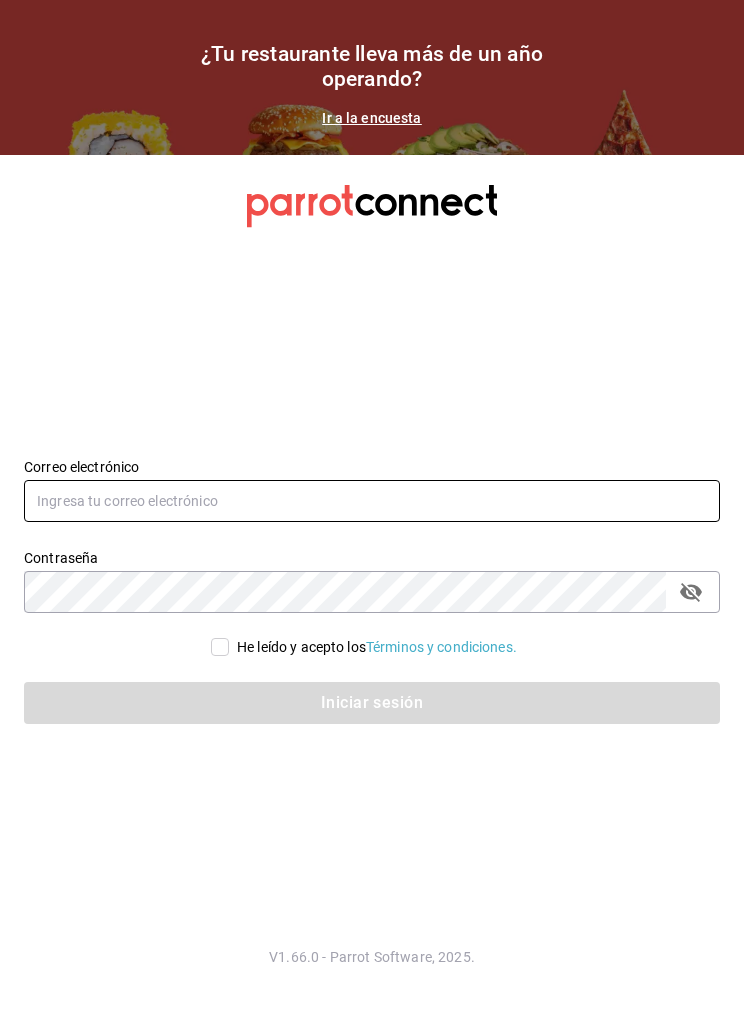 click at bounding box center [372, 501] 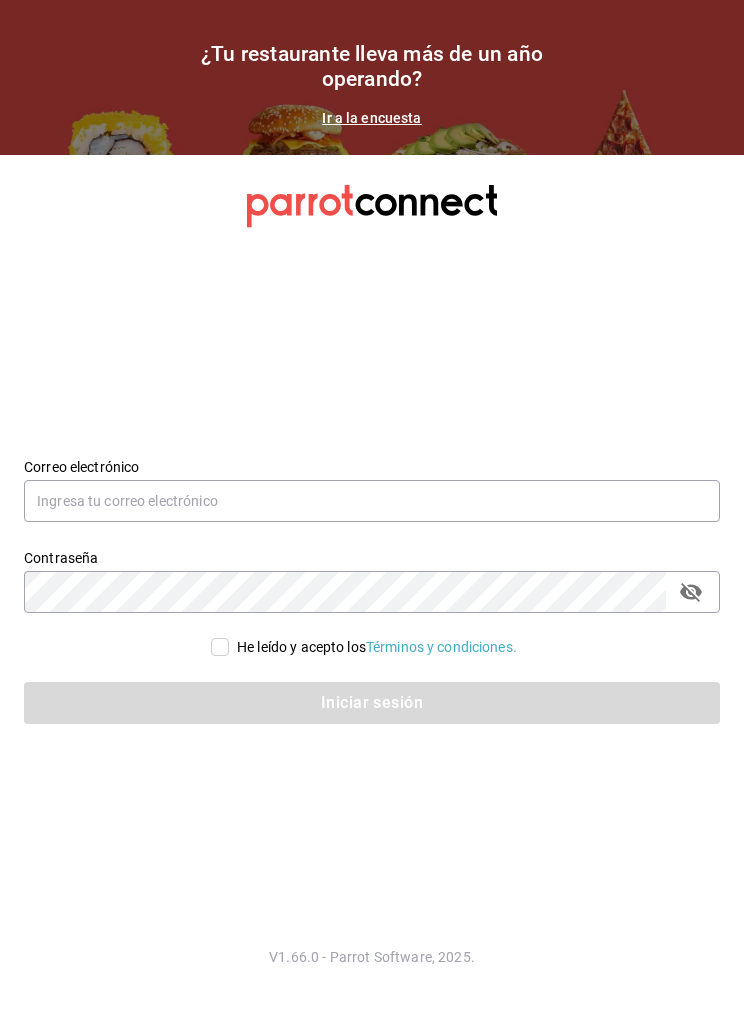 click on "He leído y acepto los  Términos y condiciones." at bounding box center (220, 647) 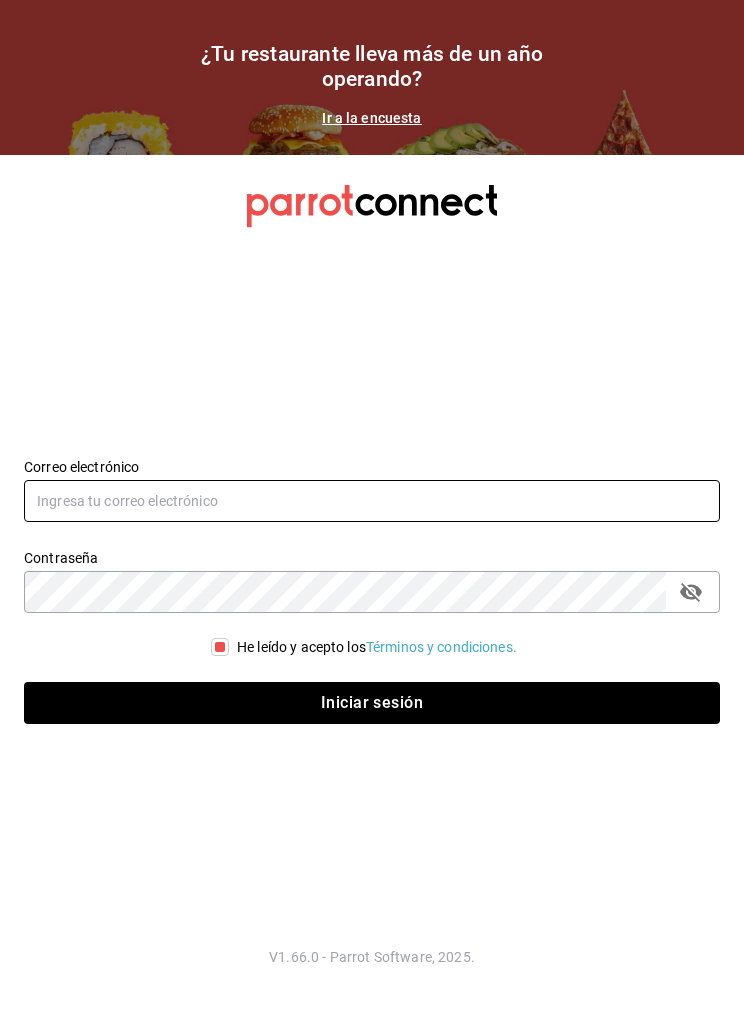 click at bounding box center (372, 501) 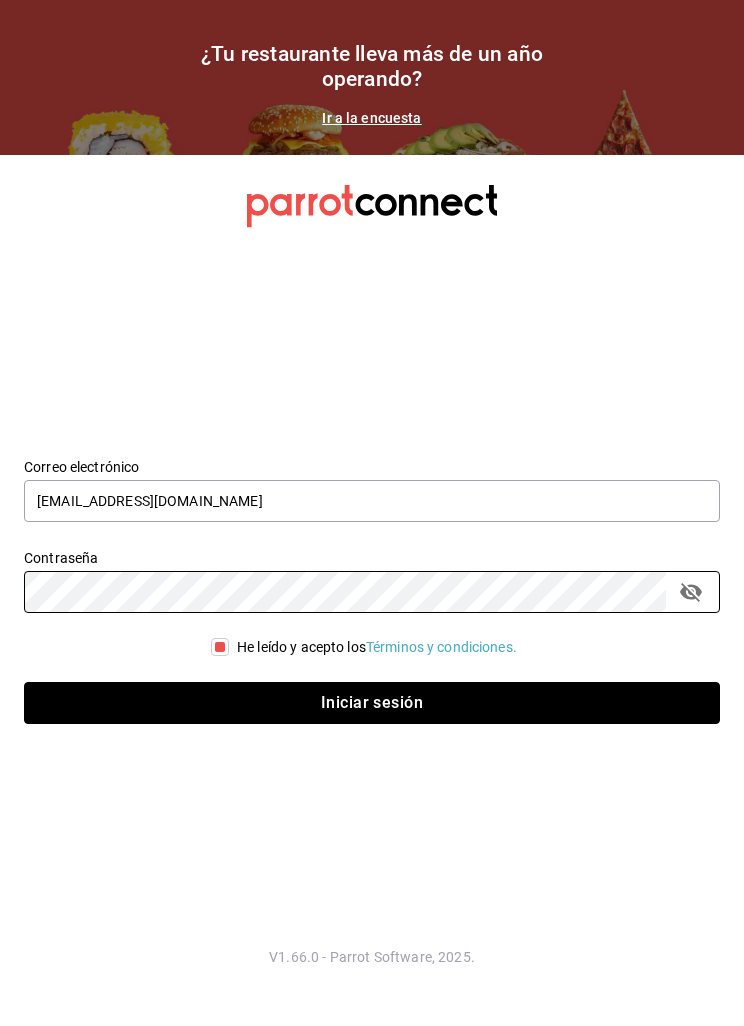 click on "Iniciar sesión" at bounding box center [372, 703] 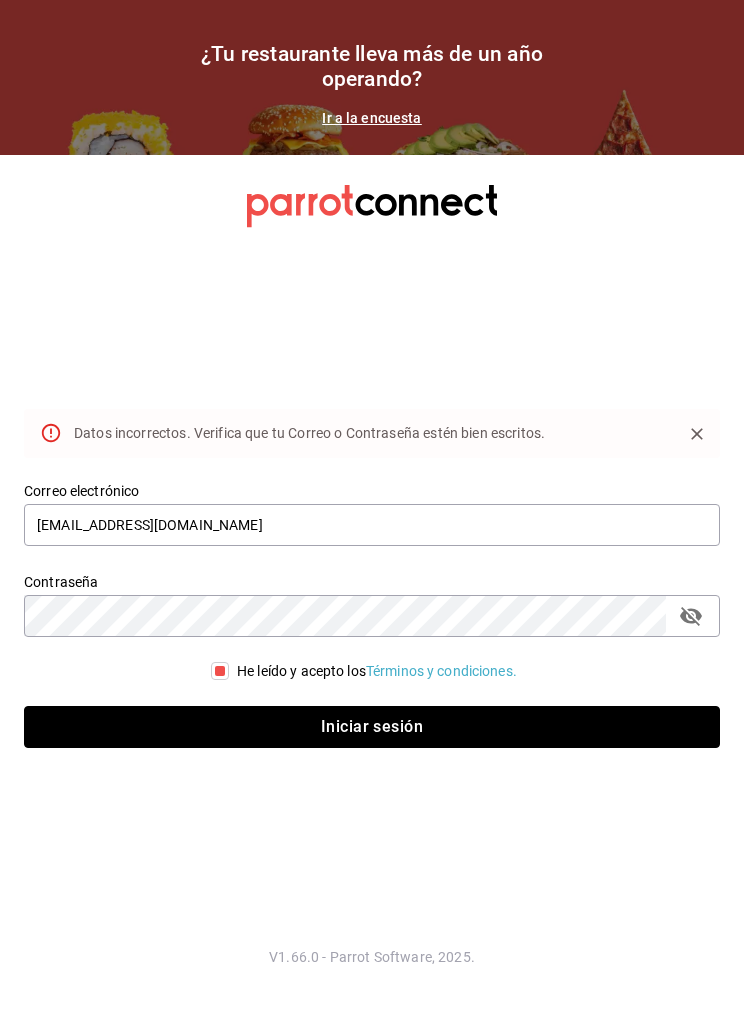 click on "Iniciar sesión" at bounding box center (372, 727) 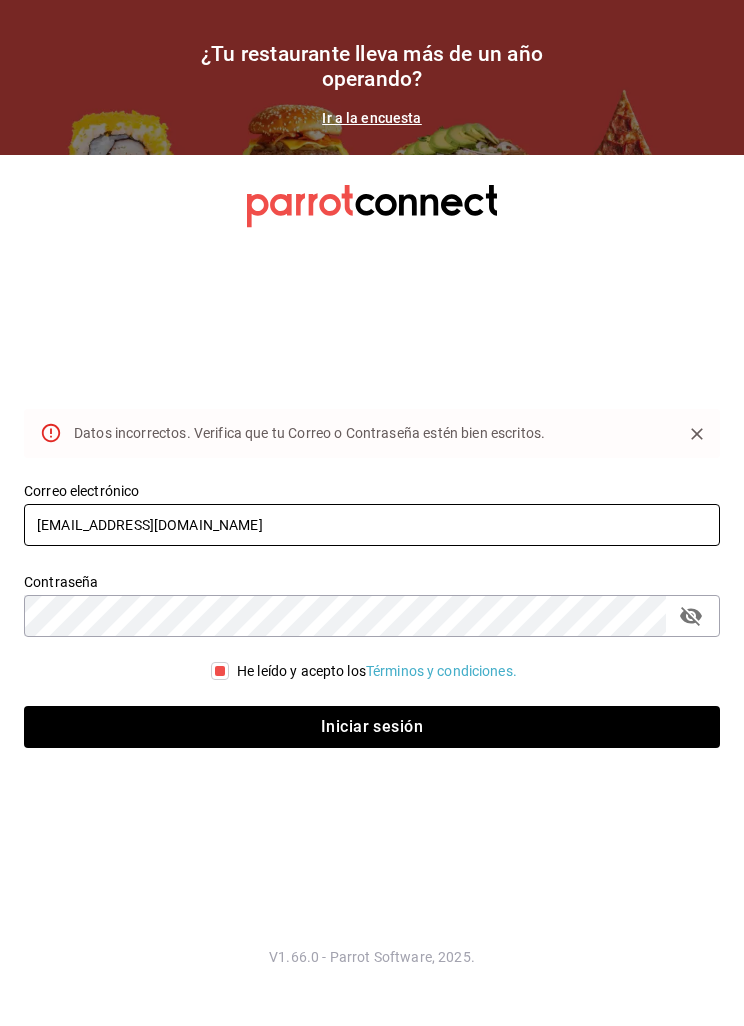 click on "chitobill@gmail.com" at bounding box center (372, 525) 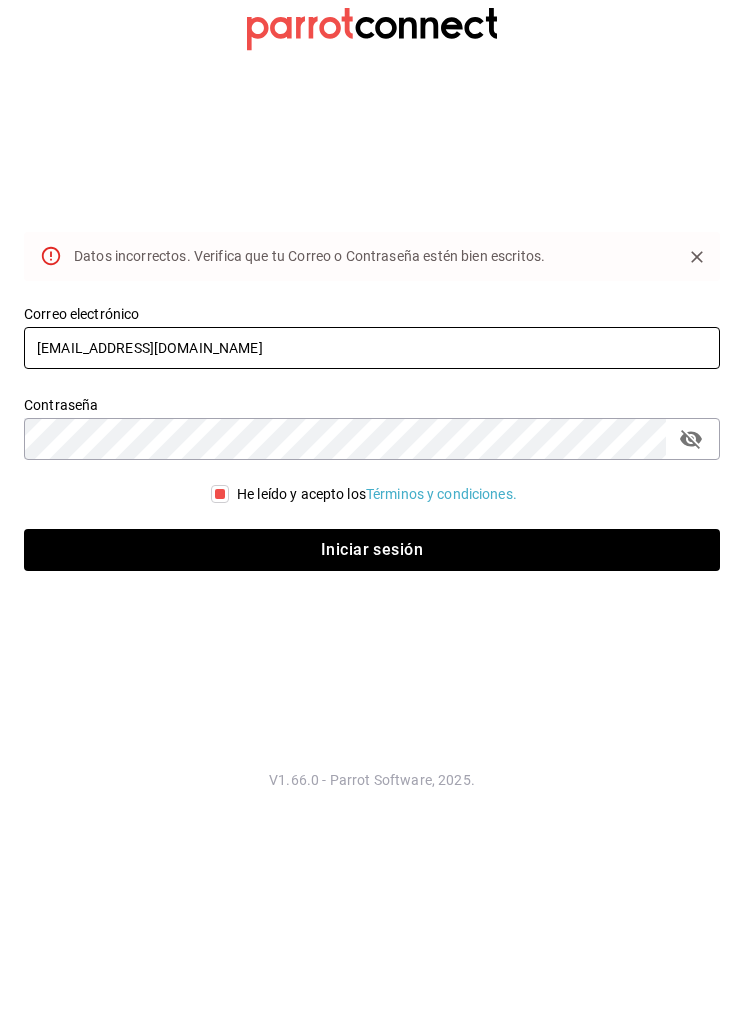 type on "chito.bill@gmail.com" 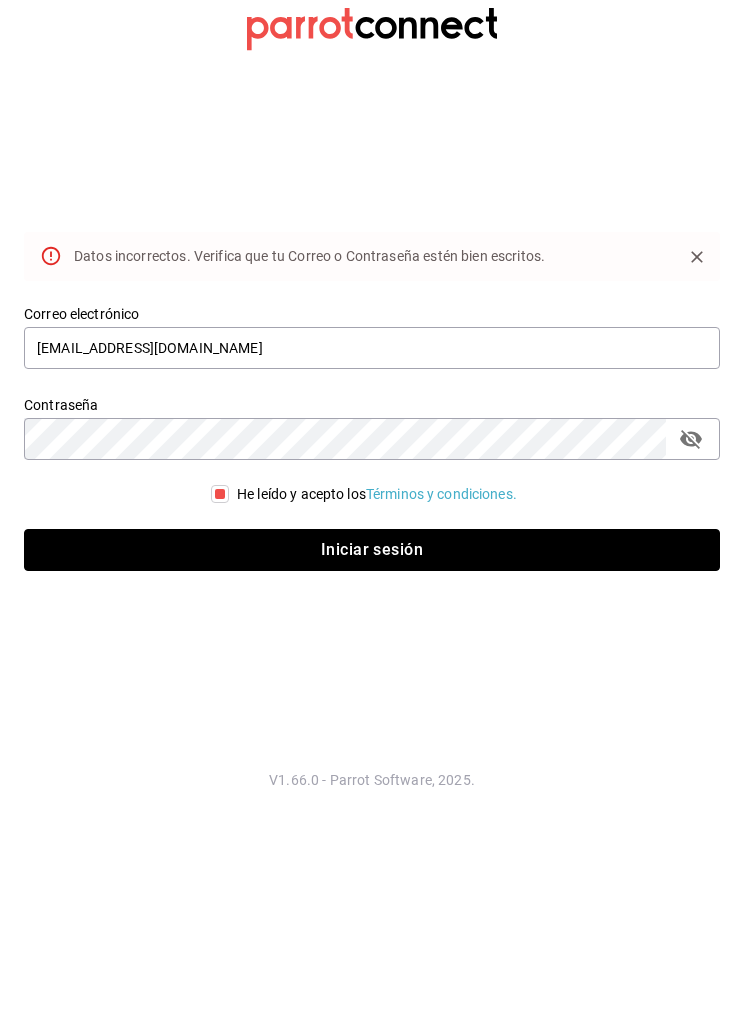 click on "Iniciar sesión" at bounding box center [372, 727] 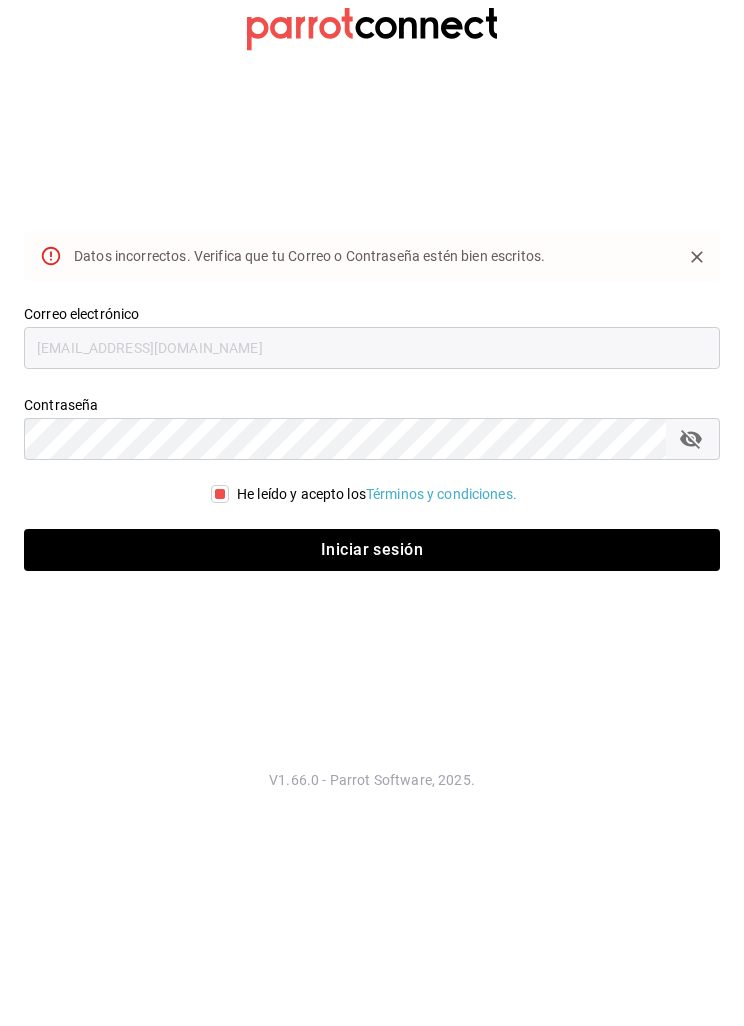 scroll, scrollTop: 64, scrollLeft: 0, axis: vertical 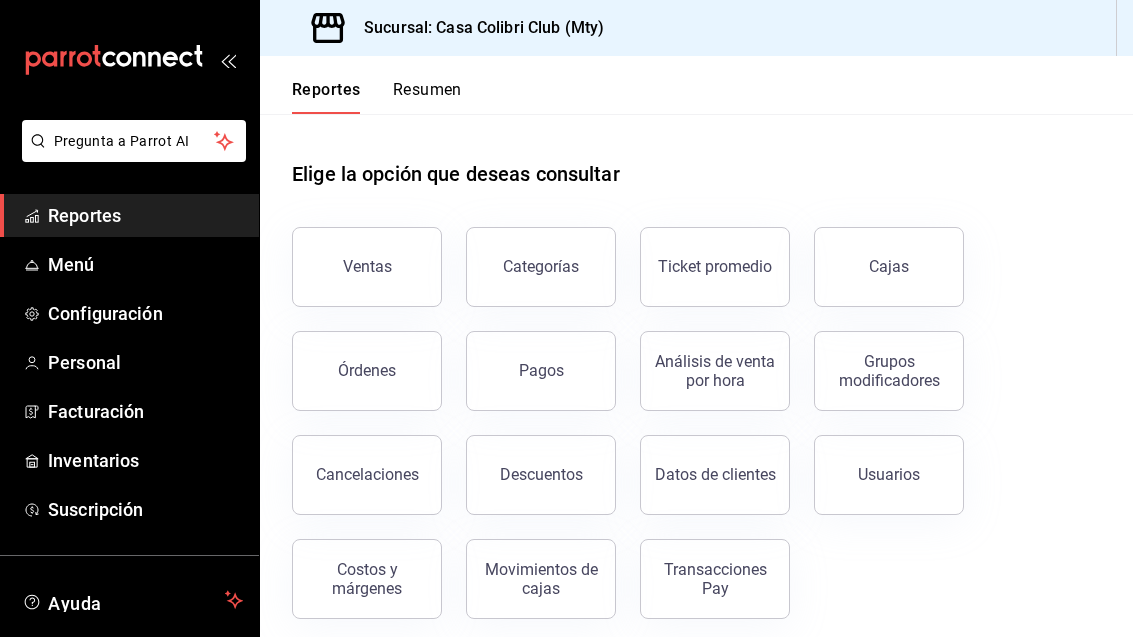 click on "Configuración" at bounding box center [145, 313] 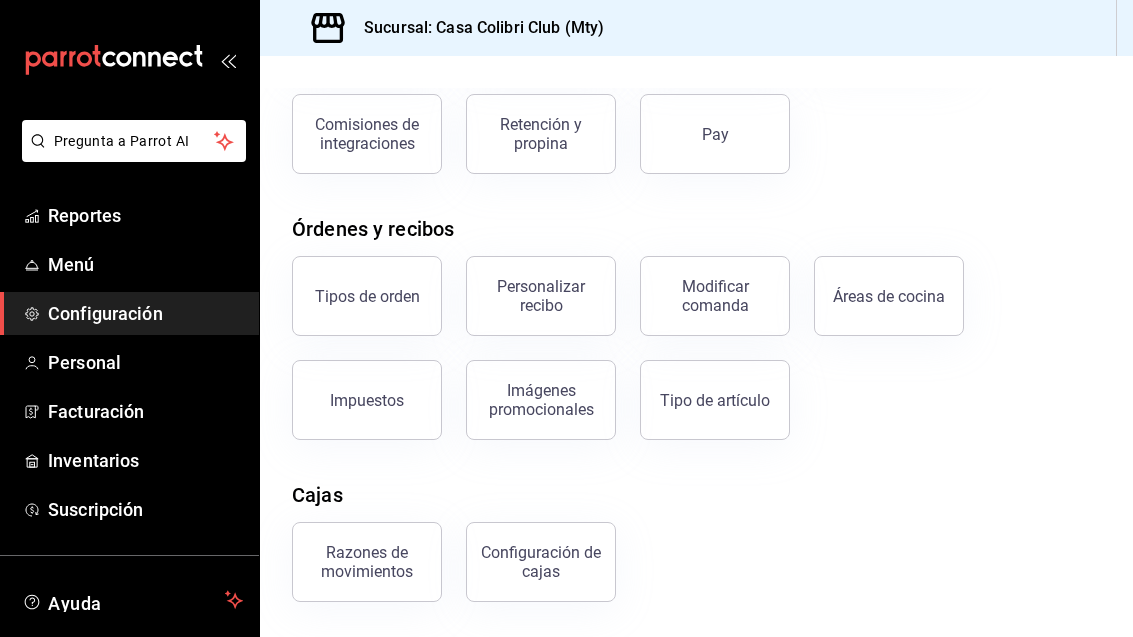 scroll, scrollTop: 220, scrollLeft: 0, axis: vertical 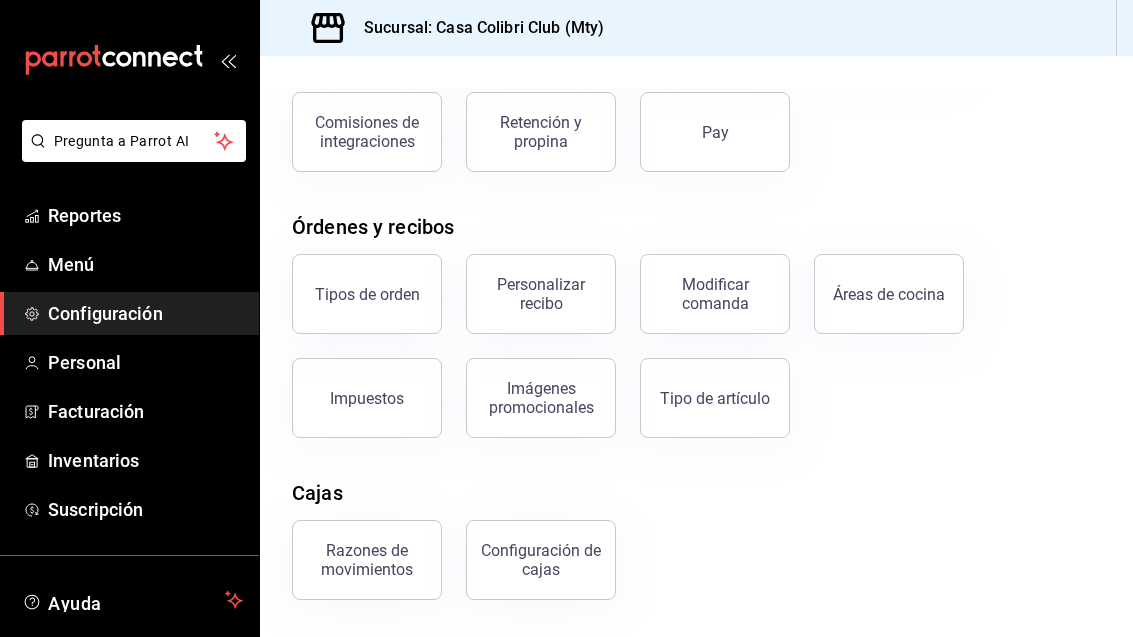 click on "Configuración de cajas" at bounding box center (541, 560) 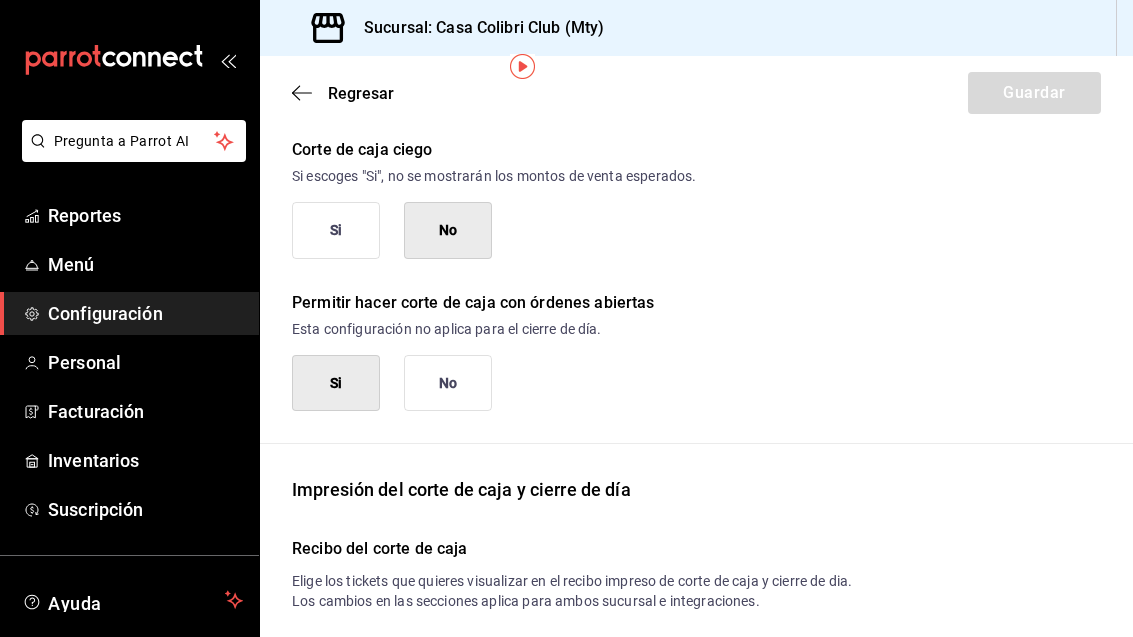 scroll, scrollTop: 88, scrollLeft: 0, axis: vertical 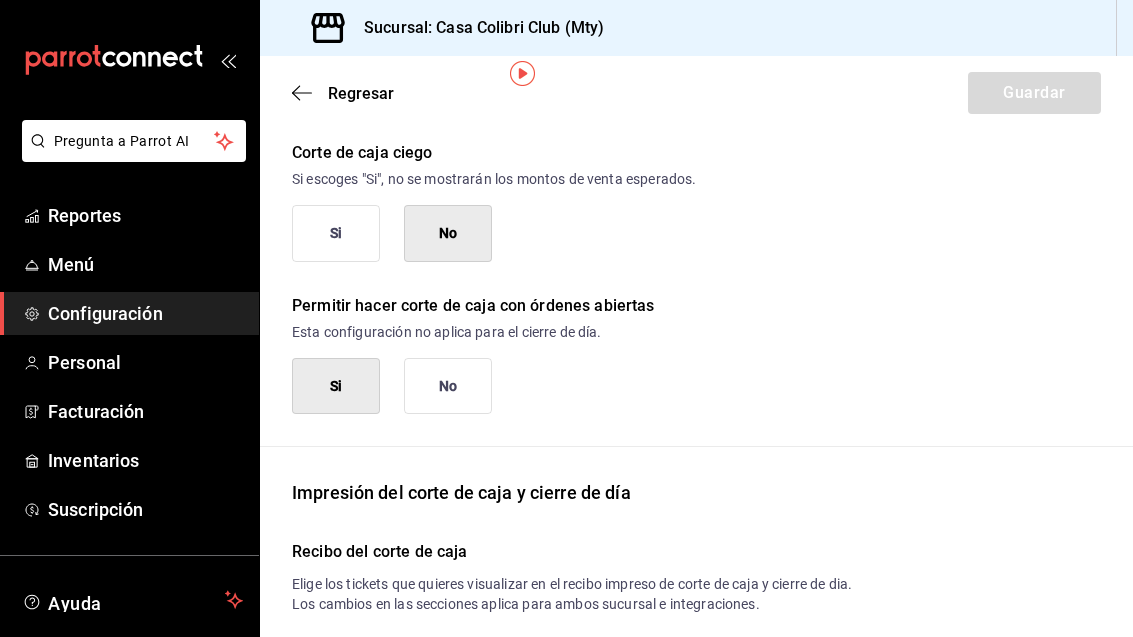 click on "Personal" at bounding box center (145, 362) 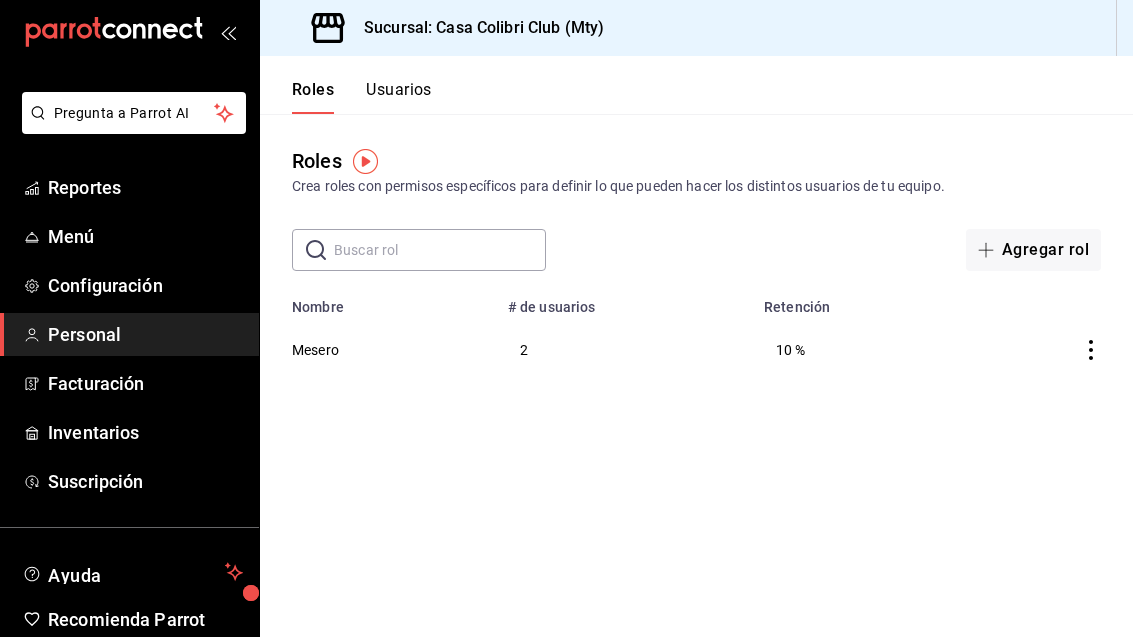 scroll, scrollTop: 23, scrollLeft: 0, axis: vertical 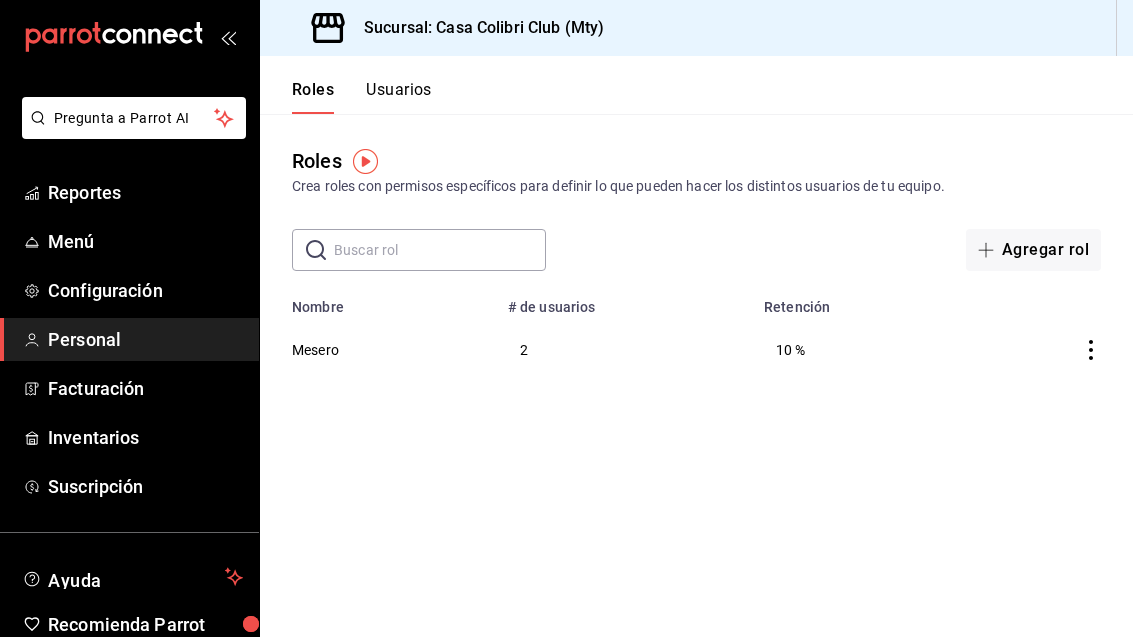 click on "Mesero" at bounding box center (378, 349) 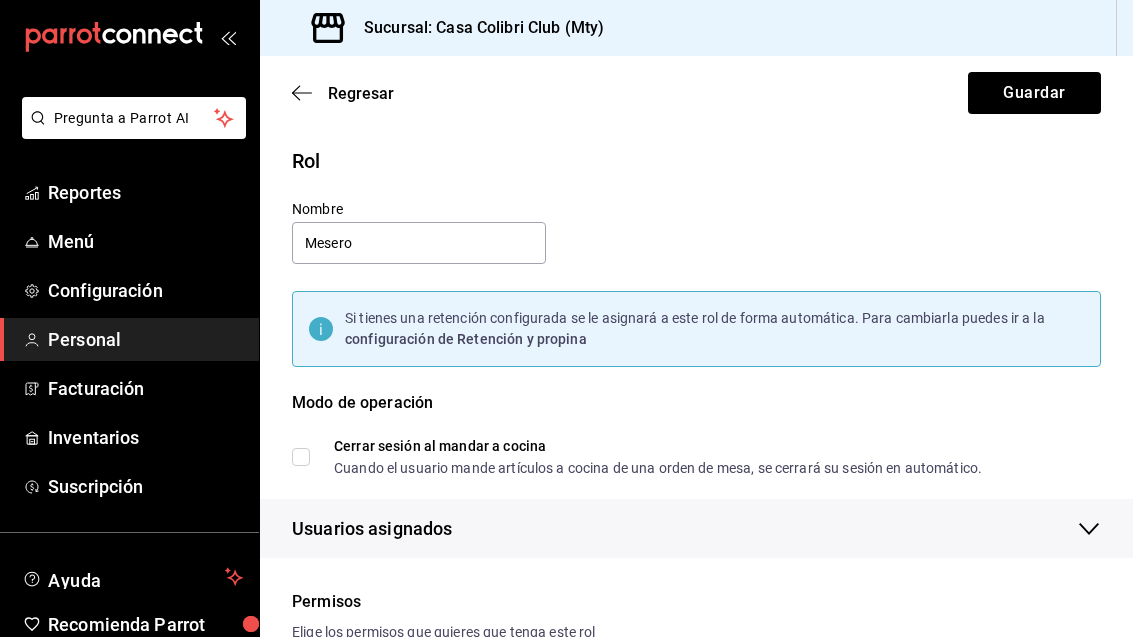 checkbox on "true" 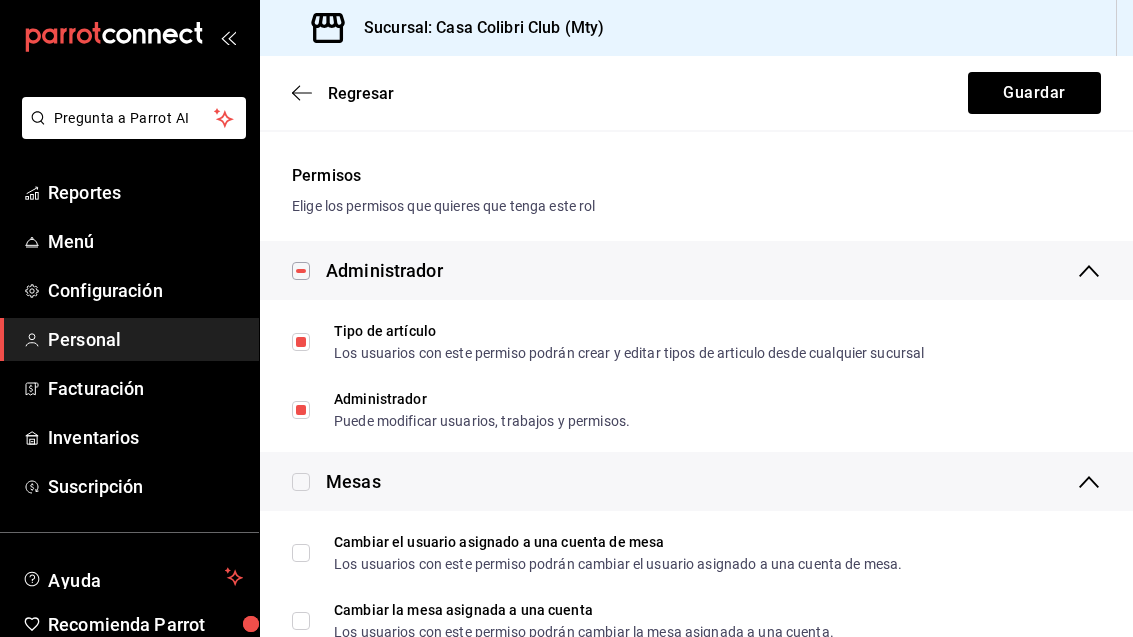 scroll, scrollTop: 425, scrollLeft: 0, axis: vertical 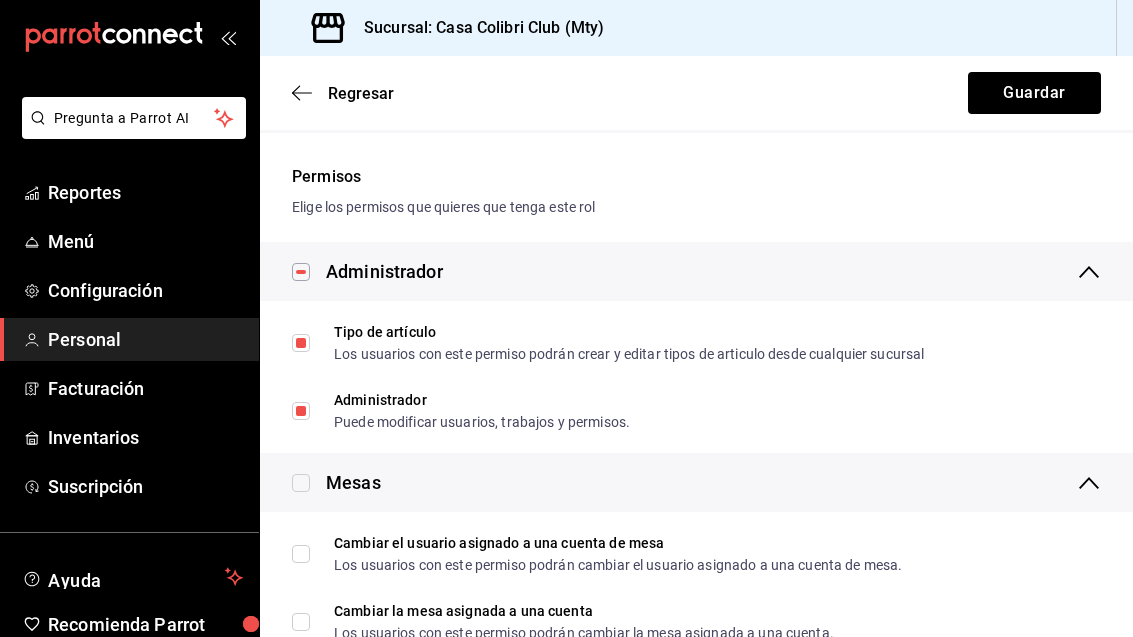 click on "Administrador Puede modificar usuarios, trabajos y permisos." at bounding box center (301, 411) 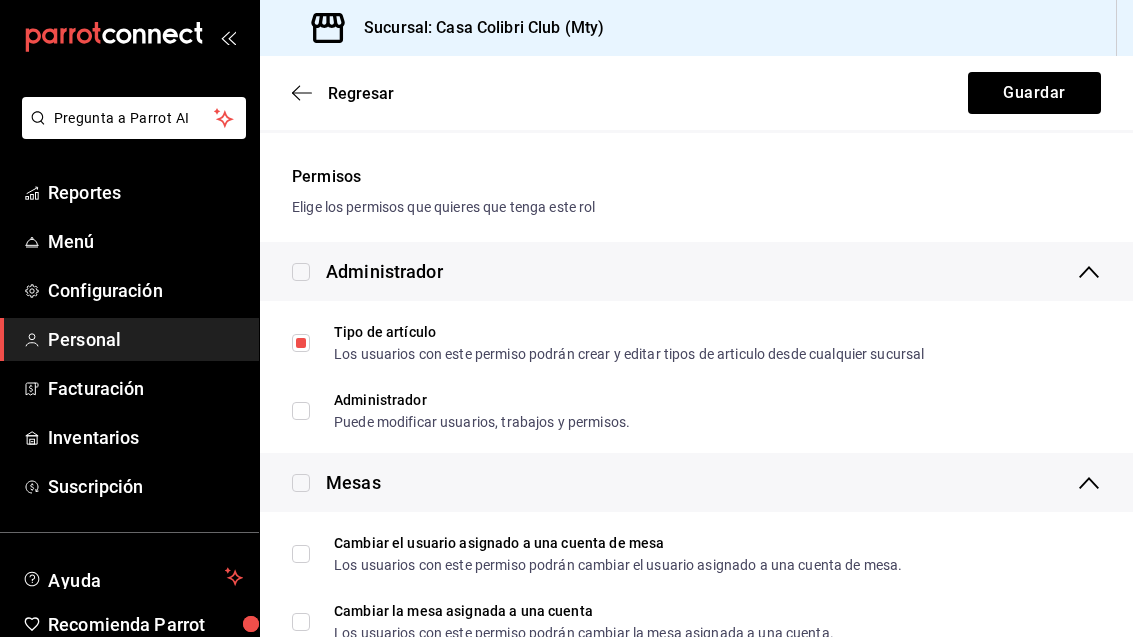 click on "Tipo de artículo Los usuarios con este permiso podrán crear y editar tipos de articulo desde cualquier sucursal" at bounding box center [301, 343] 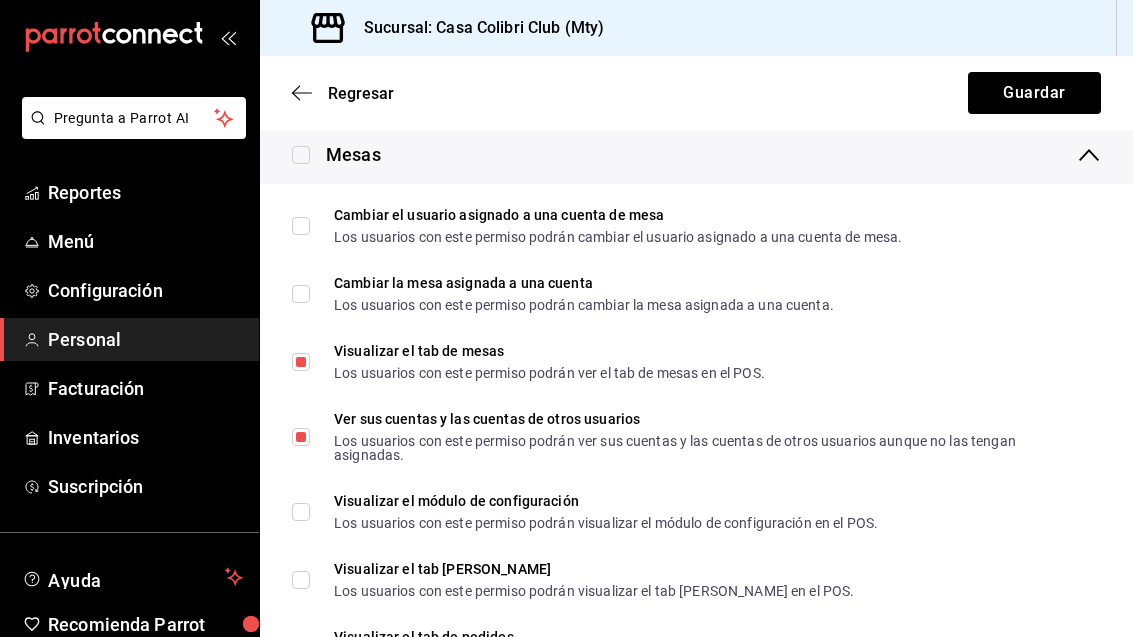 scroll, scrollTop: 774, scrollLeft: 0, axis: vertical 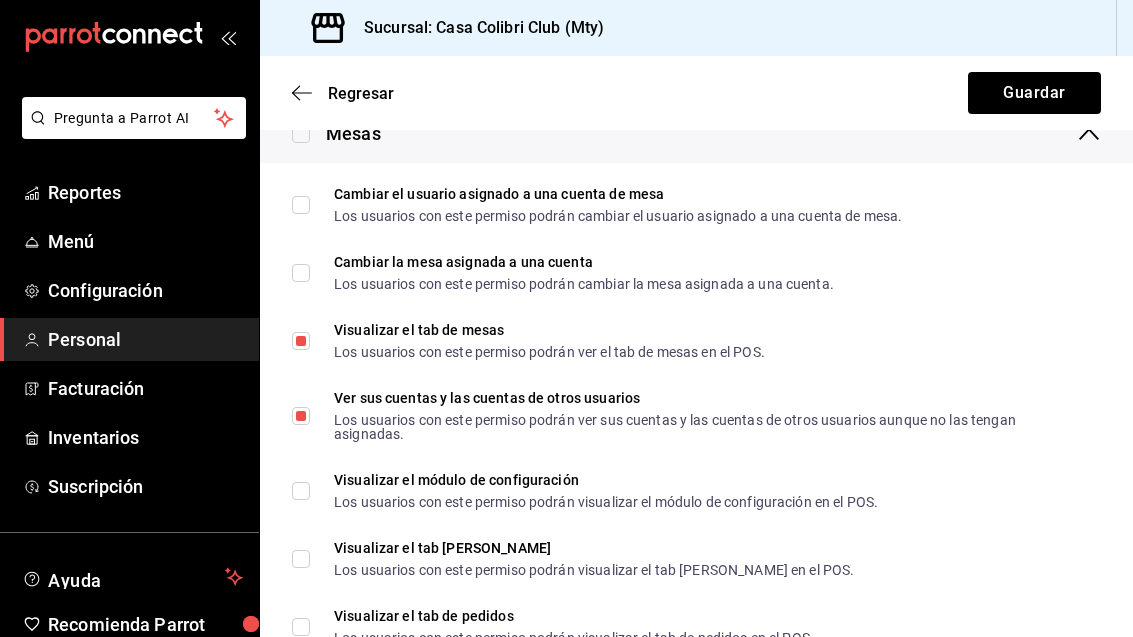 click on "Ver sus cuentas y las cuentas de otros usuarios Los usuarios con este permiso podrán ver sus cuentas y las cuentas de otros usuarios aunque no las tengan asignadas." at bounding box center (301, 416) 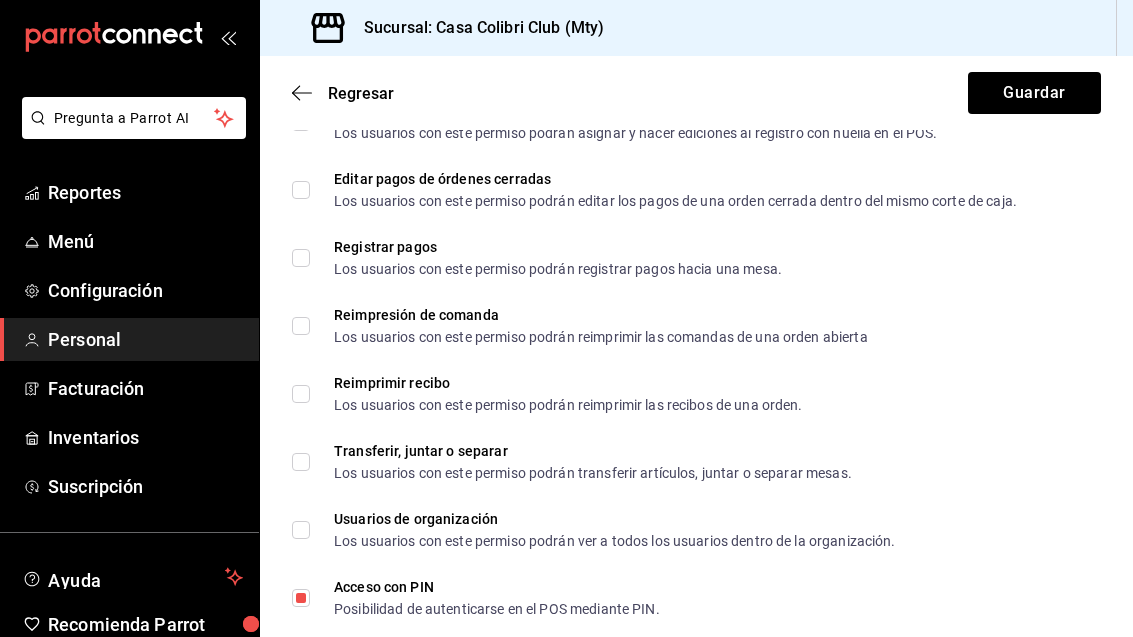 scroll, scrollTop: 3598, scrollLeft: 0, axis: vertical 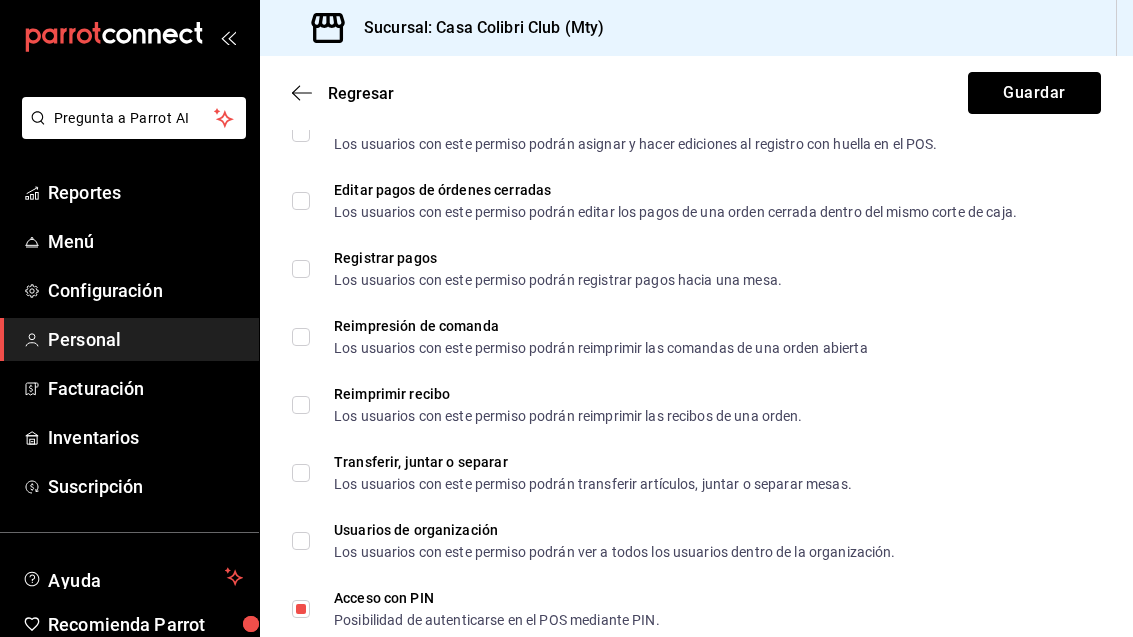 click on "Guardar" at bounding box center [1034, 93] 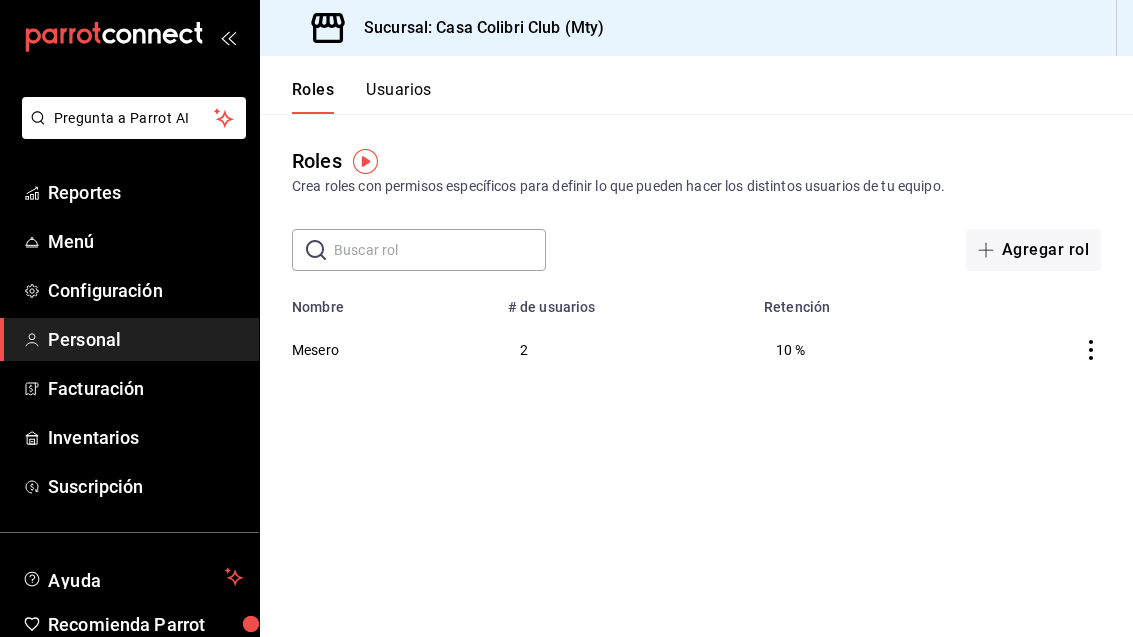 click on "Configuración" at bounding box center [145, 290] 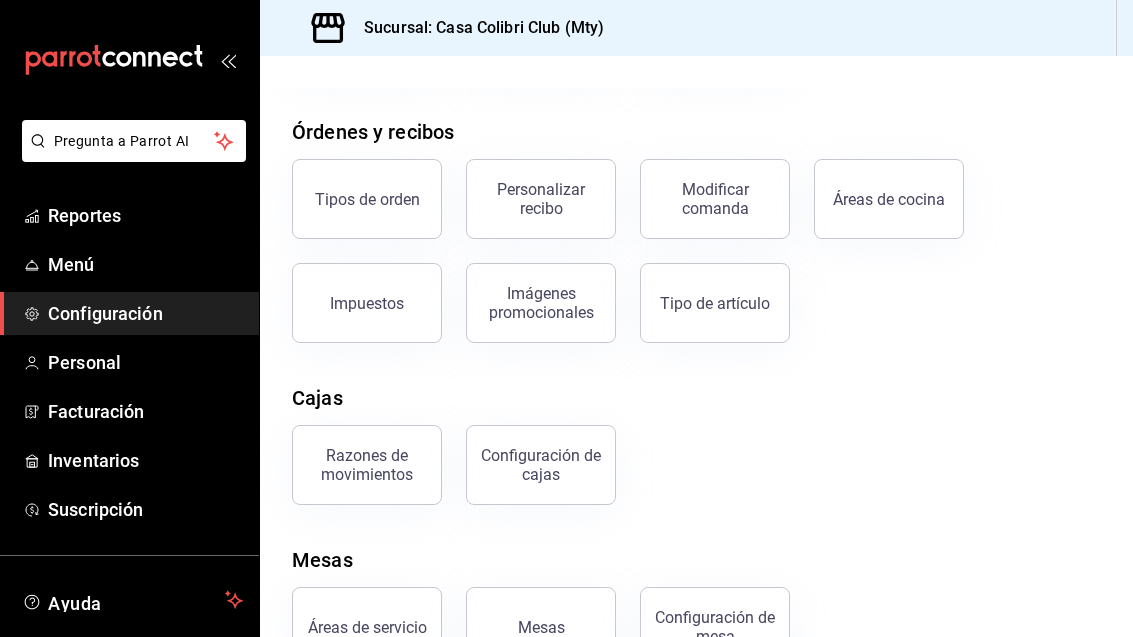 scroll, scrollTop: 313, scrollLeft: 0, axis: vertical 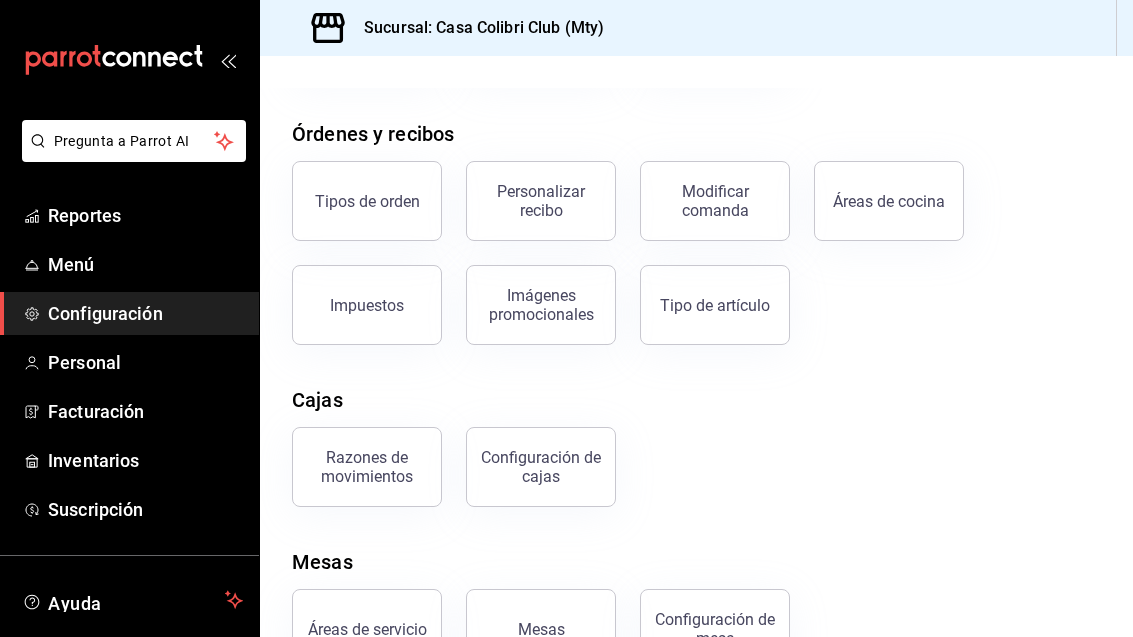 click on "Configuración" at bounding box center [145, 313] 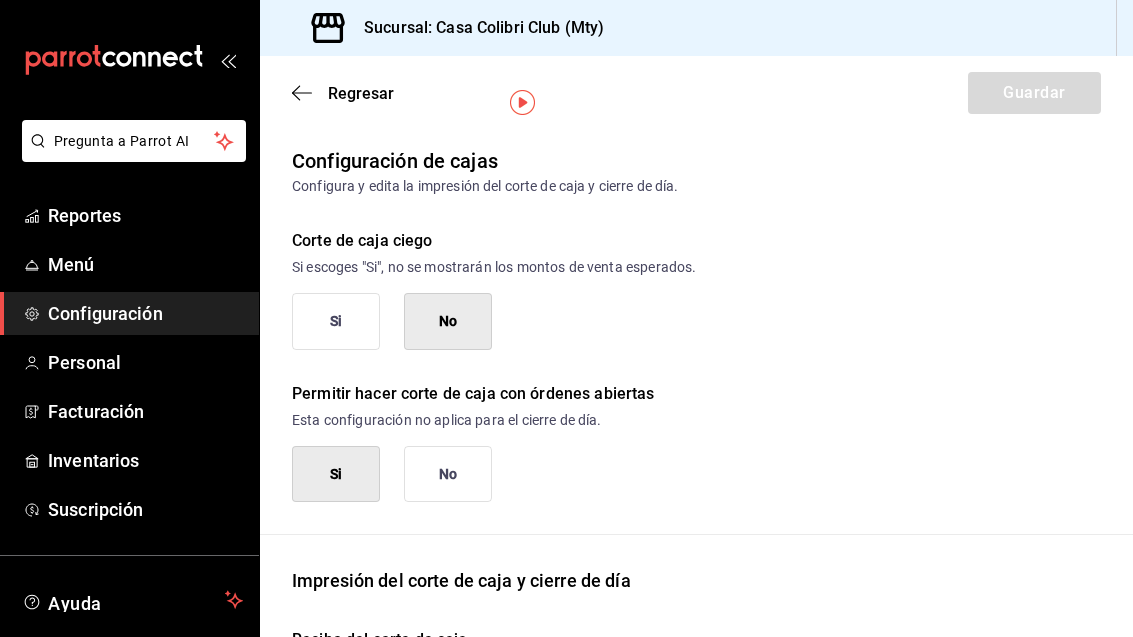 scroll, scrollTop: -5, scrollLeft: 0, axis: vertical 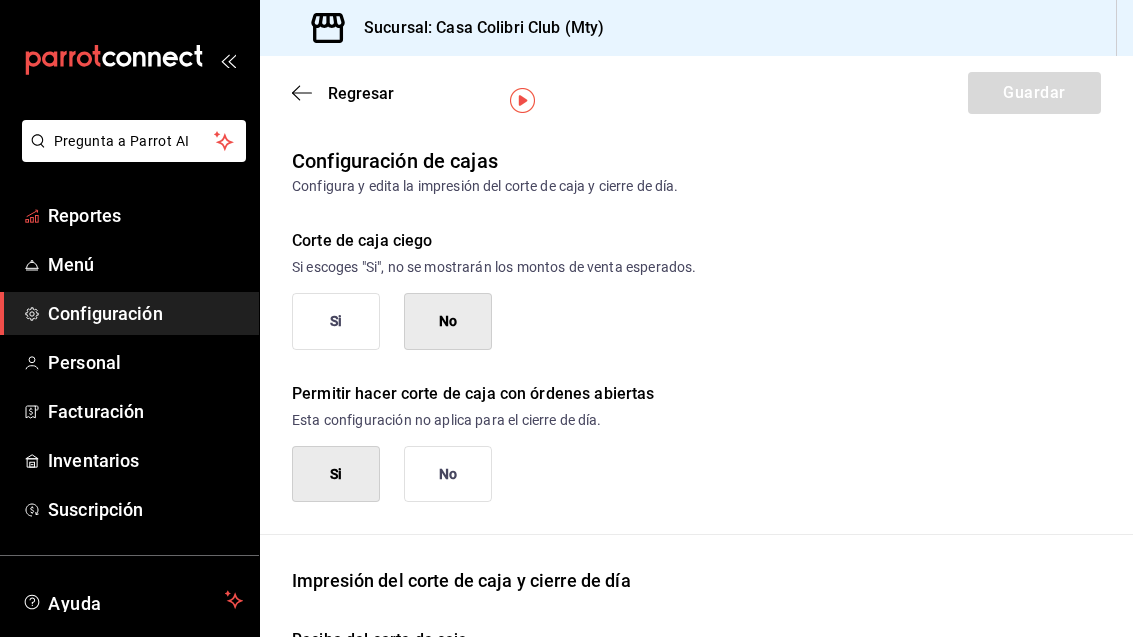 click on "Reportes" at bounding box center (129, 215) 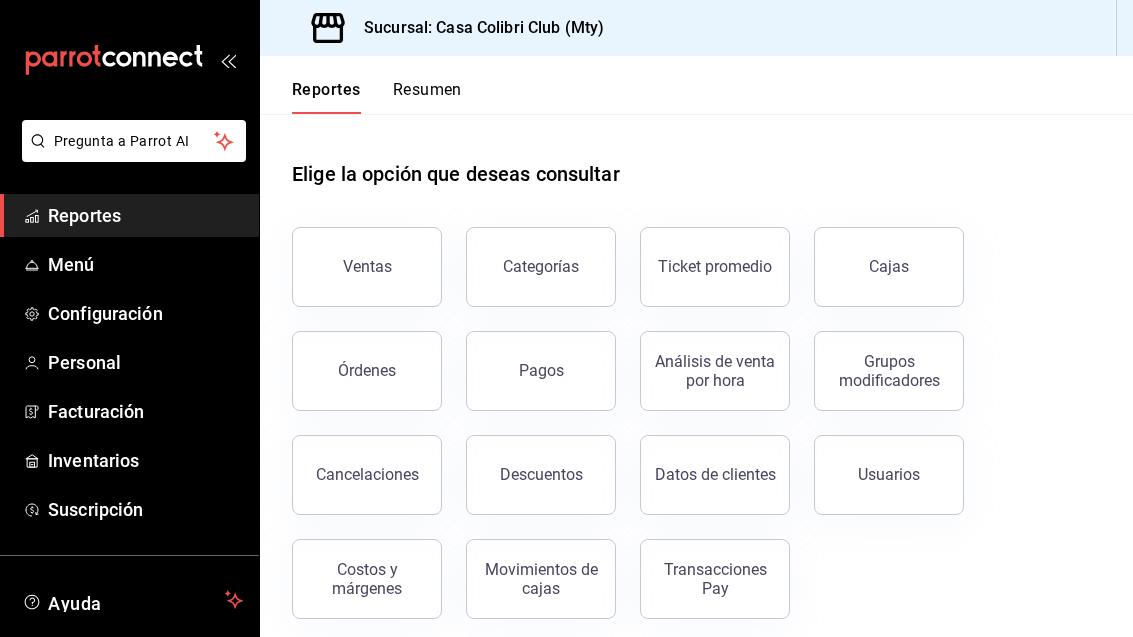 click 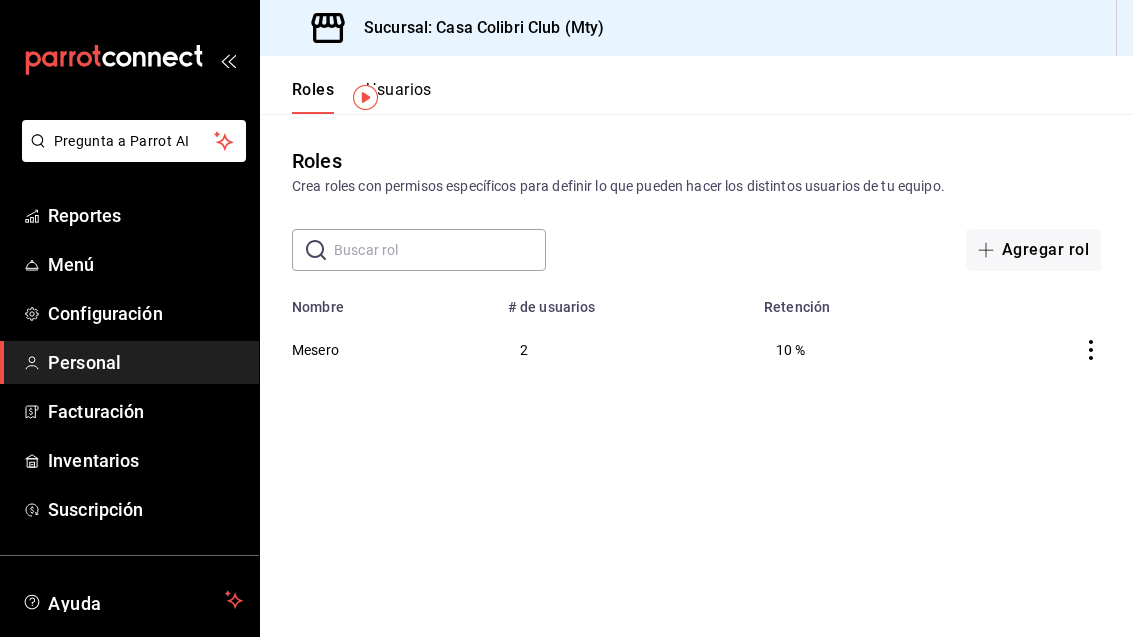 click on "Crea roles con permisos específicos para definir lo que pueden hacer los distintos usuarios de tu equipo." at bounding box center (696, 186) 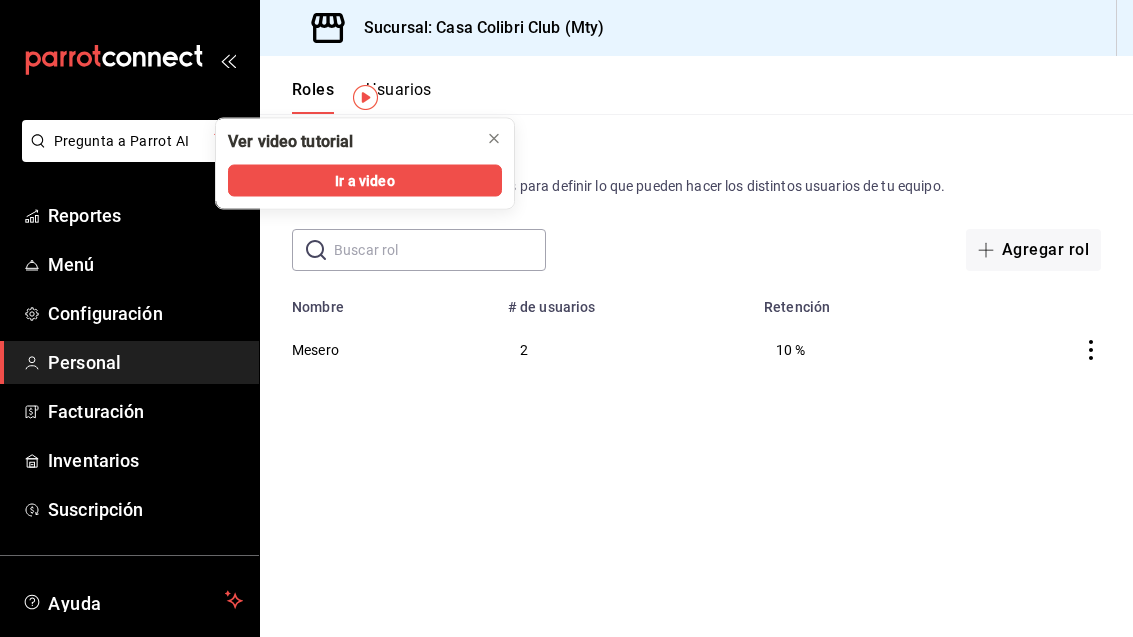 click on "Roles Crea roles con permisos específicos para definir lo que pueden hacer los distintos usuarios de tu equipo." at bounding box center [696, 171] 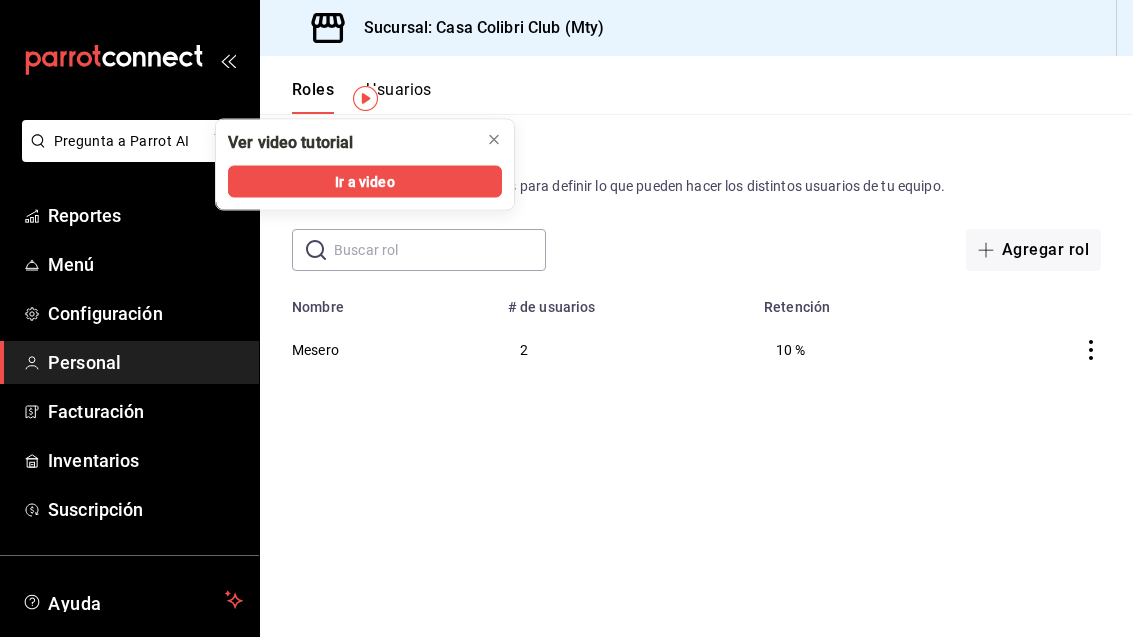 scroll, scrollTop: 63, scrollLeft: 0, axis: vertical 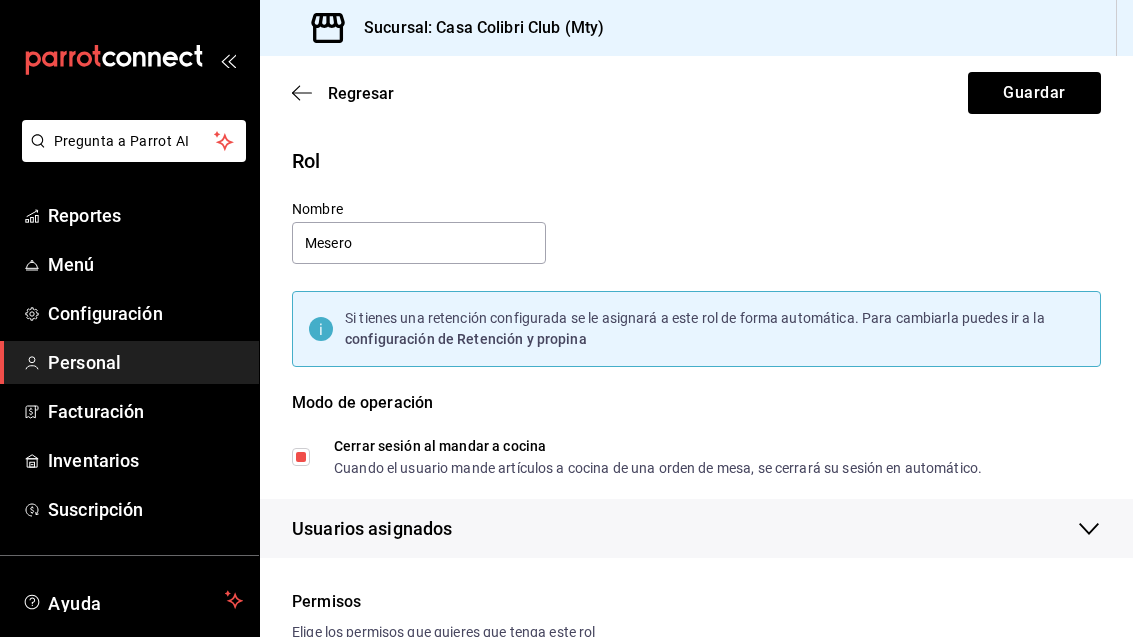 click on "Nombre Mesero" at bounding box center (419, 233) 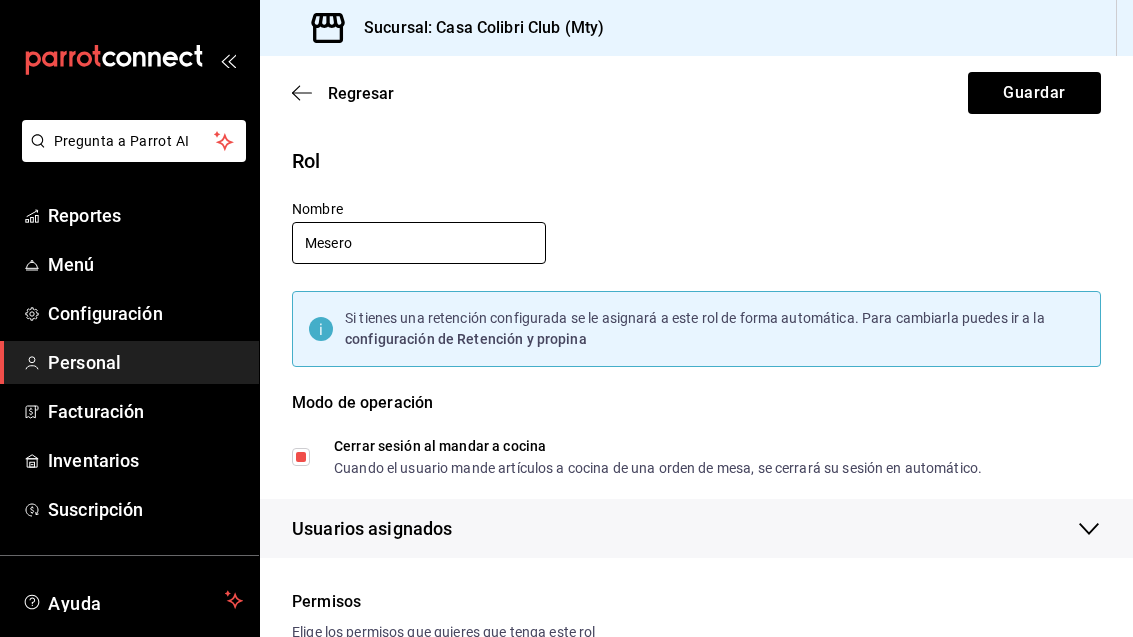click on "Mesero" at bounding box center (419, 243) 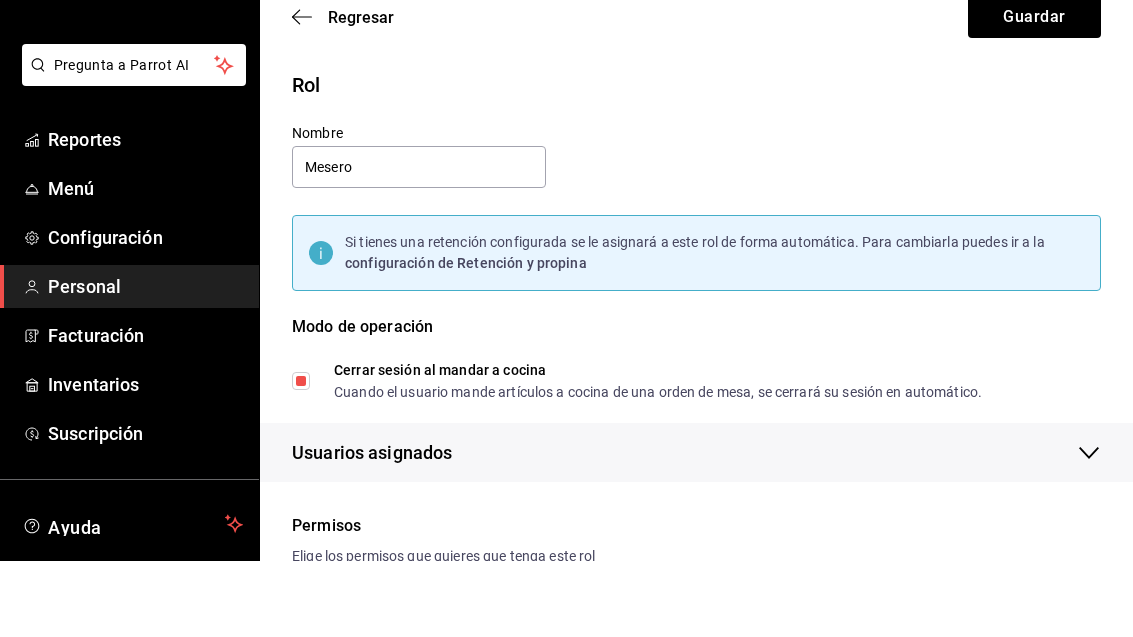 click on "Nombre" at bounding box center [419, 209] 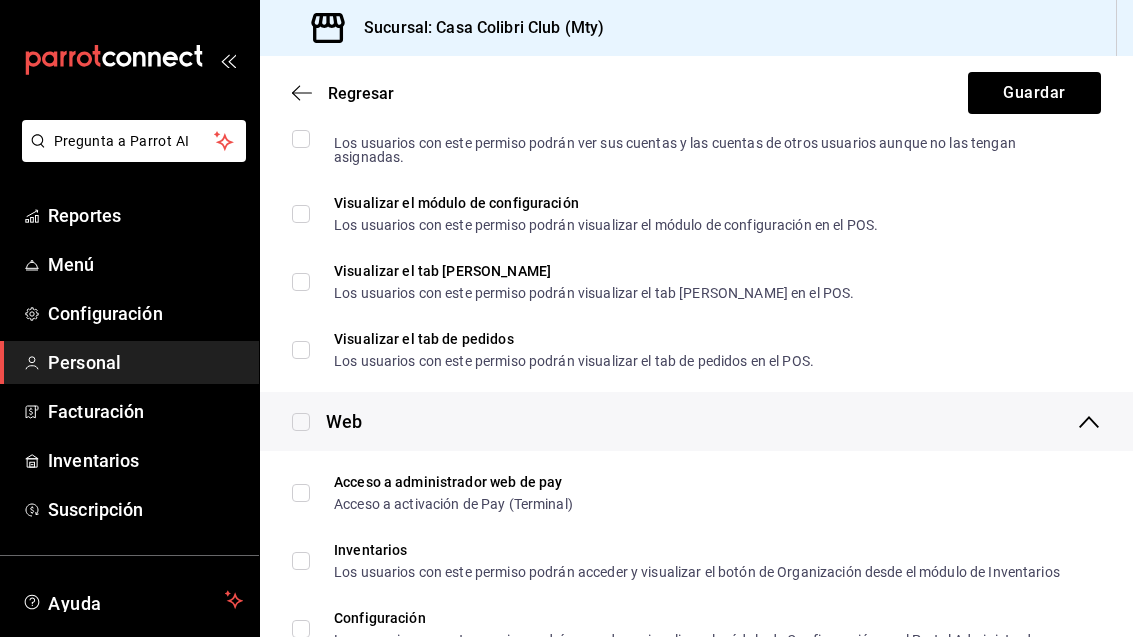 scroll, scrollTop: 1054, scrollLeft: 0, axis: vertical 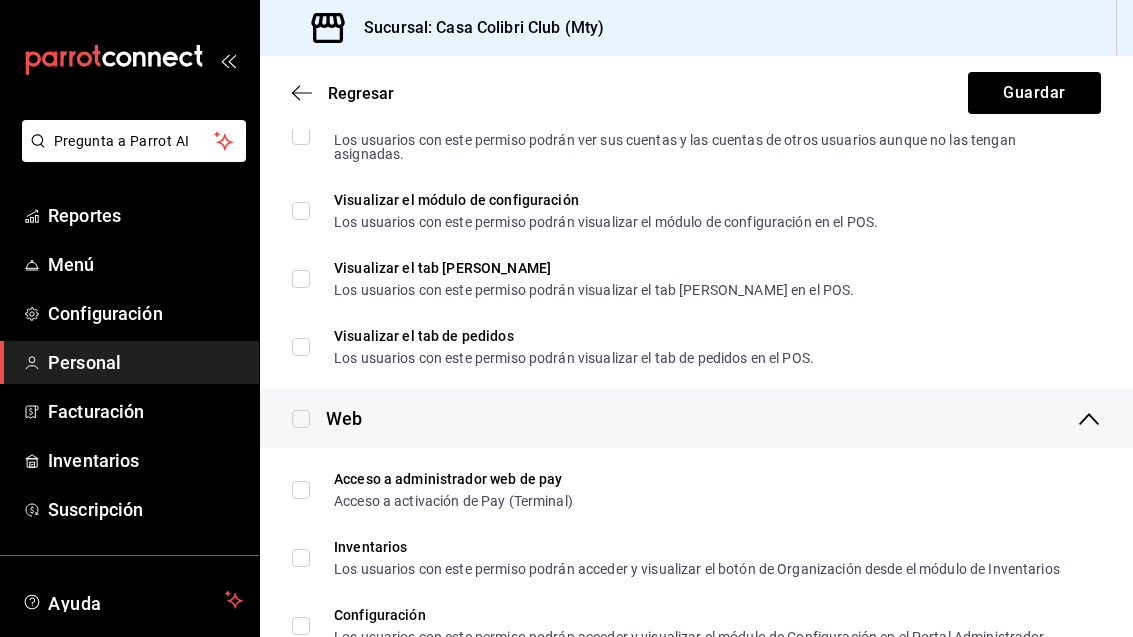 click on "Menú" at bounding box center (145, 264) 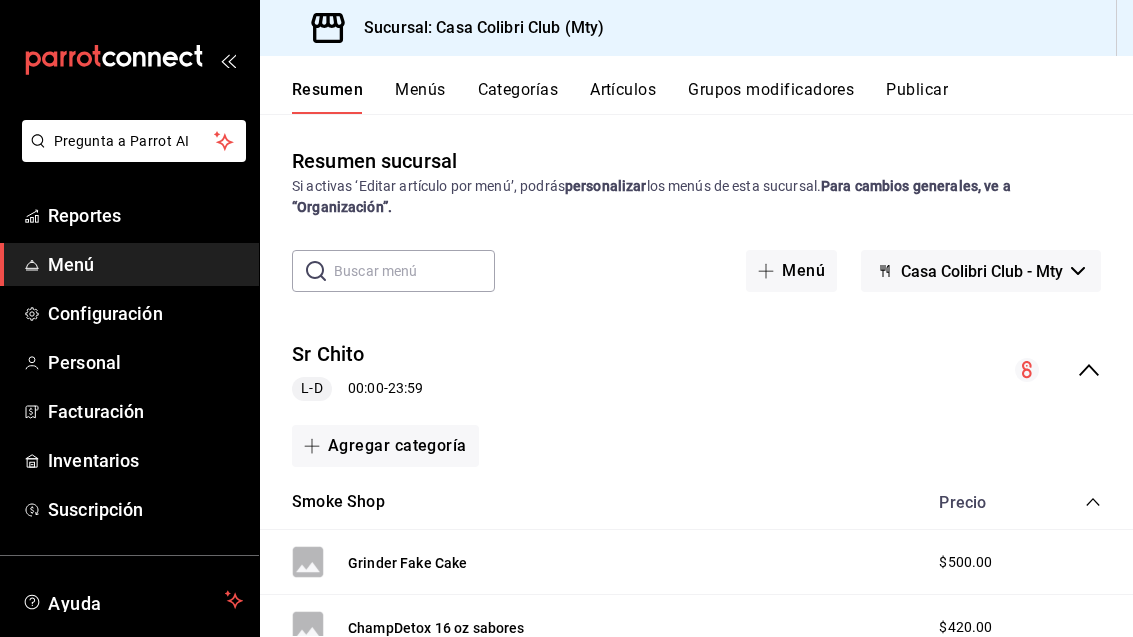 click on "Configuración" at bounding box center [145, 313] 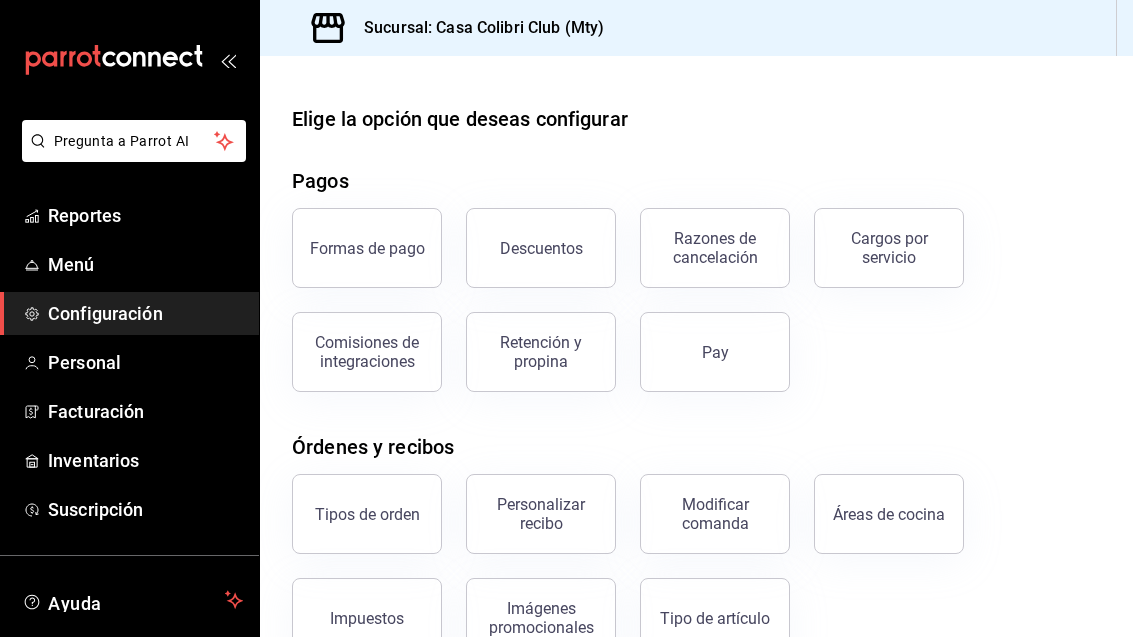 scroll, scrollTop: 0, scrollLeft: 0, axis: both 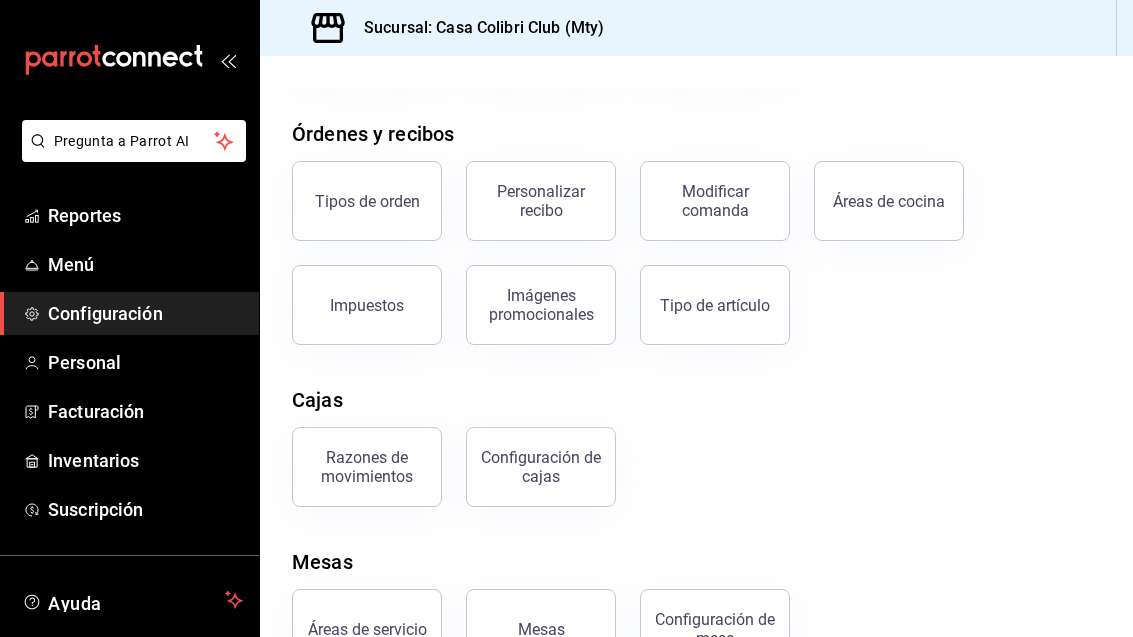 click on "Áreas de servicio" at bounding box center [367, 629] 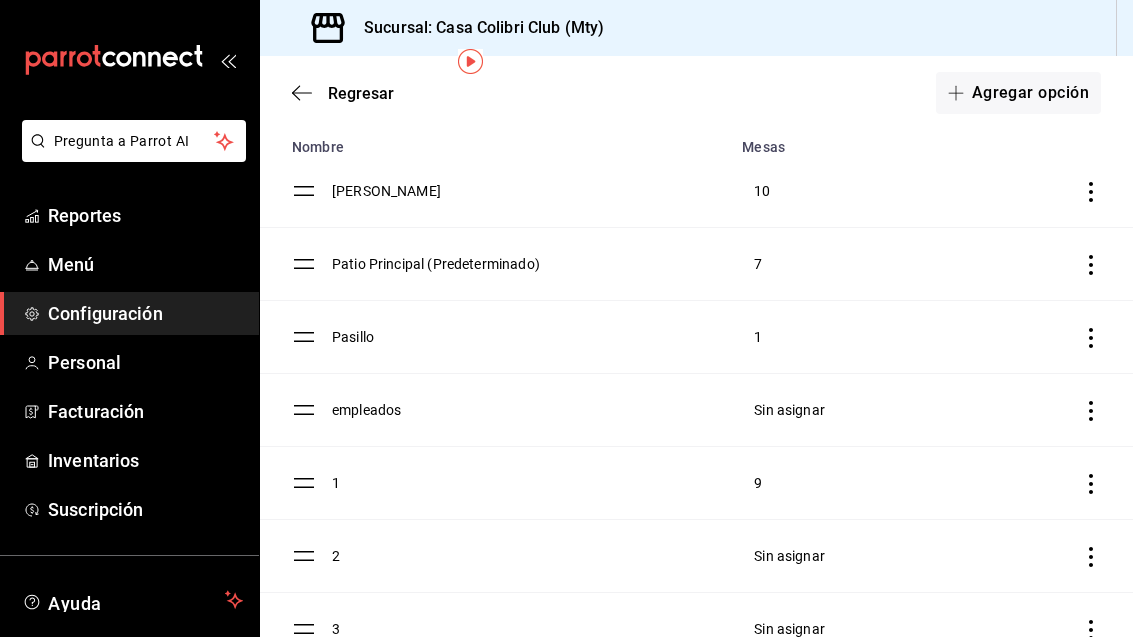 scroll, scrollTop: 99, scrollLeft: 0, axis: vertical 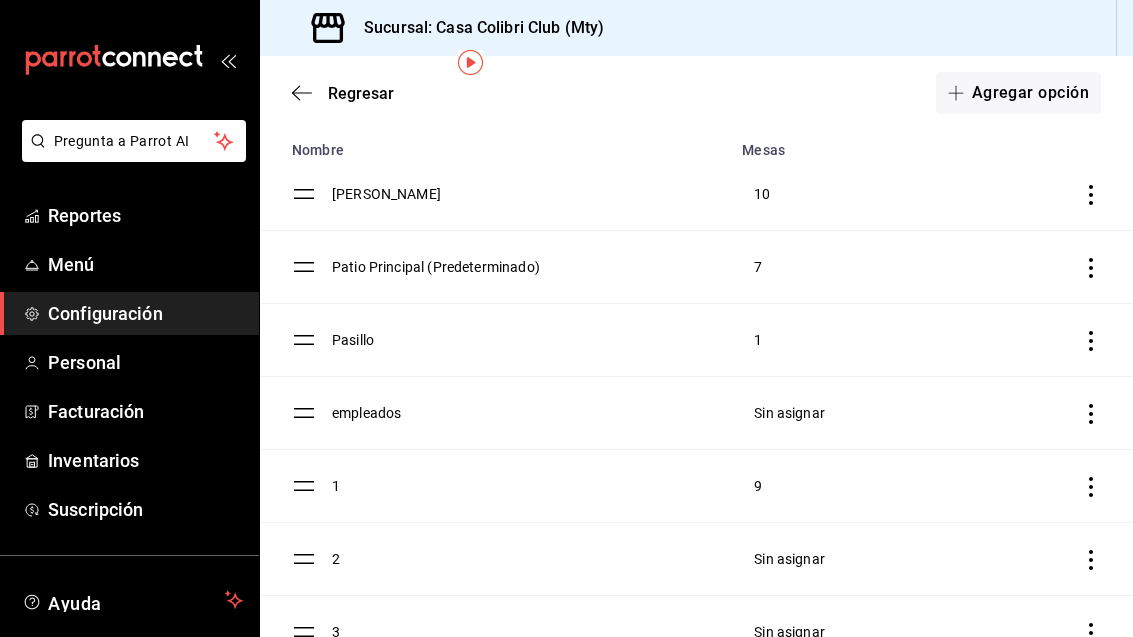 click on "Pasillo" at bounding box center (531, 340) 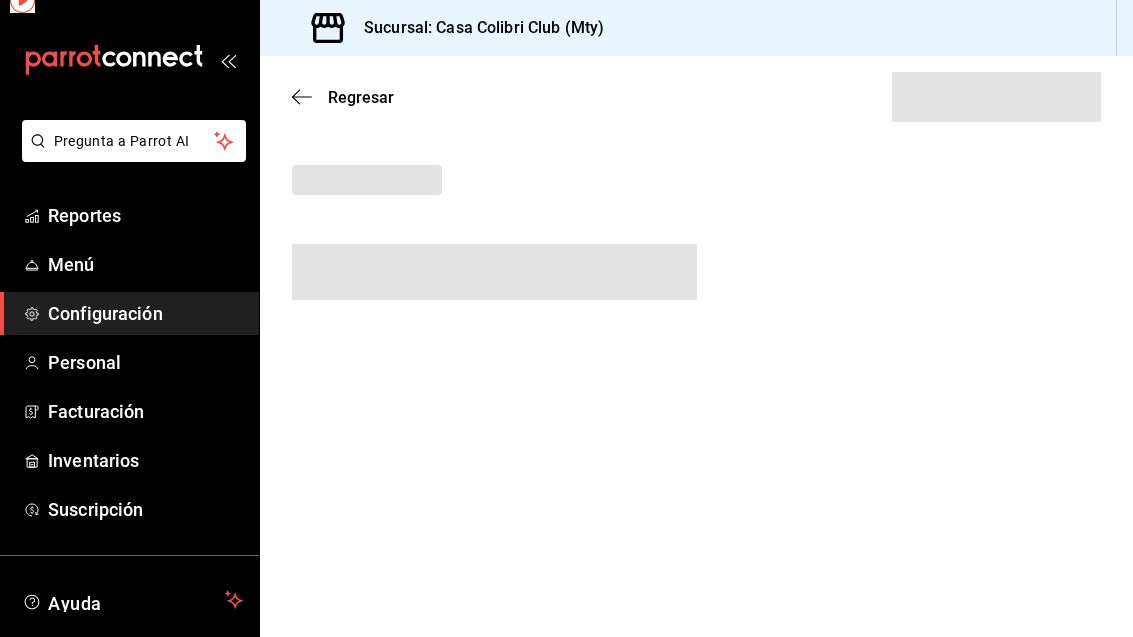 scroll, scrollTop: 0, scrollLeft: 0, axis: both 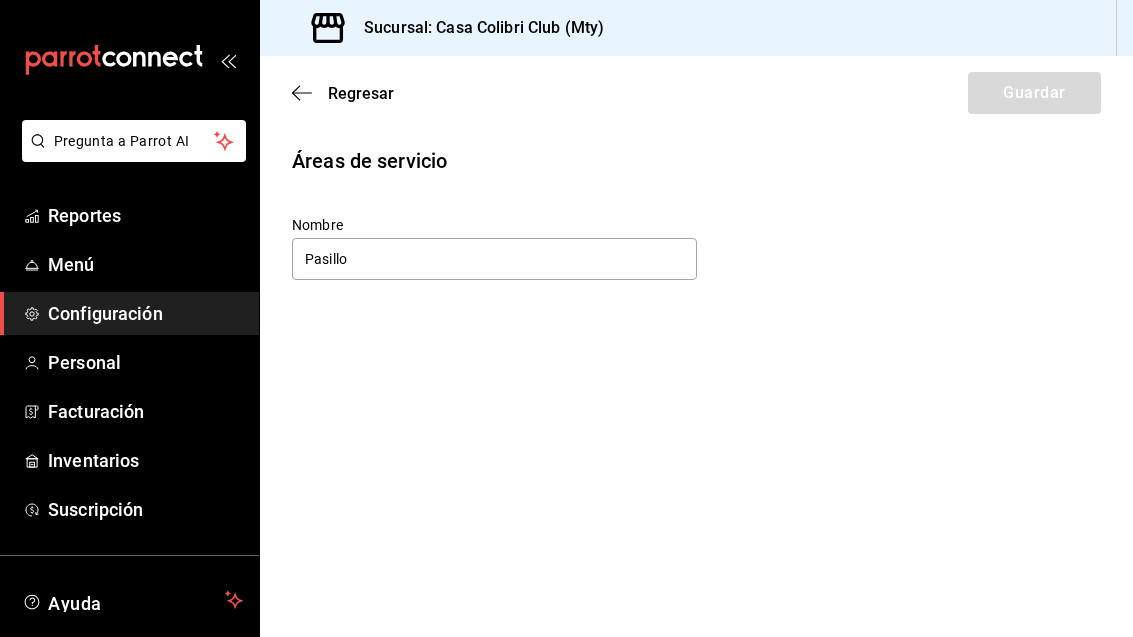 click on "Pasillo" at bounding box center [494, 259] 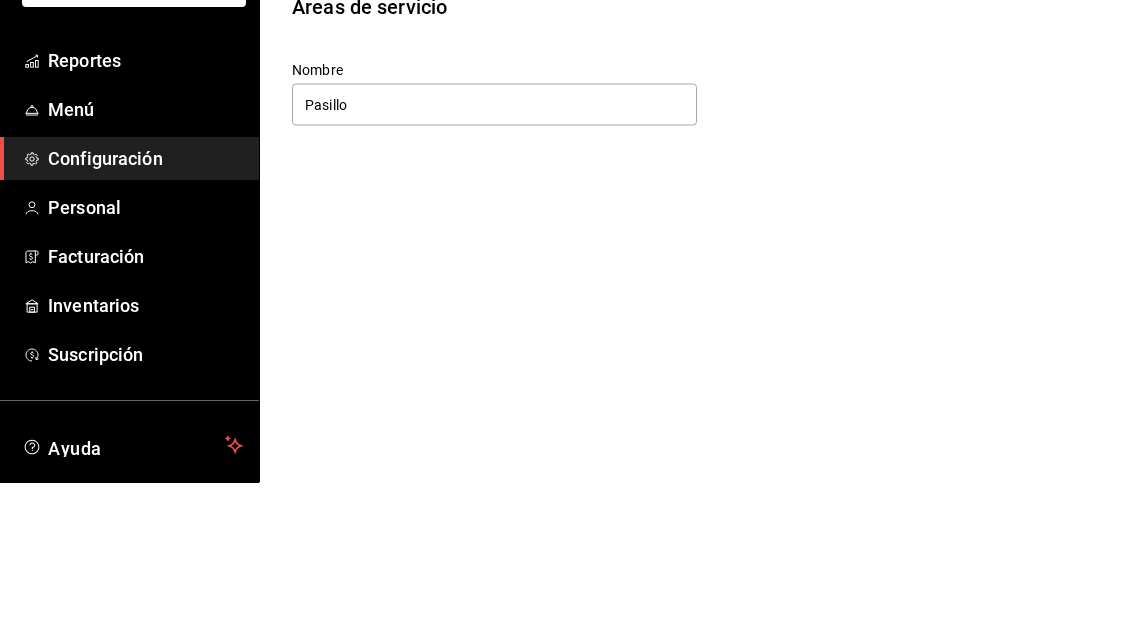 click on "Pasillo" at bounding box center (494, 259) 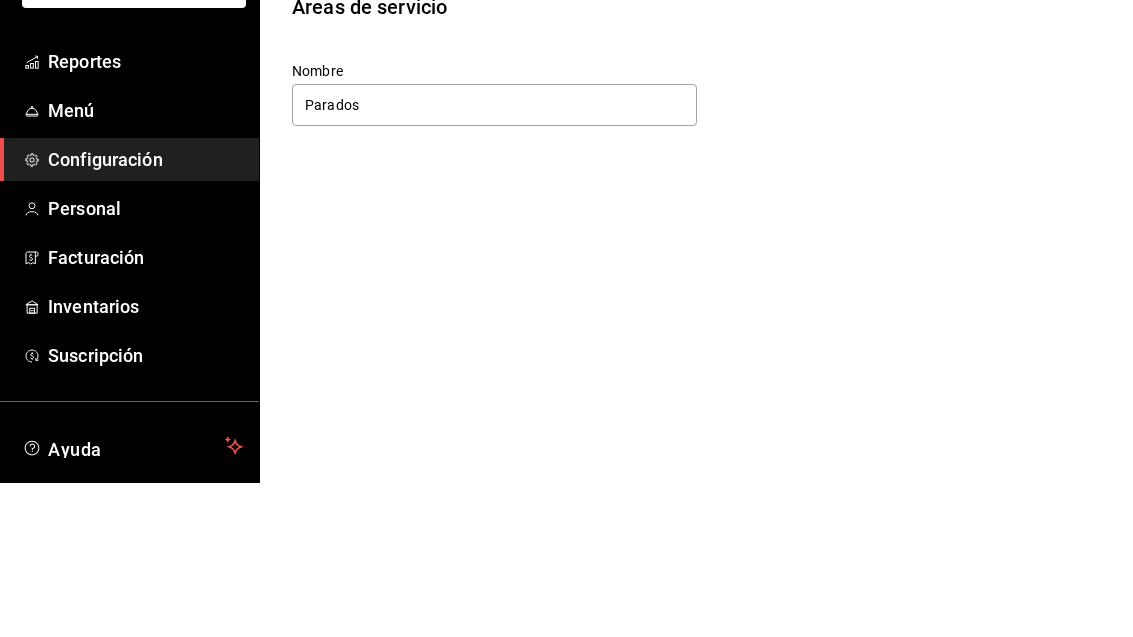 scroll, scrollTop: 64, scrollLeft: 0, axis: vertical 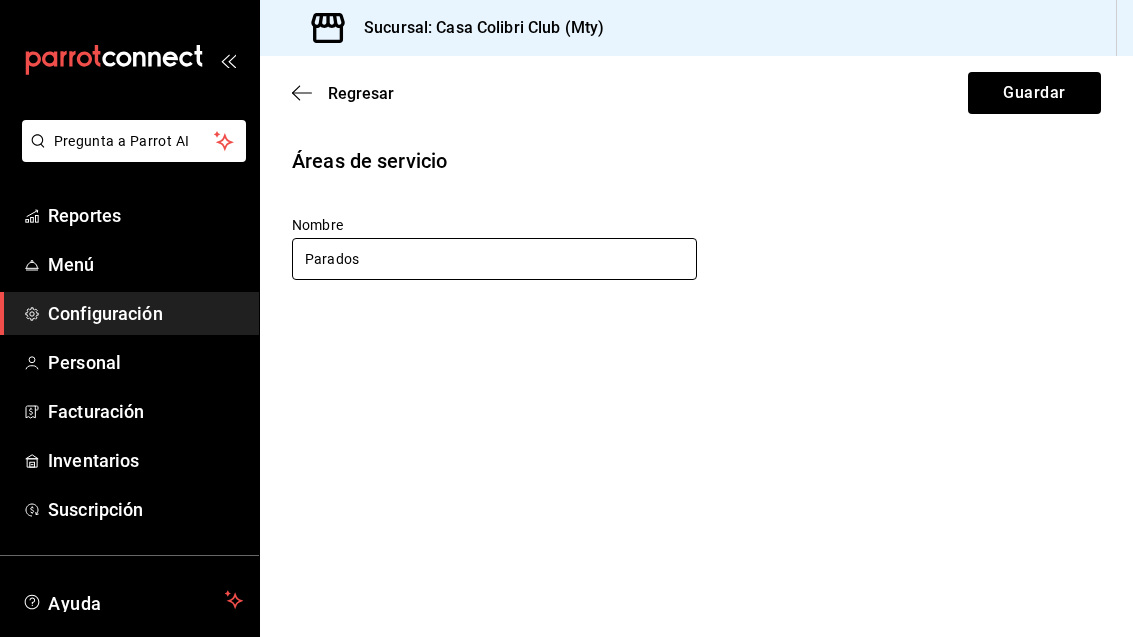 click on "Parados" at bounding box center [494, 259] 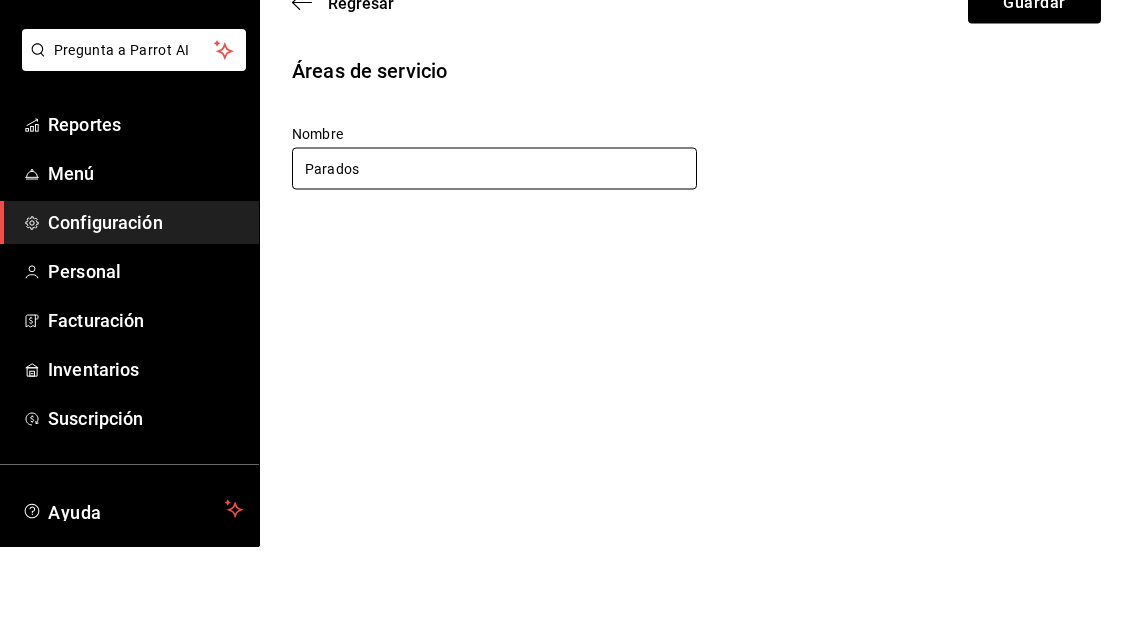 type on "Parados" 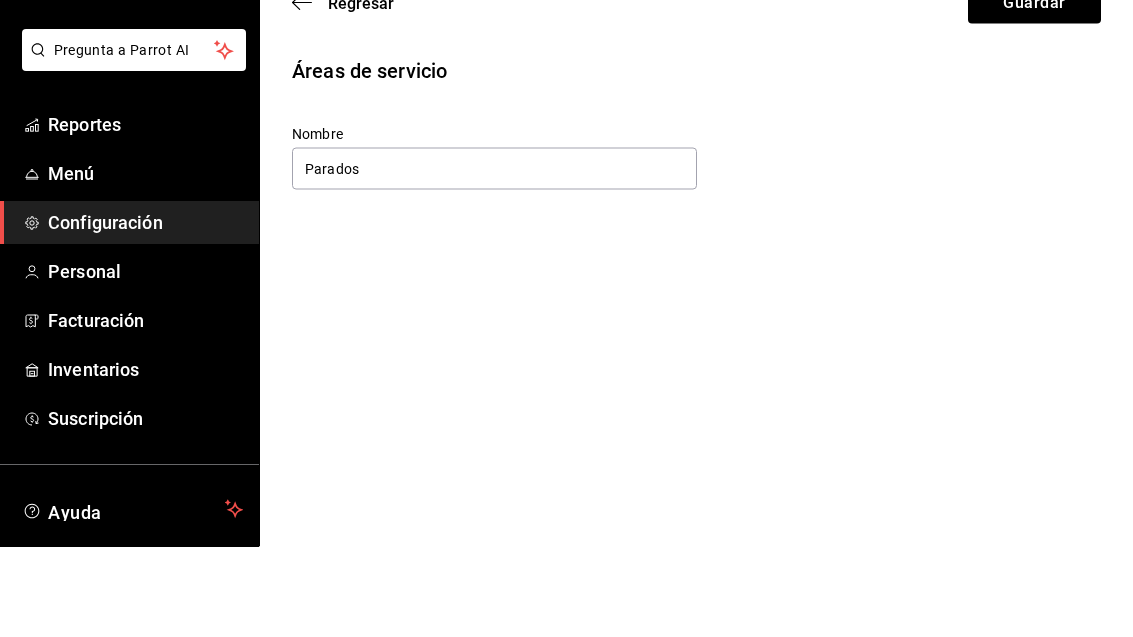 click on "Regresar Guardar Áreas de servicio Nombre Parados" at bounding box center (696, 346) 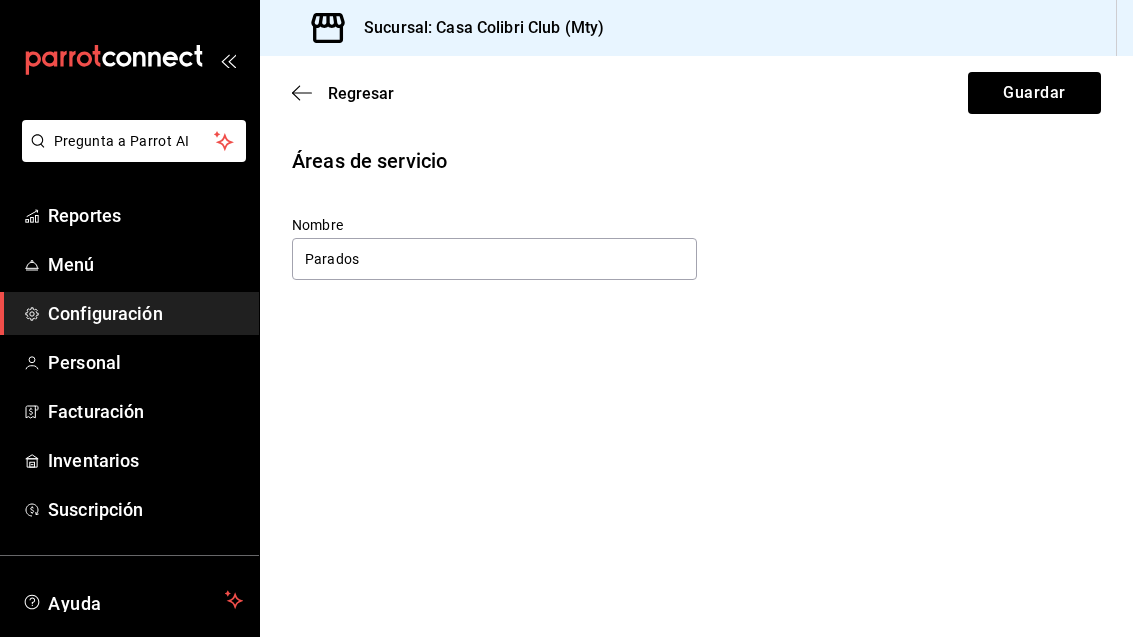 scroll, scrollTop: 0, scrollLeft: 0, axis: both 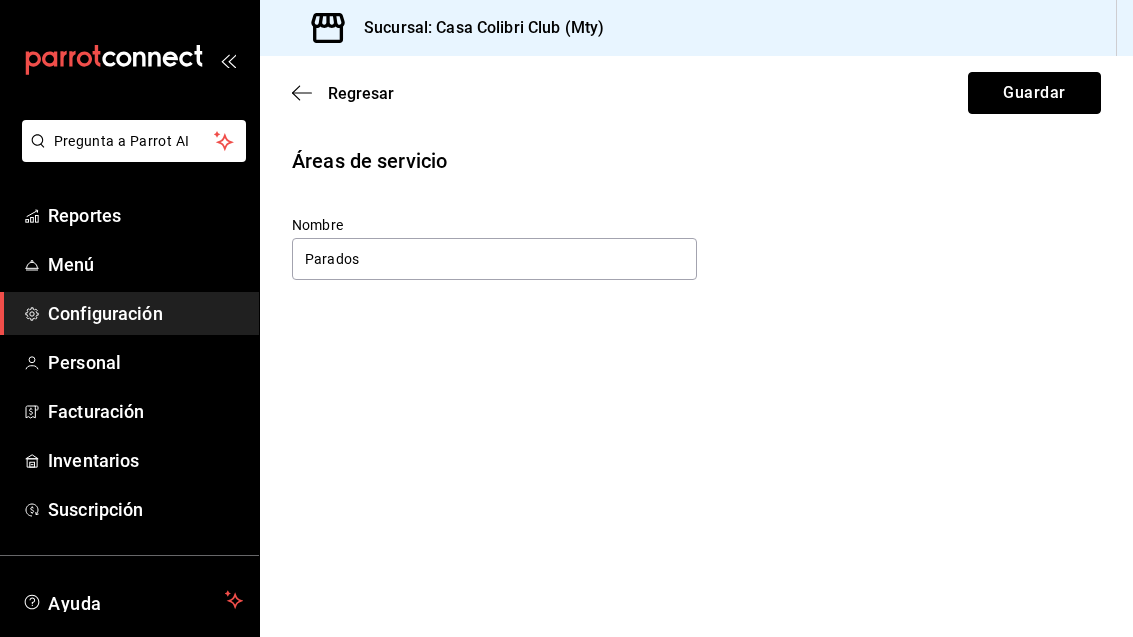click on "Guardar" at bounding box center [1034, 93] 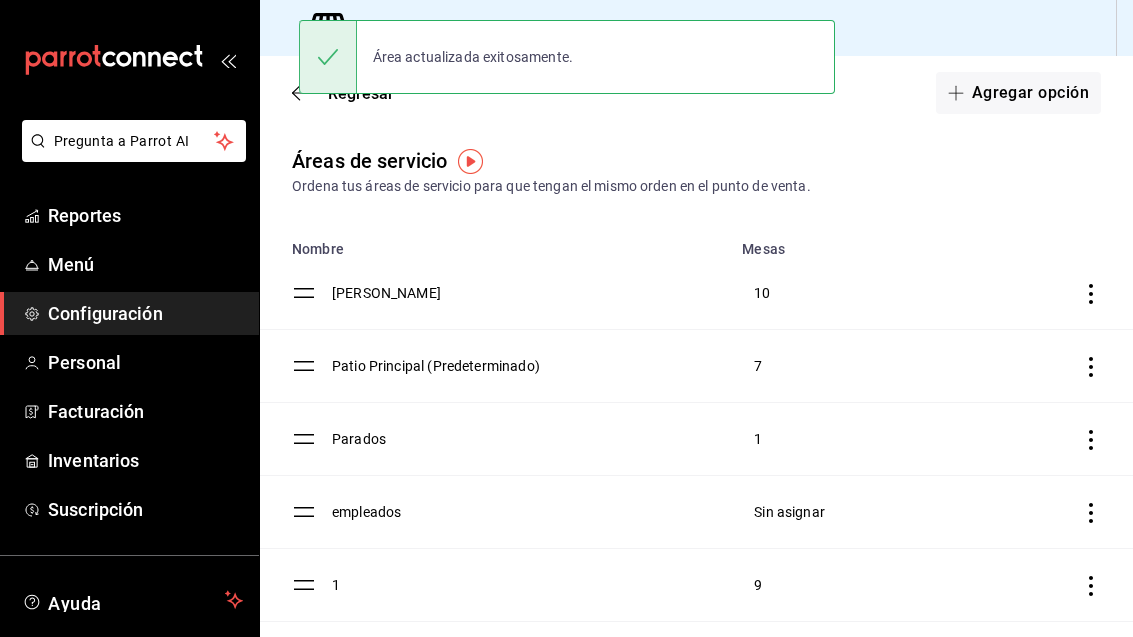 click at bounding box center (1033, 439) 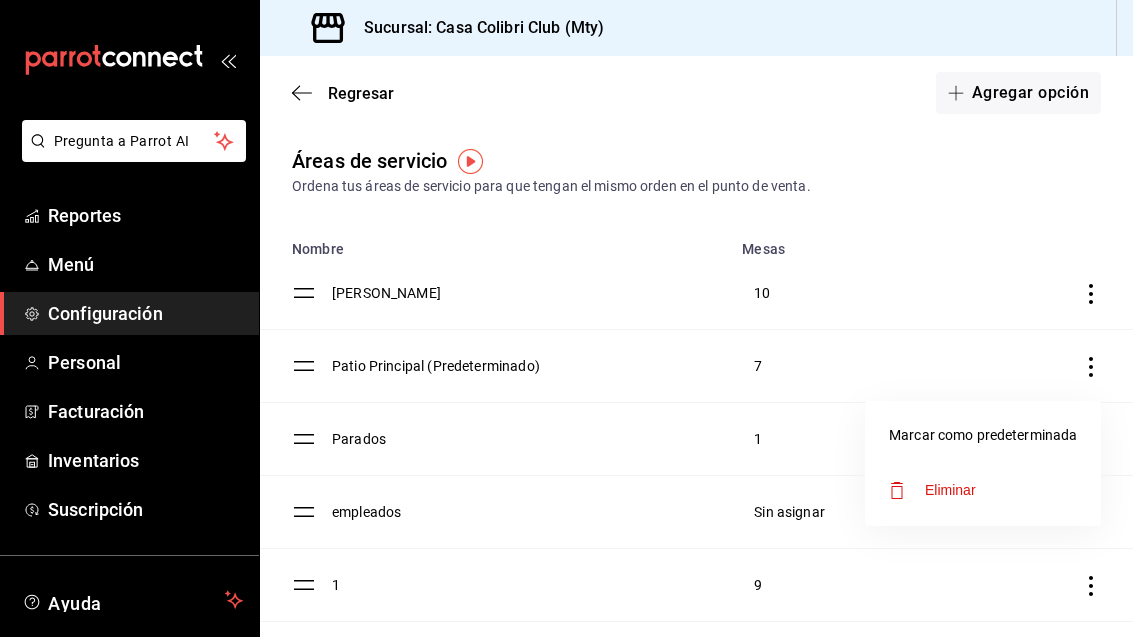 click at bounding box center (566, 318) 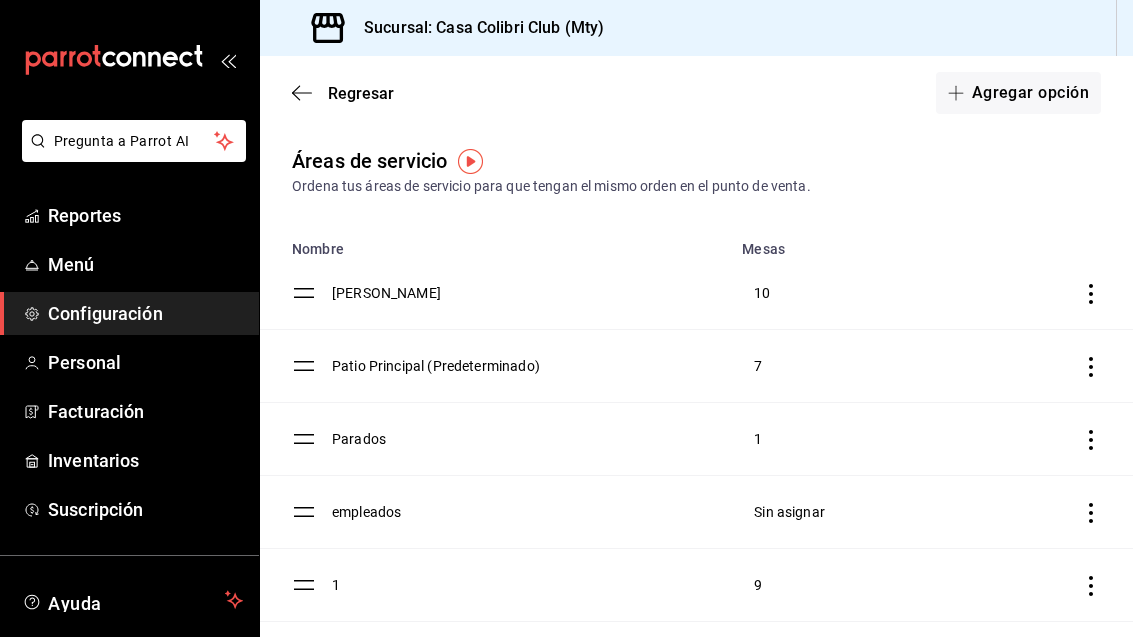 click on "1" at bounding box center [831, 439] 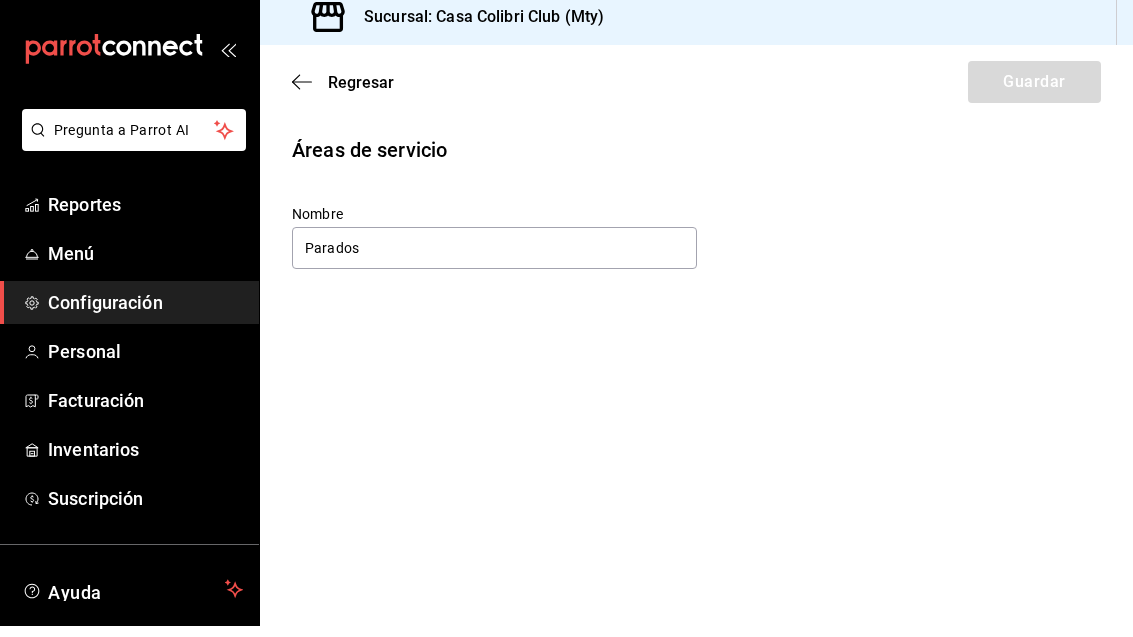 scroll, scrollTop: 0, scrollLeft: 0, axis: both 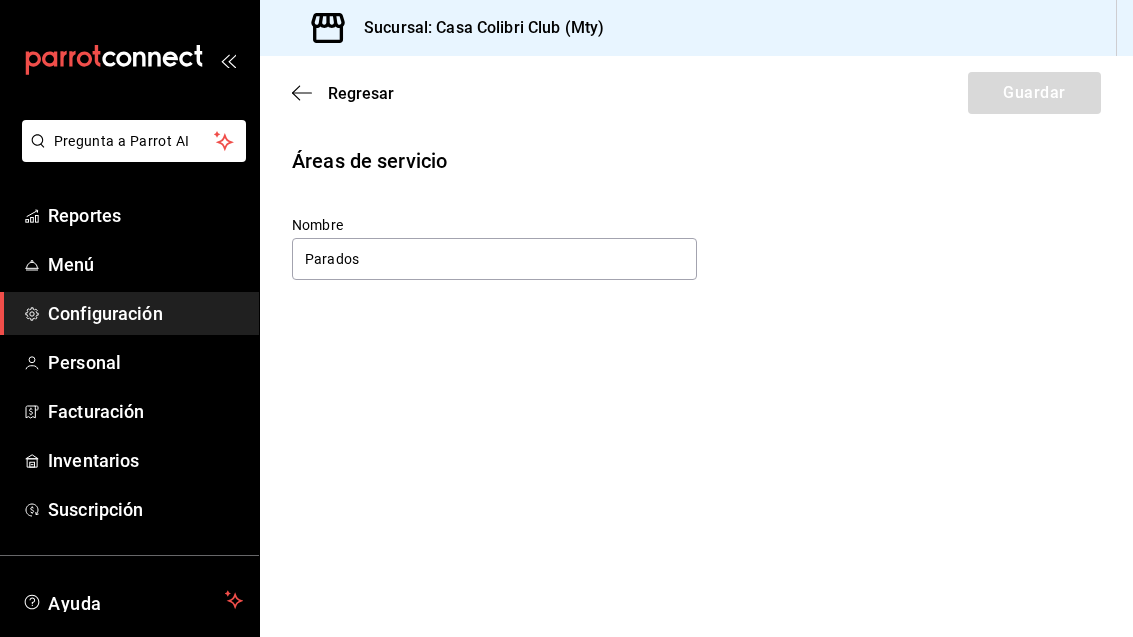 click on "Parados" at bounding box center [494, 259] 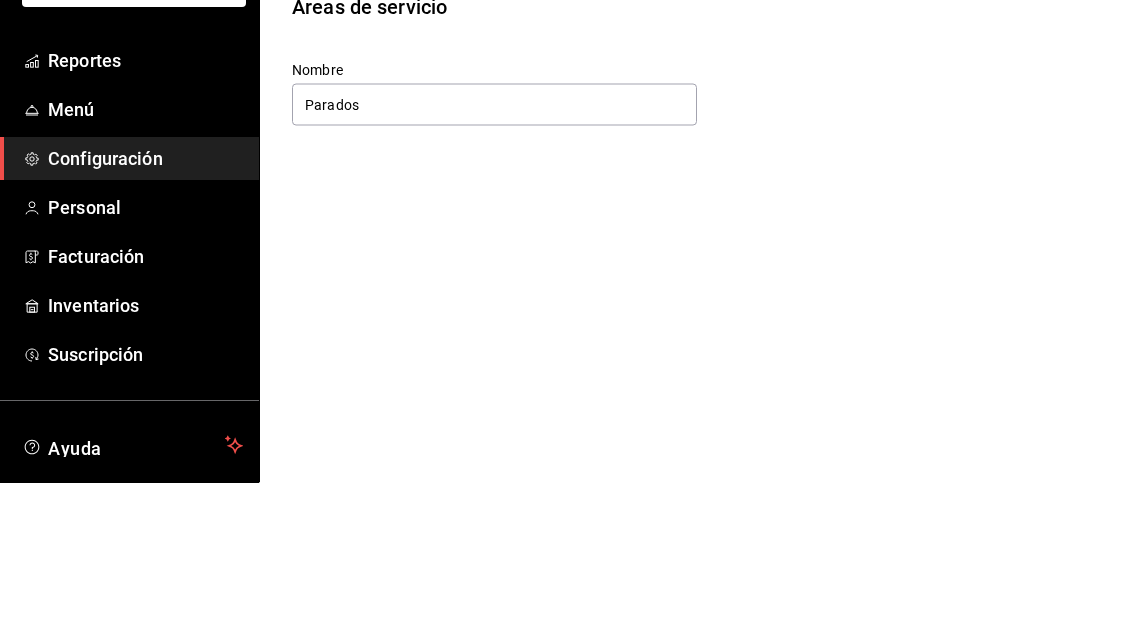 click on "Nombre Parados" at bounding box center (696, 249) 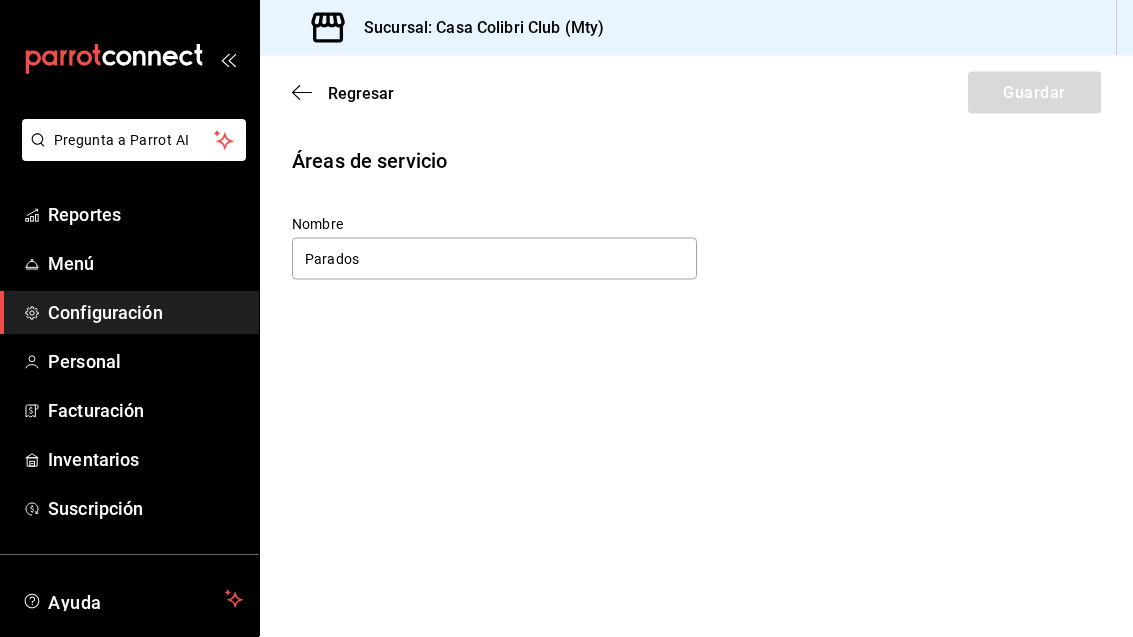 scroll, scrollTop: 0, scrollLeft: 0, axis: both 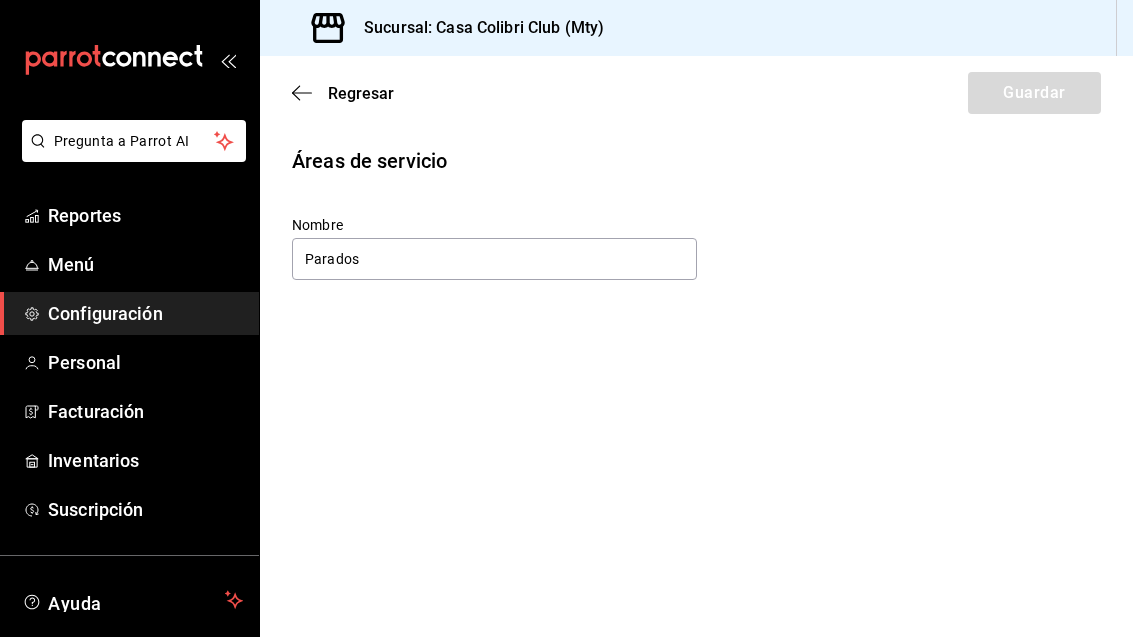 click on "Regresar" at bounding box center (343, 93) 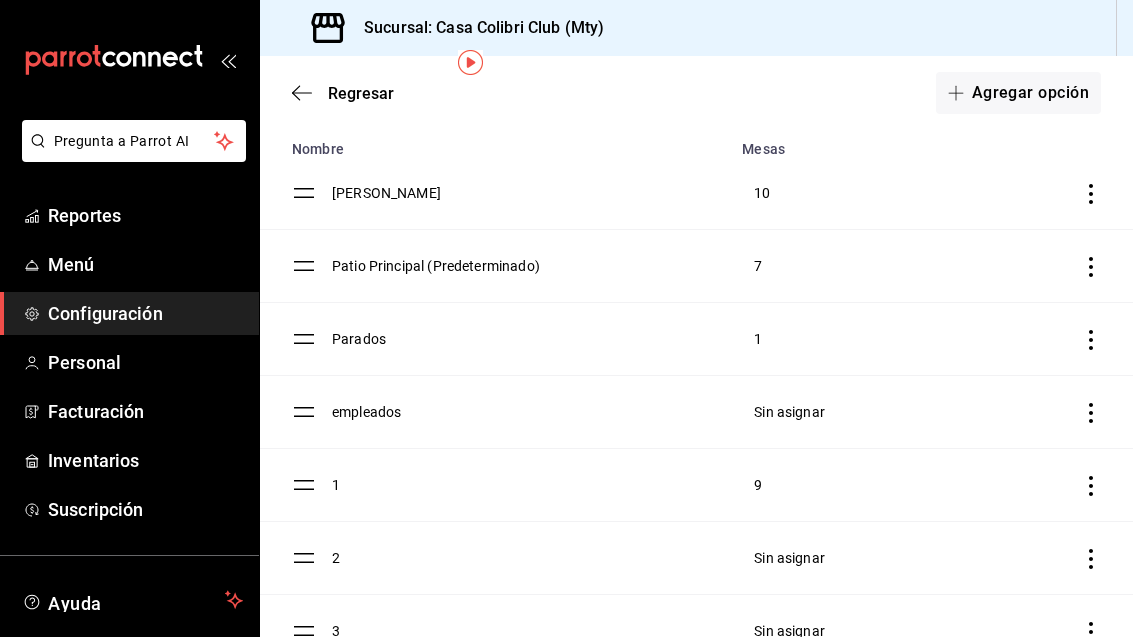 scroll, scrollTop: 99, scrollLeft: 0, axis: vertical 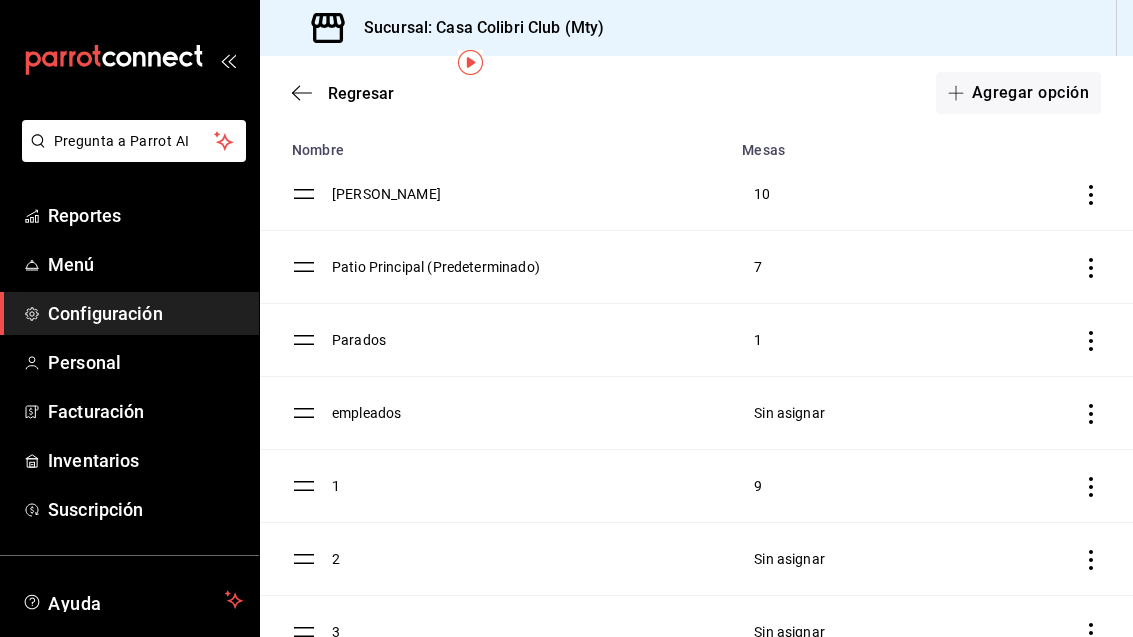 click on "Parados" at bounding box center (531, 340) 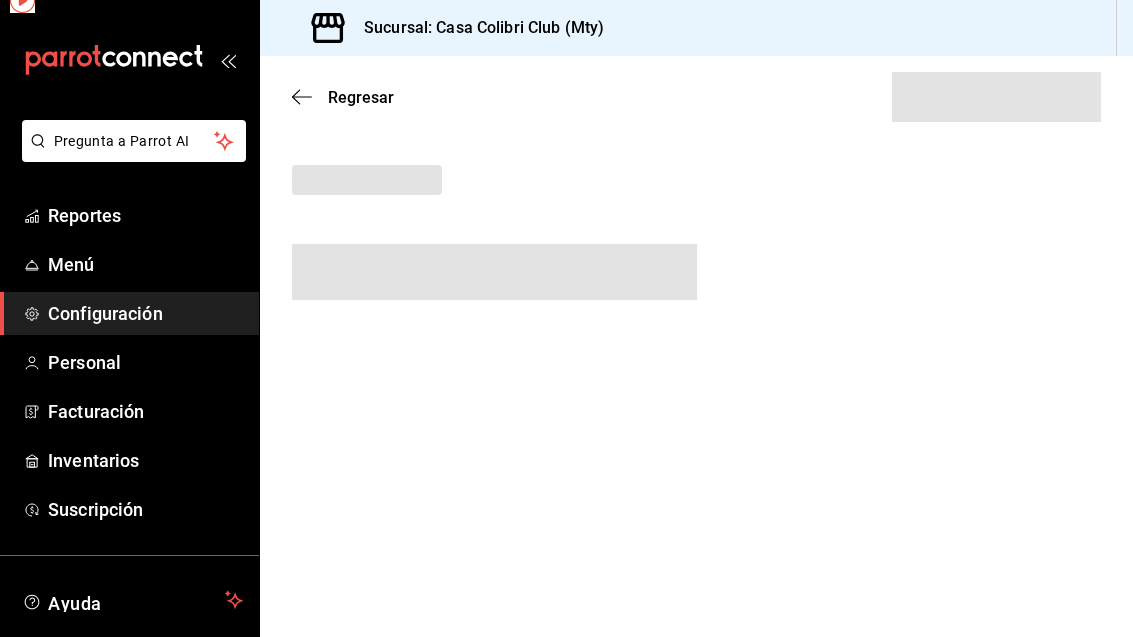 scroll, scrollTop: 0, scrollLeft: 0, axis: both 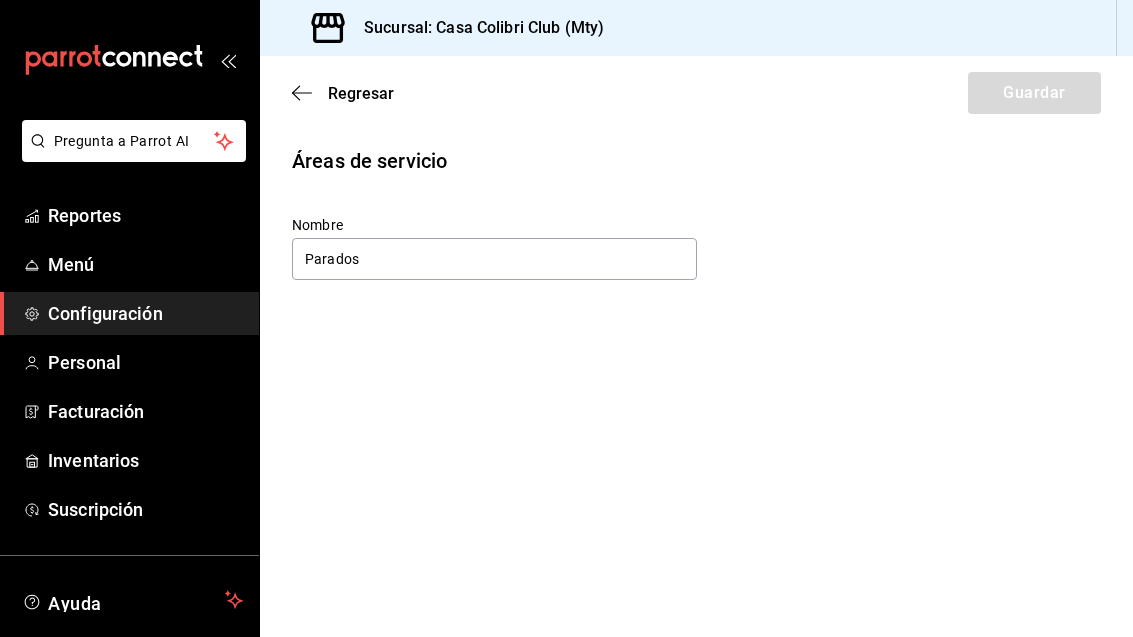 click on "Regresar" at bounding box center (343, 93) 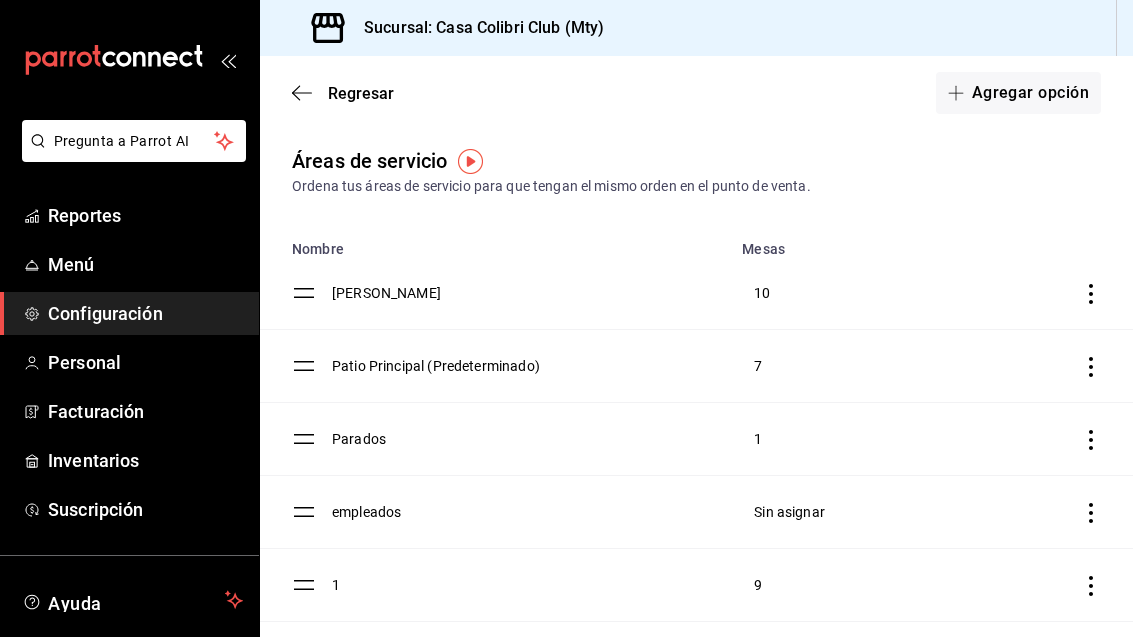 click 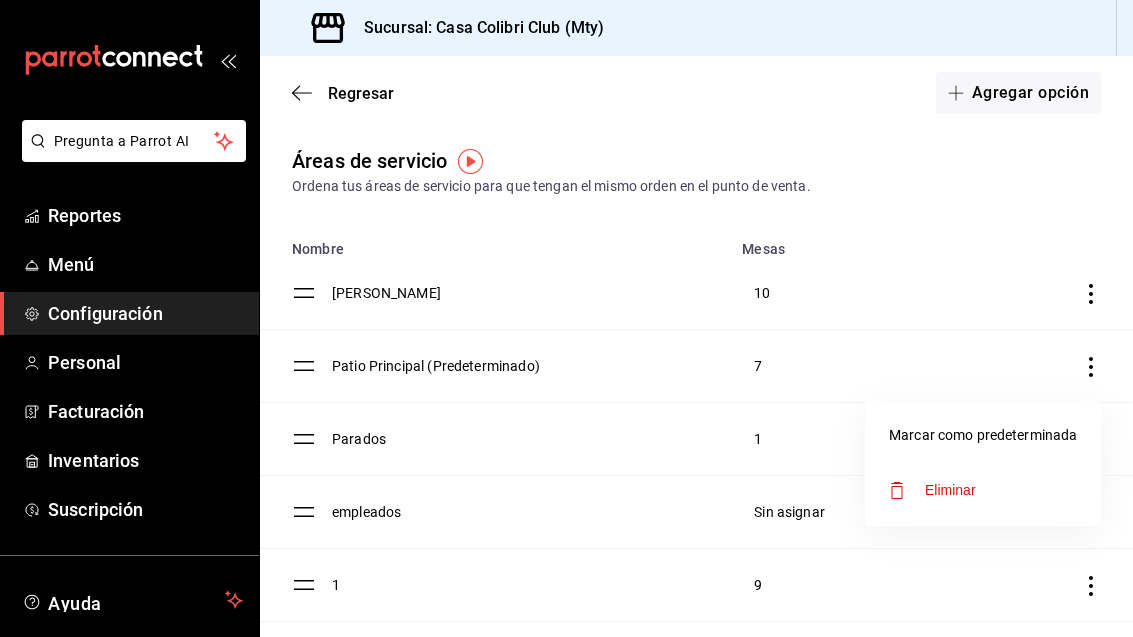 click at bounding box center (566, 318) 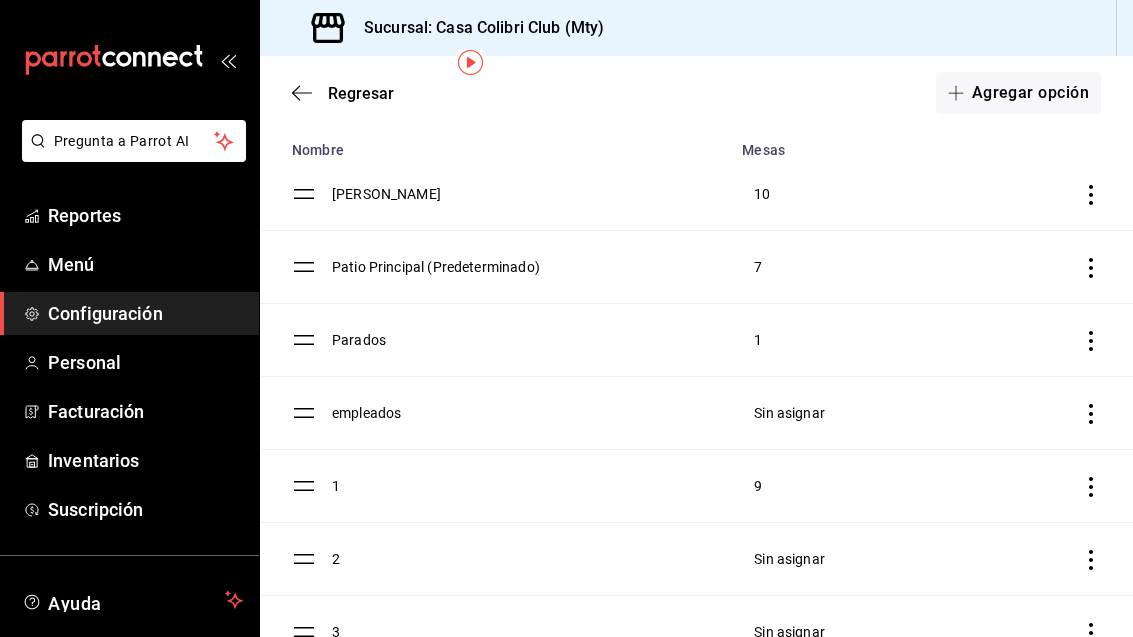 scroll, scrollTop: 99, scrollLeft: 0, axis: vertical 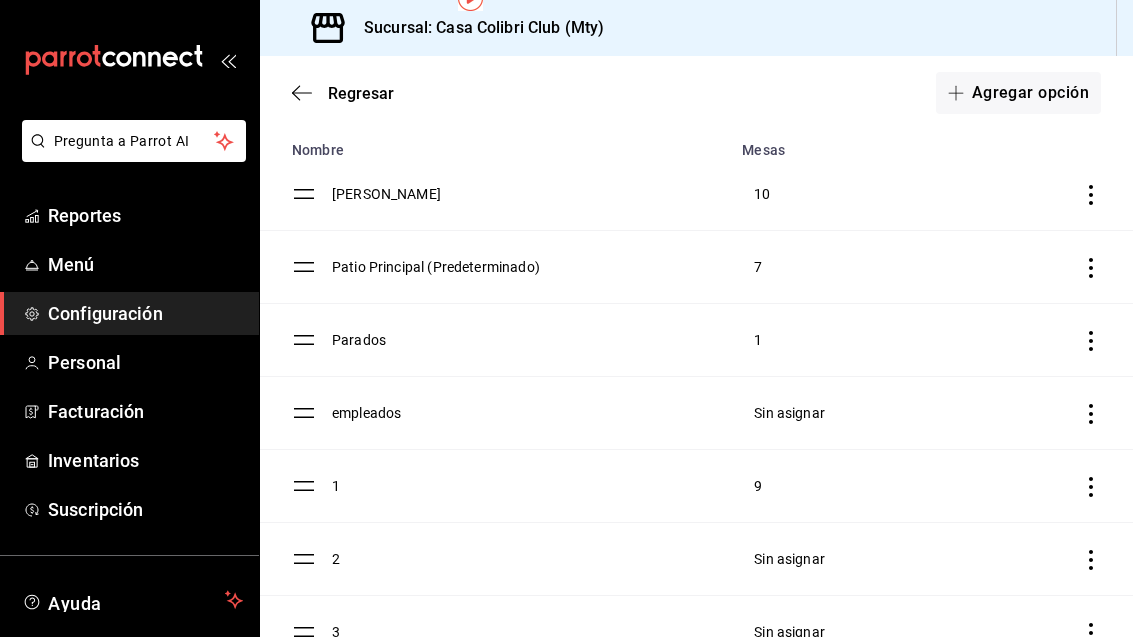 click on "1" at bounding box center (531, 486) 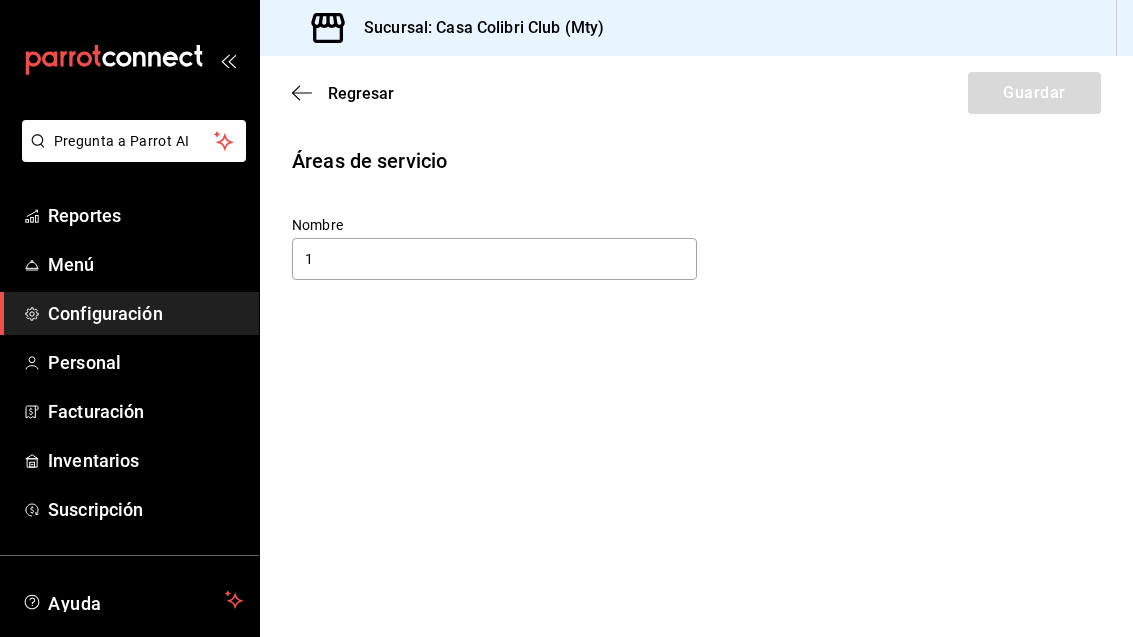 click on "1" at bounding box center [494, 259] 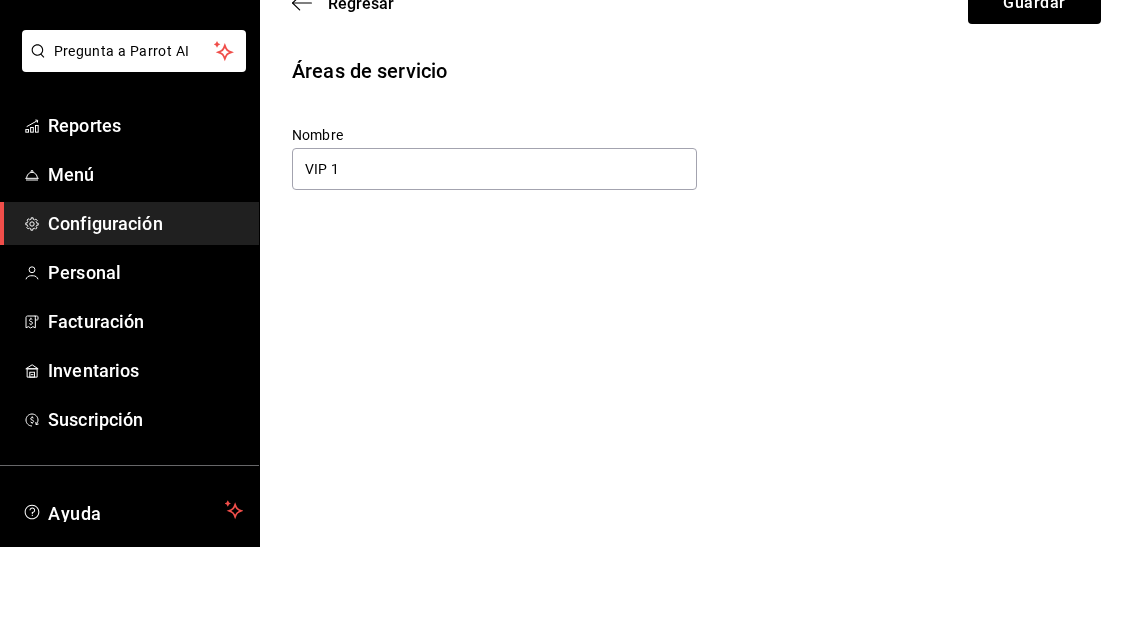 scroll, scrollTop: 0, scrollLeft: 0, axis: both 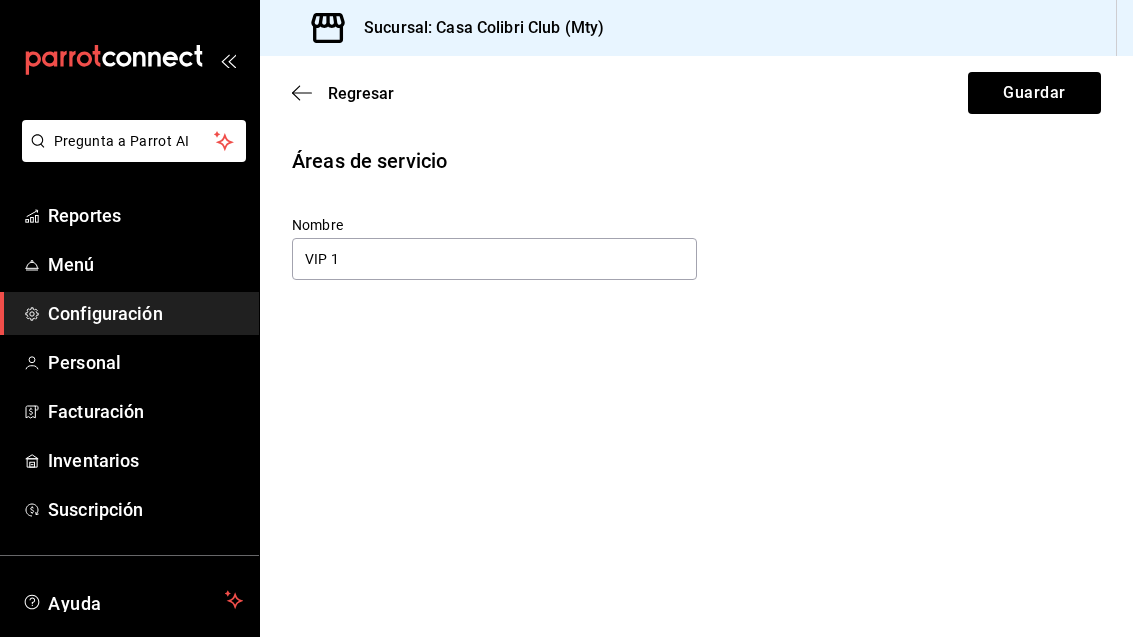 type on "VIP 1" 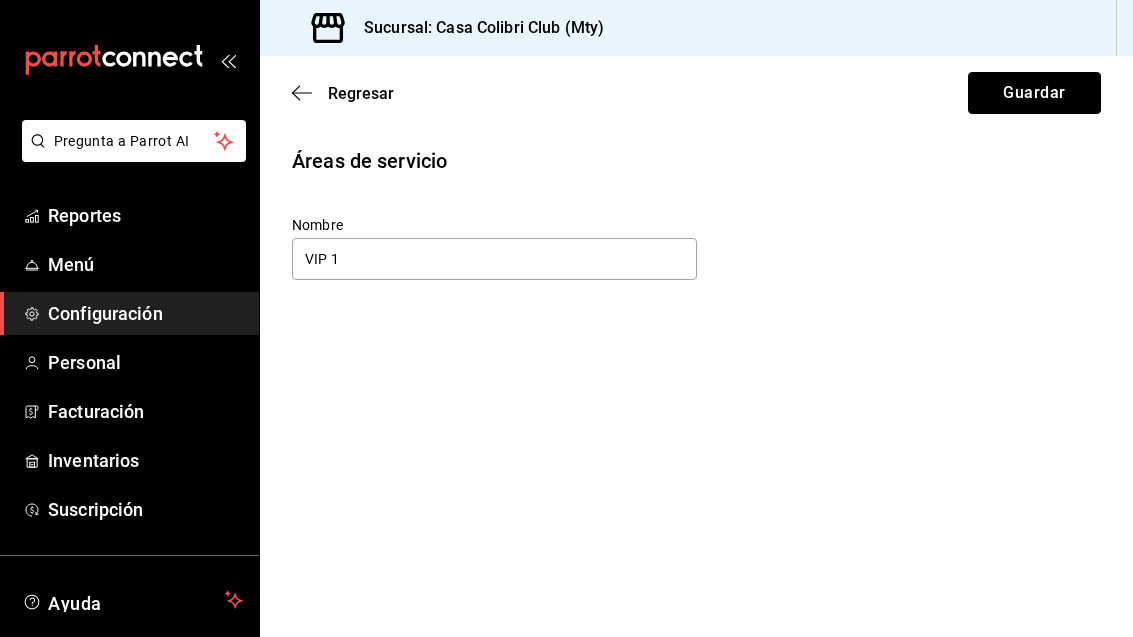 click on "Guardar" at bounding box center (1034, 93) 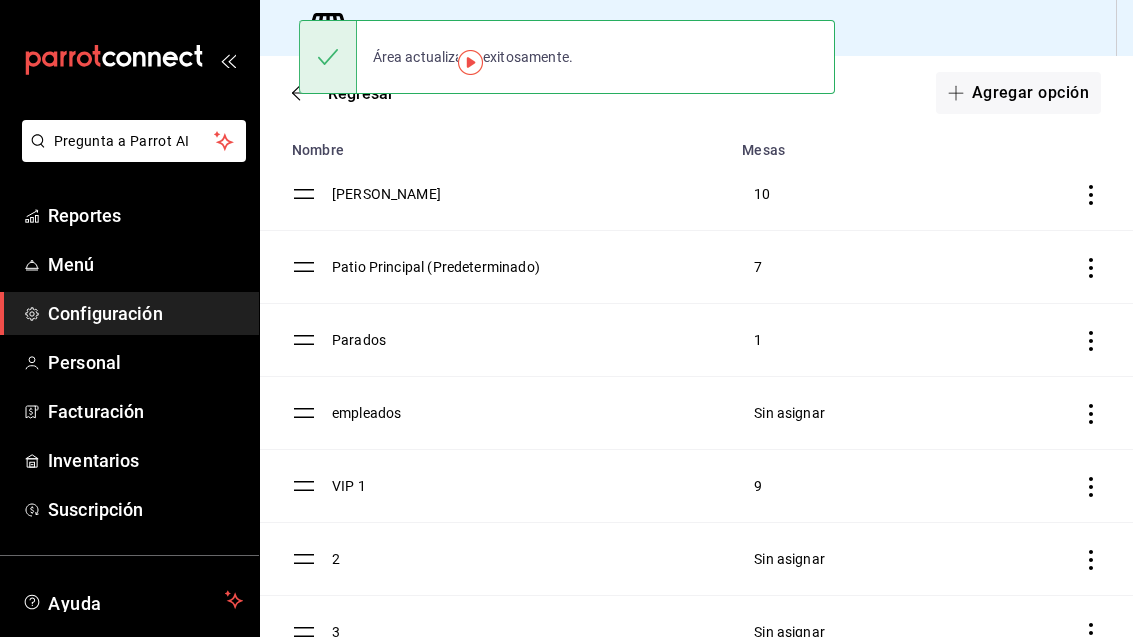 scroll, scrollTop: 99, scrollLeft: 0, axis: vertical 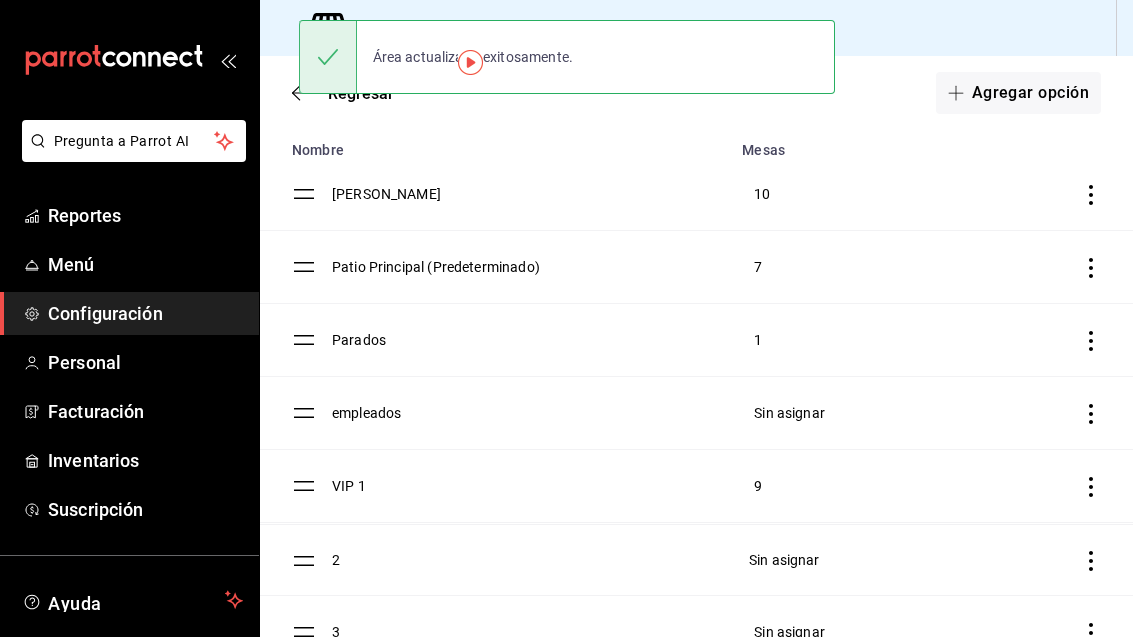 click on "Nombre Mesas Patio Trasero   10 Patio Principal   (Predeterminado) 7 Parados   1 empleados   Sin asignar VIP 1   9 2   Sin asignar 3   Sin asignar" at bounding box center [696, 399] 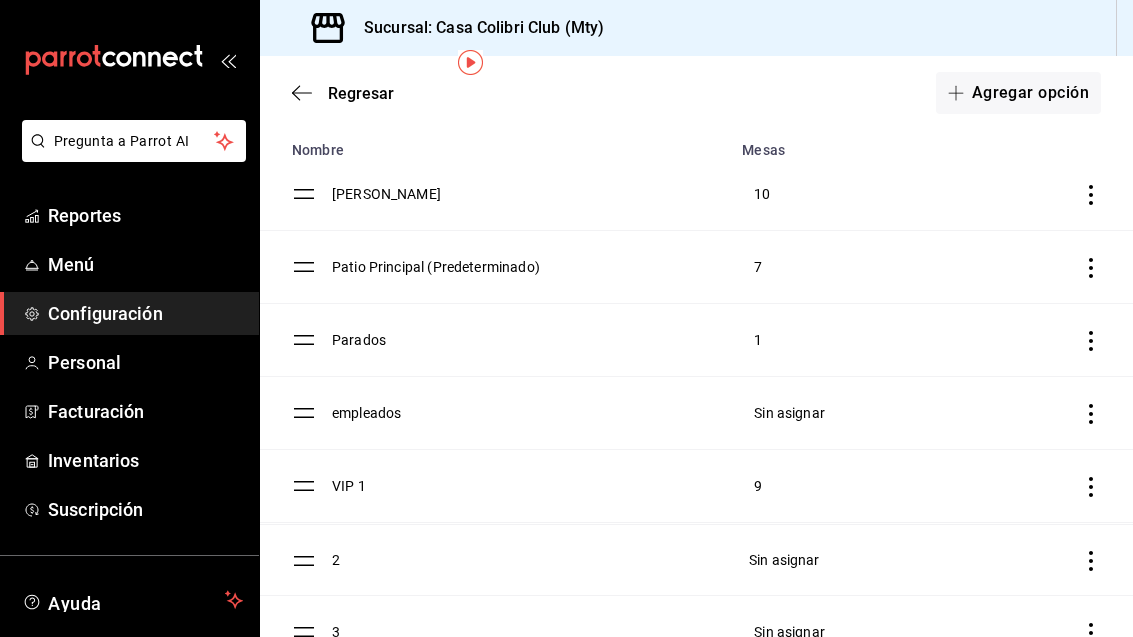 click on "Nombre Mesas Patio Trasero   10 Patio Principal   (Predeterminado) 7 Parados   1 empleados   Sin asignar VIP 1   9 2   Sin asignar 3   Sin asignar" at bounding box center [696, 399] 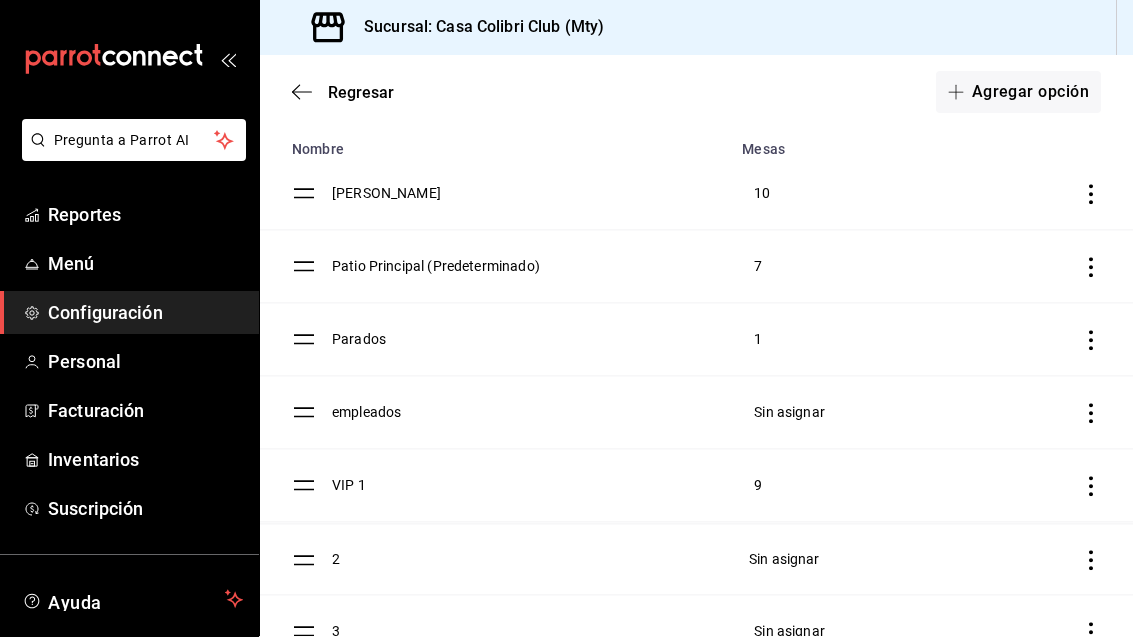 scroll, scrollTop: 0, scrollLeft: 0, axis: both 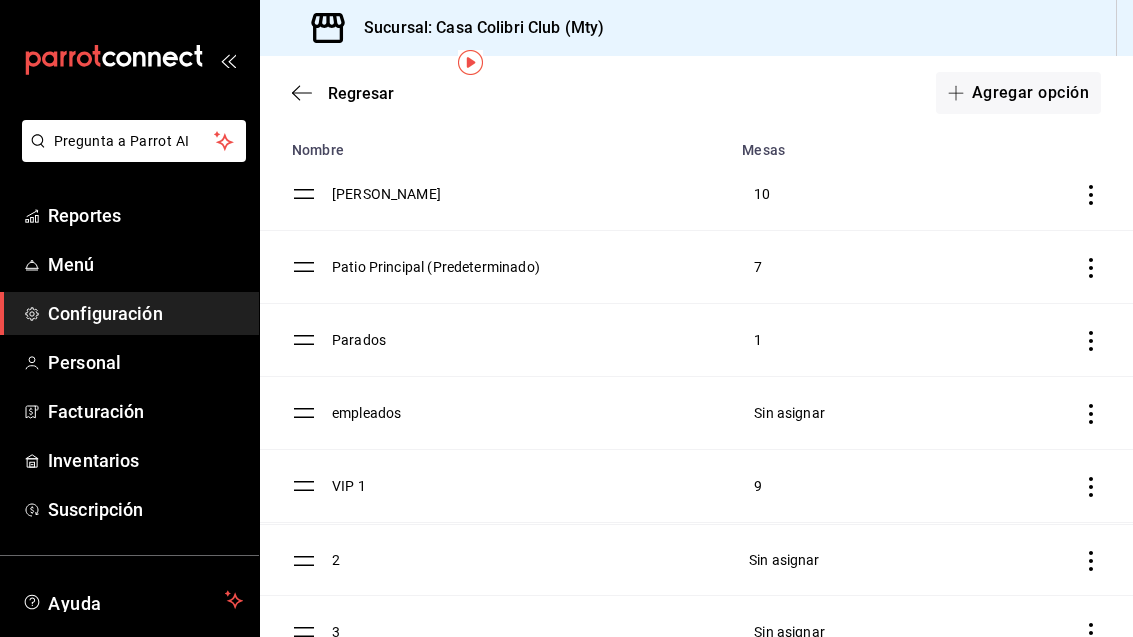 click on "Nombre Mesas Patio Trasero   10 Patio Principal   (Predeterminado) 7 Parados   1 empleados   Sin asignar VIP 1   9 2   Sin asignar 3   Sin asignar" at bounding box center (696, 399) 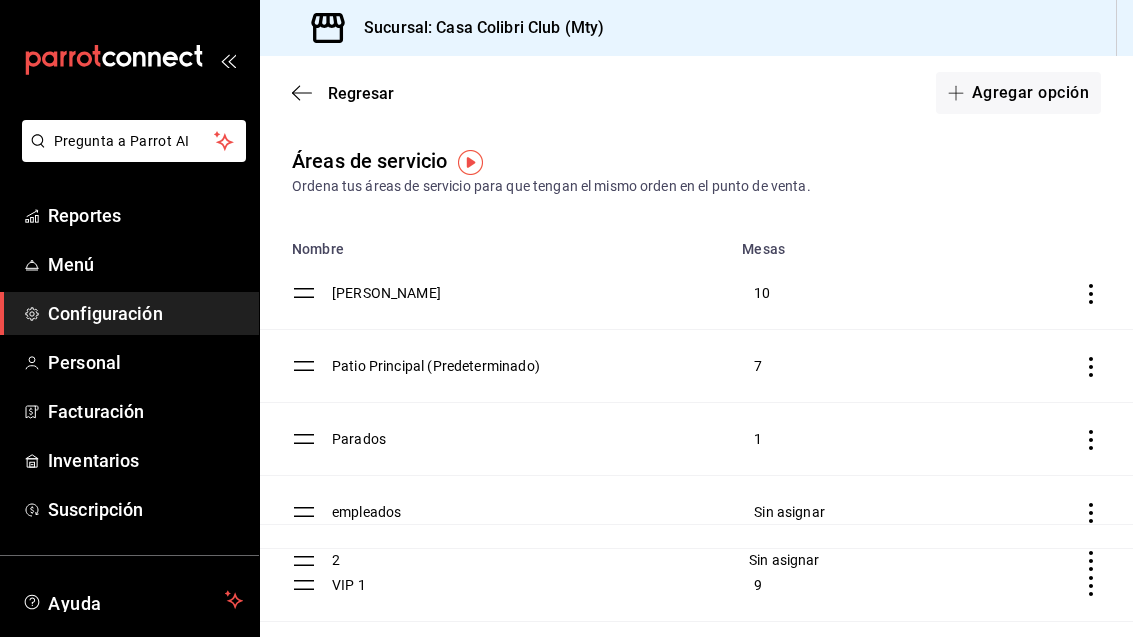 scroll, scrollTop: 0, scrollLeft: 0, axis: both 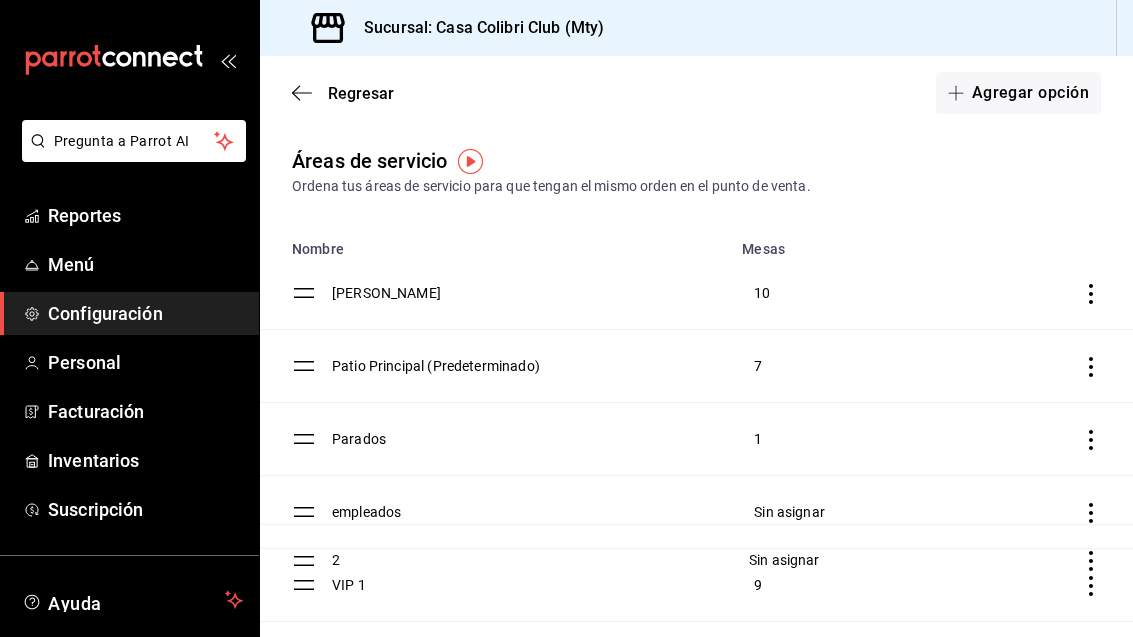 click 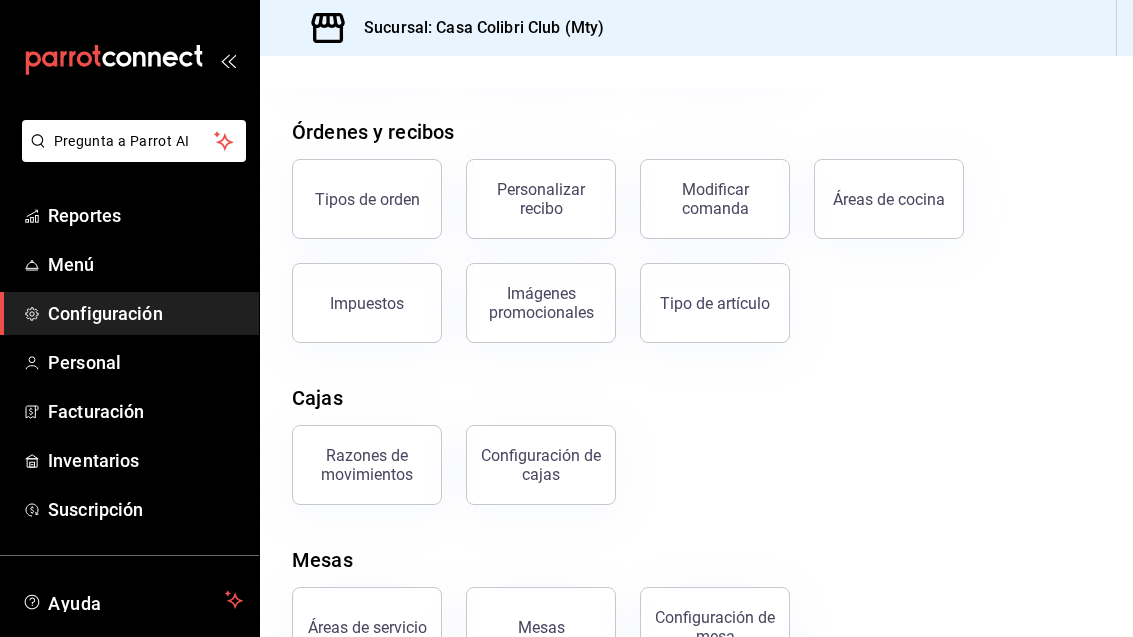 scroll, scrollTop: 313, scrollLeft: 0, axis: vertical 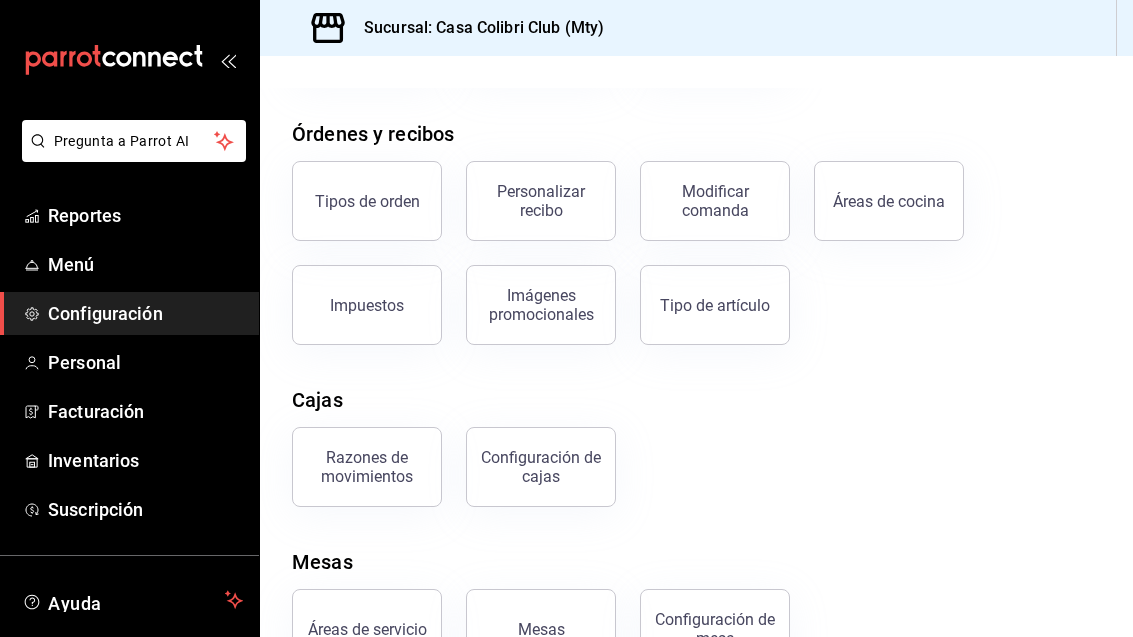click on "Áreas de servicio" at bounding box center [367, 629] 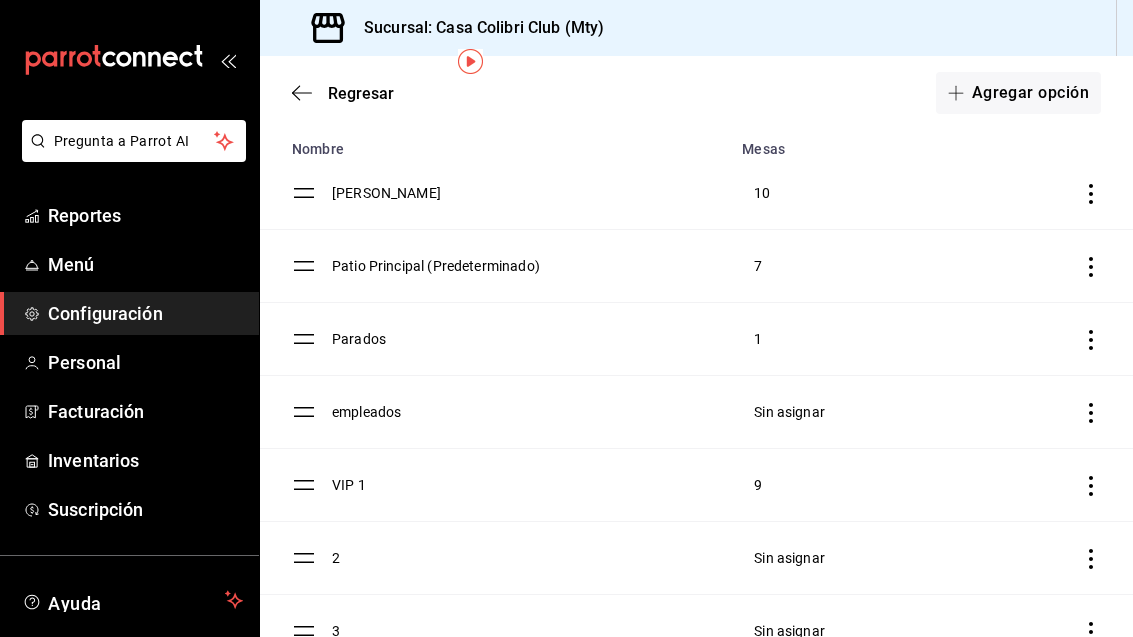 scroll, scrollTop: 99, scrollLeft: 0, axis: vertical 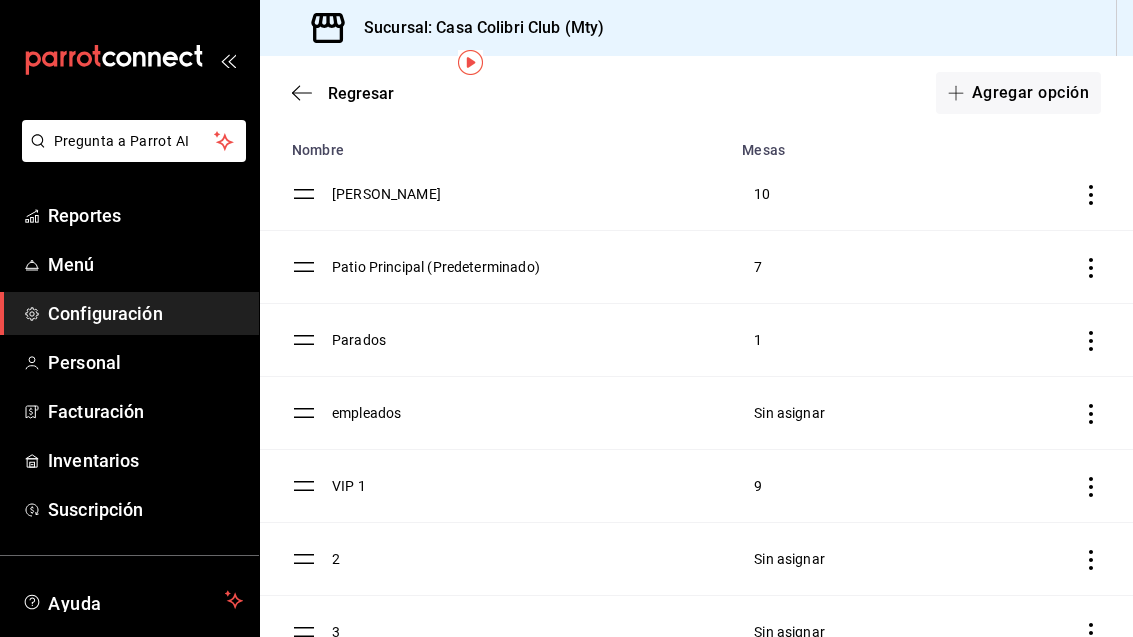 click on "2" at bounding box center (531, 559) 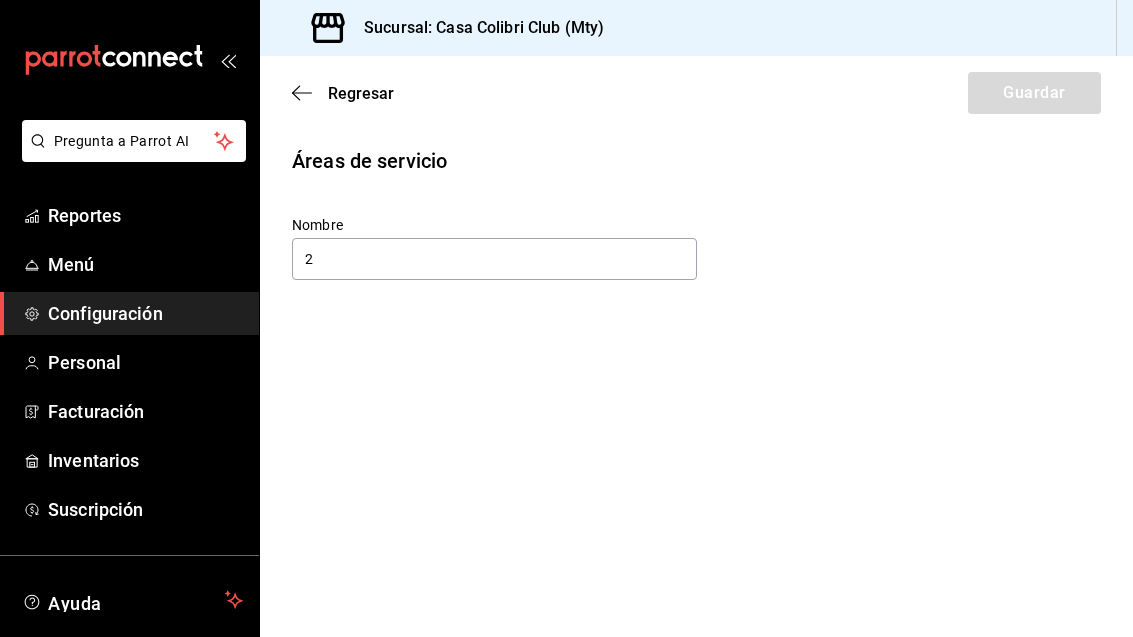 click on "2" at bounding box center (494, 259) 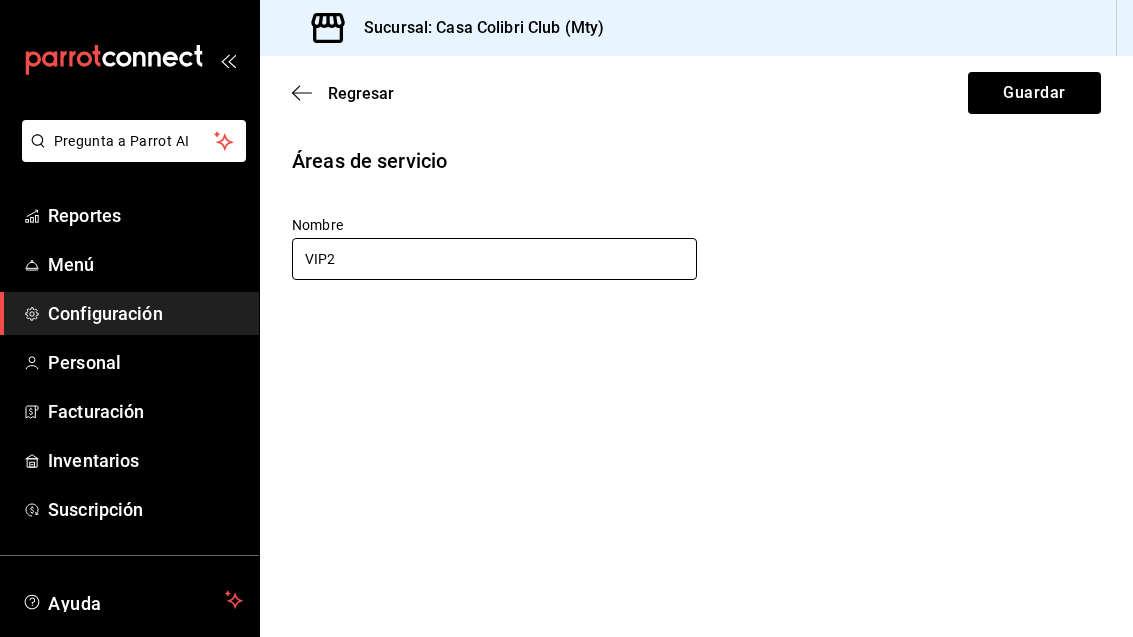 type on "VIP2" 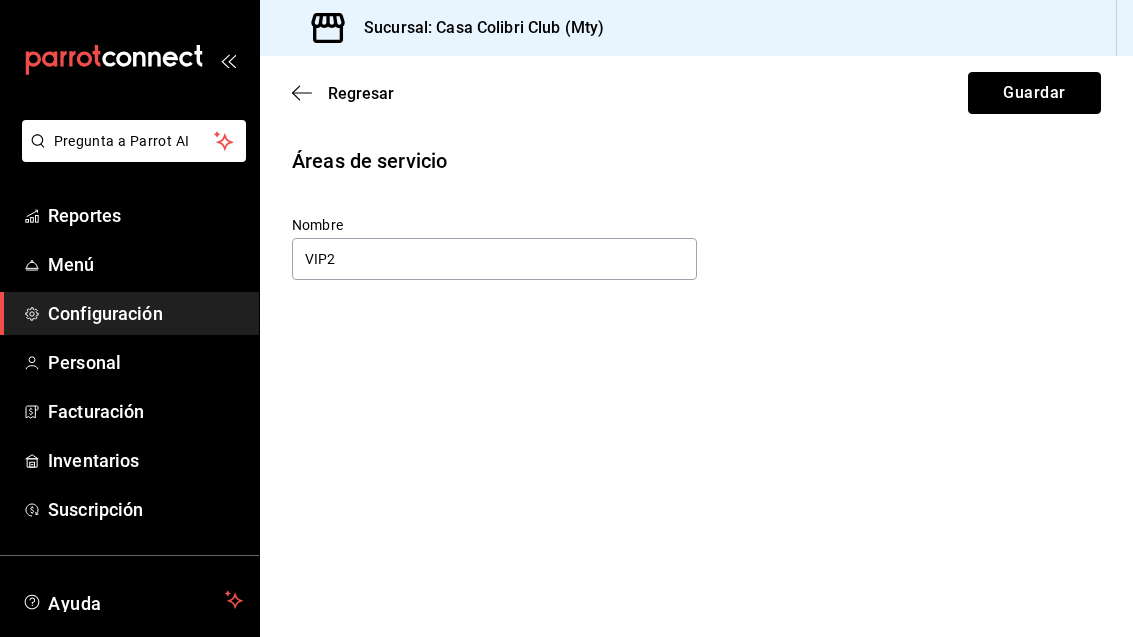 click on "Guardar" at bounding box center [1034, 93] 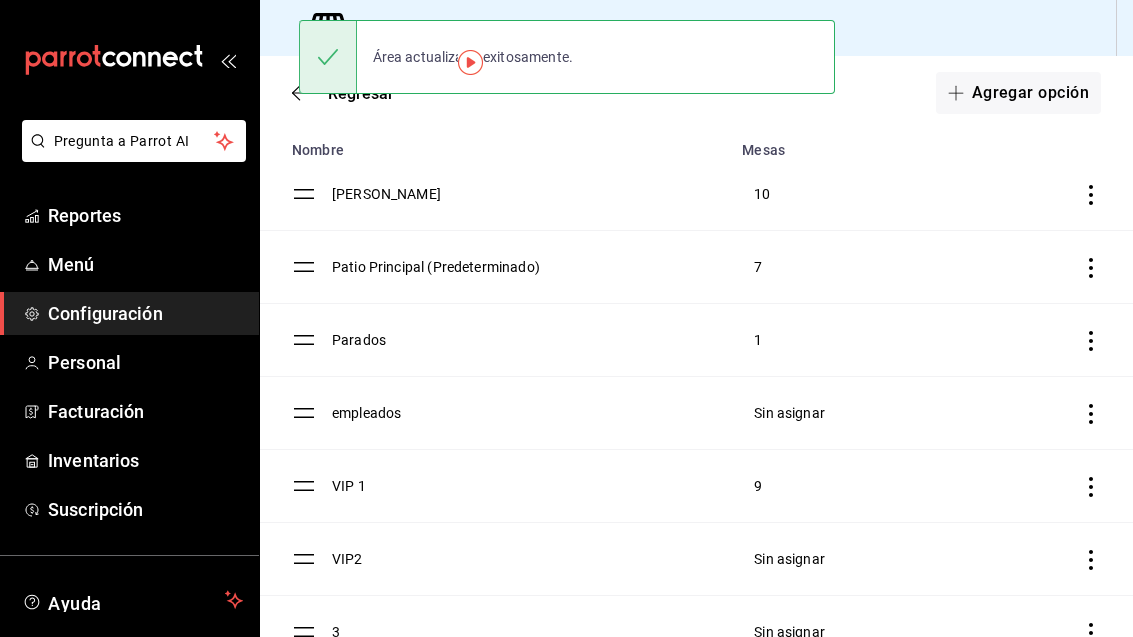 scroll, scrollTop: 99, scrollLeft: 0, axis: vertical 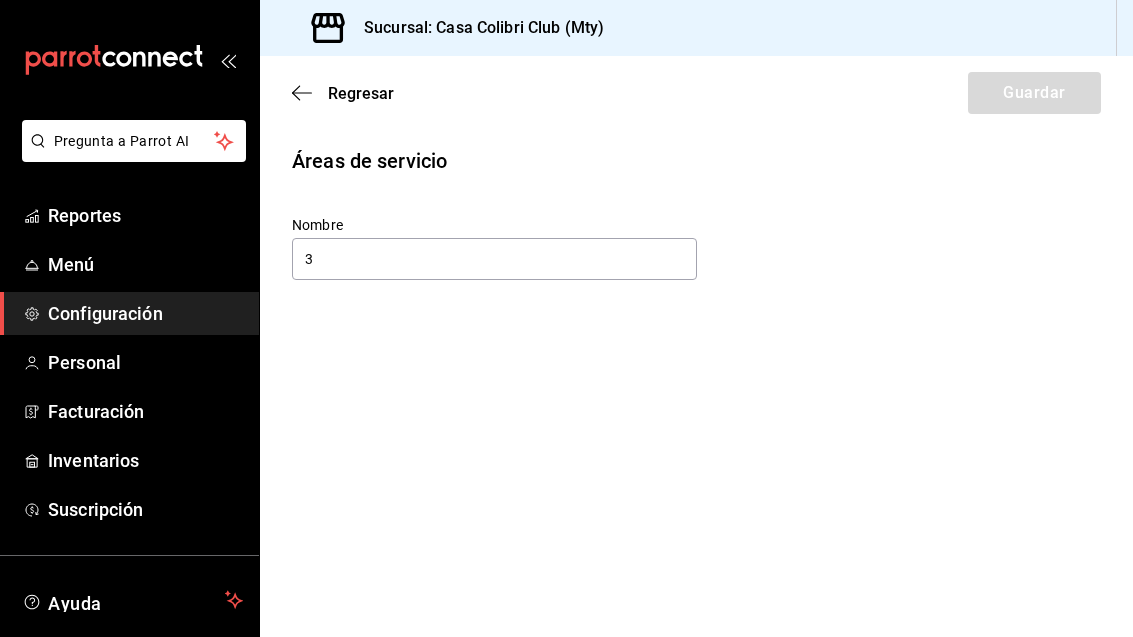 click on "3" at bounding box center [494, 259] 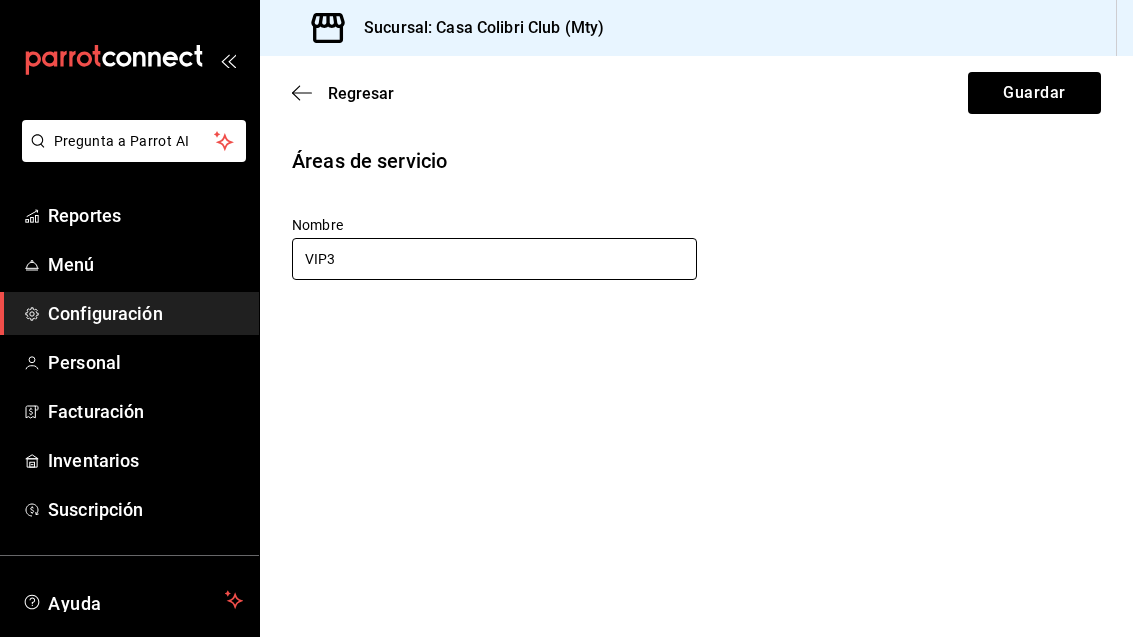 type on "VIP3" 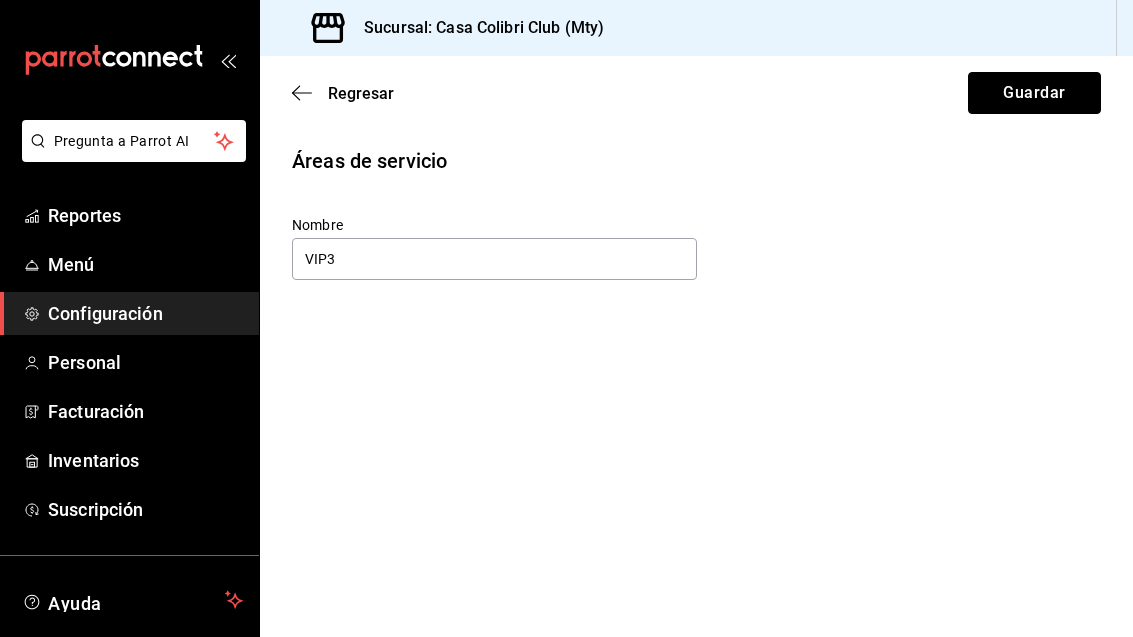 click on "Guardar" at bounding box center [1034, 93] 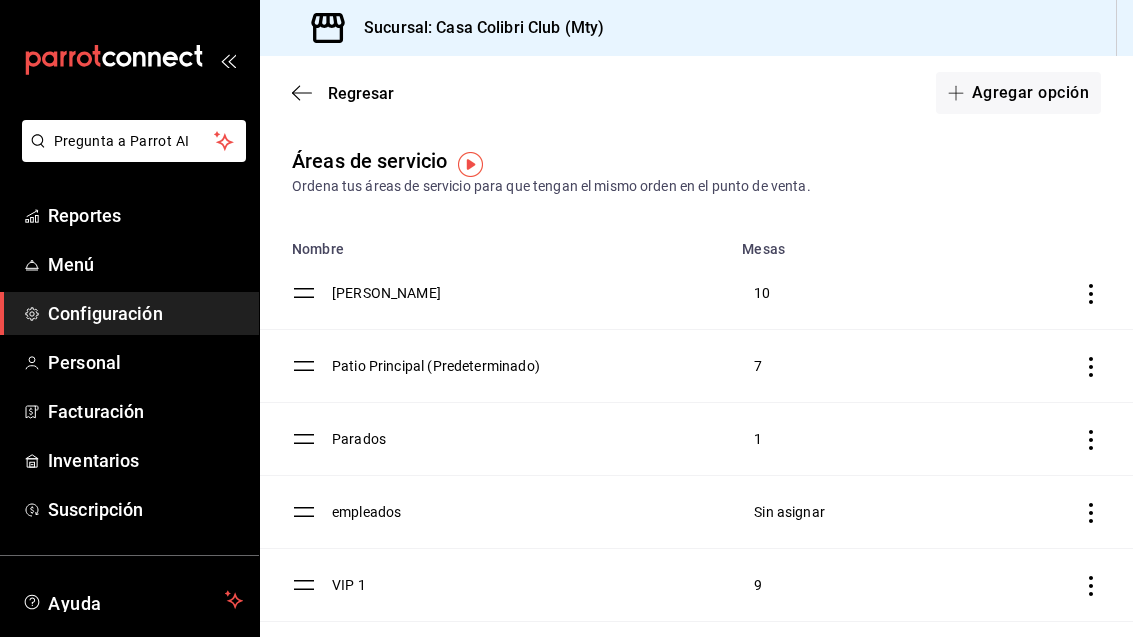 scroll, scrollTop: 0, scrollLeft: 0, axis: both 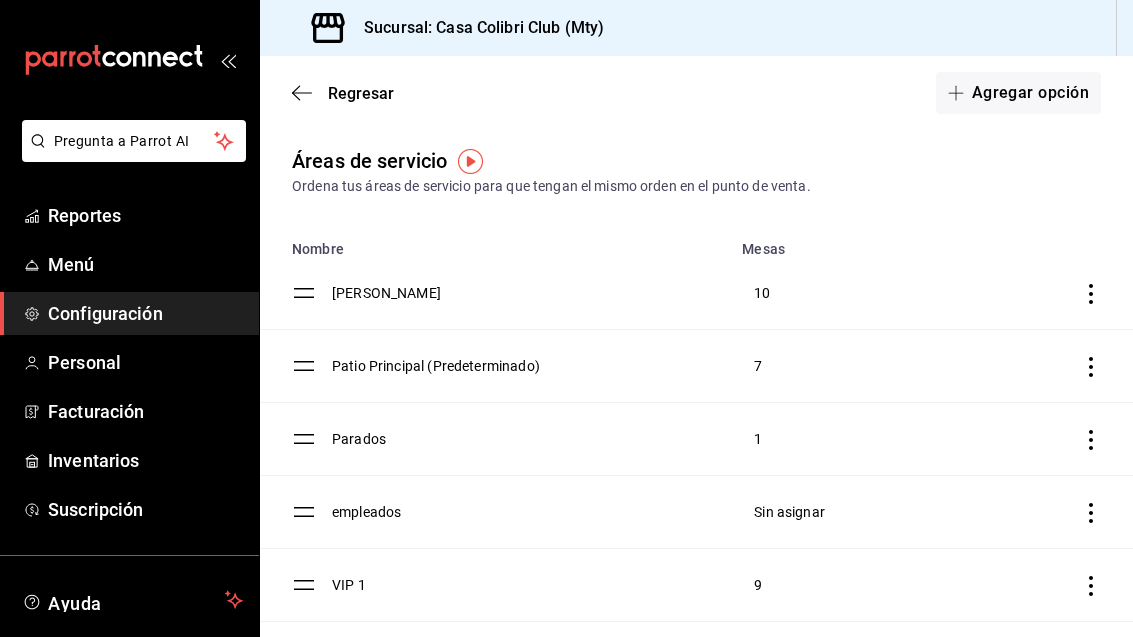 click on "Agregar opción" at bounding box center (1018, 93) 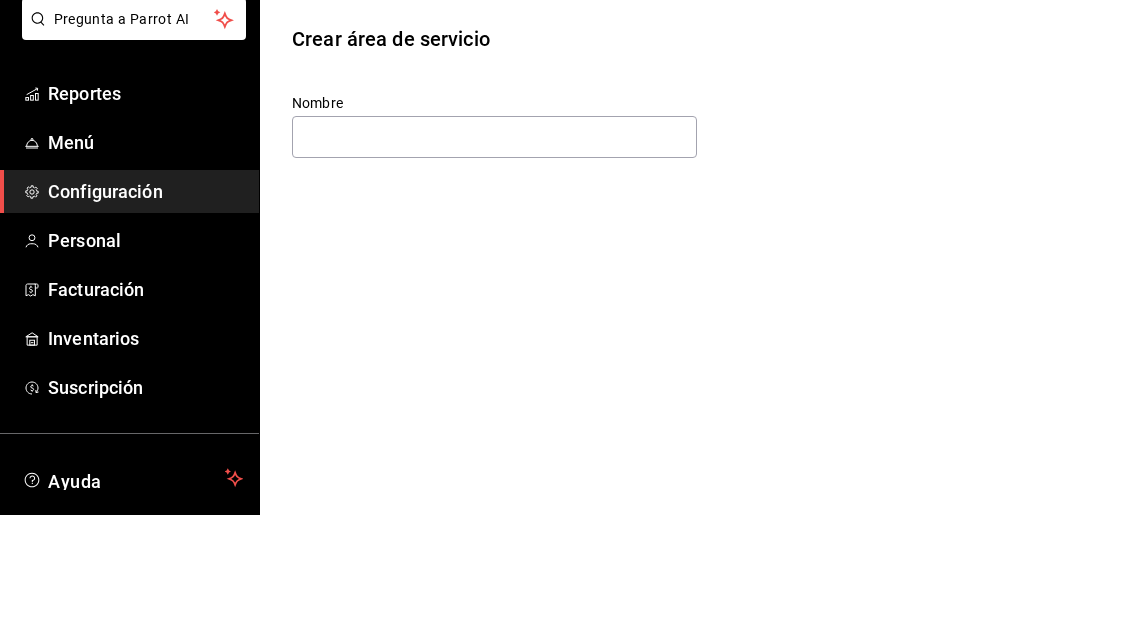 click on "Regresar Guardar Crear área de servicio Nombre" at bounding box center [696, 346] 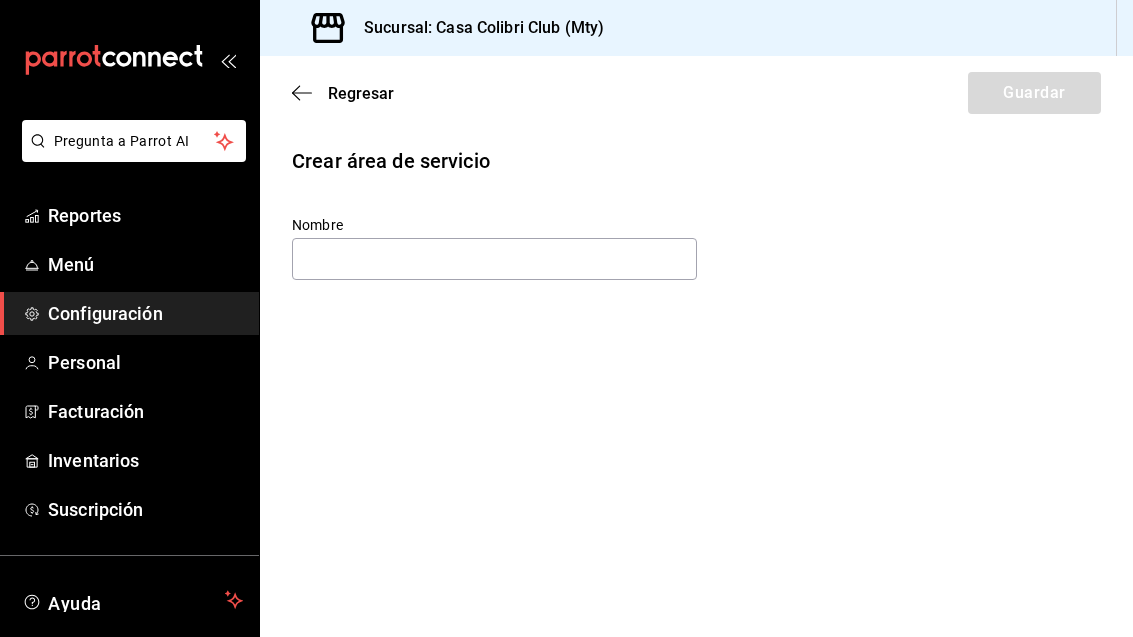 click 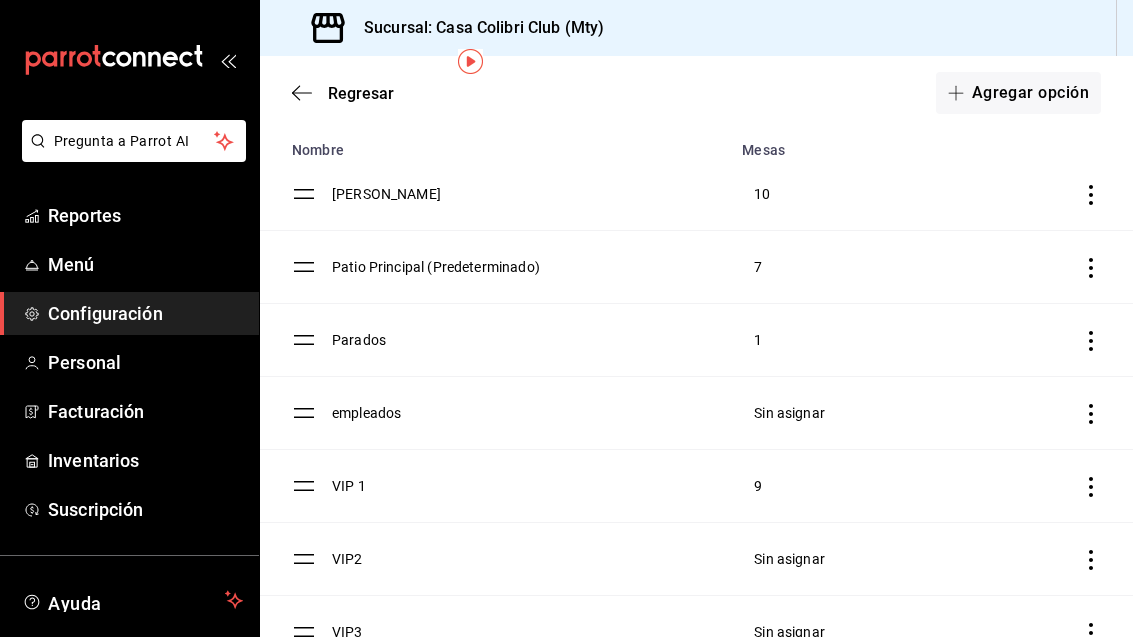 scroll, scrollTop: 99, scrollLeft: 0, axis: vertical 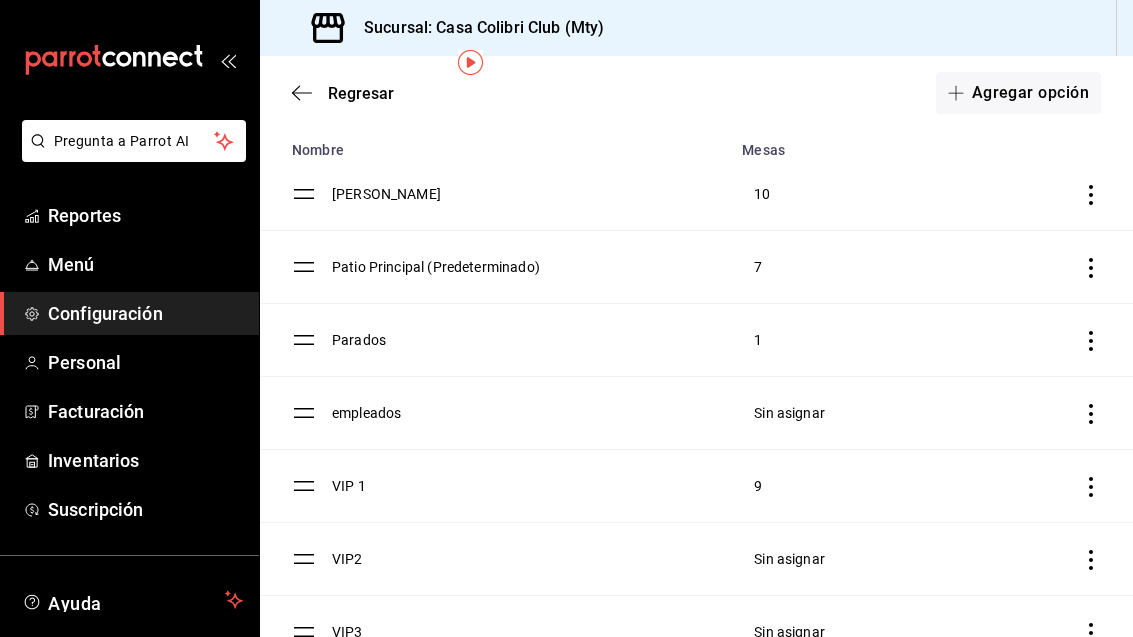 click 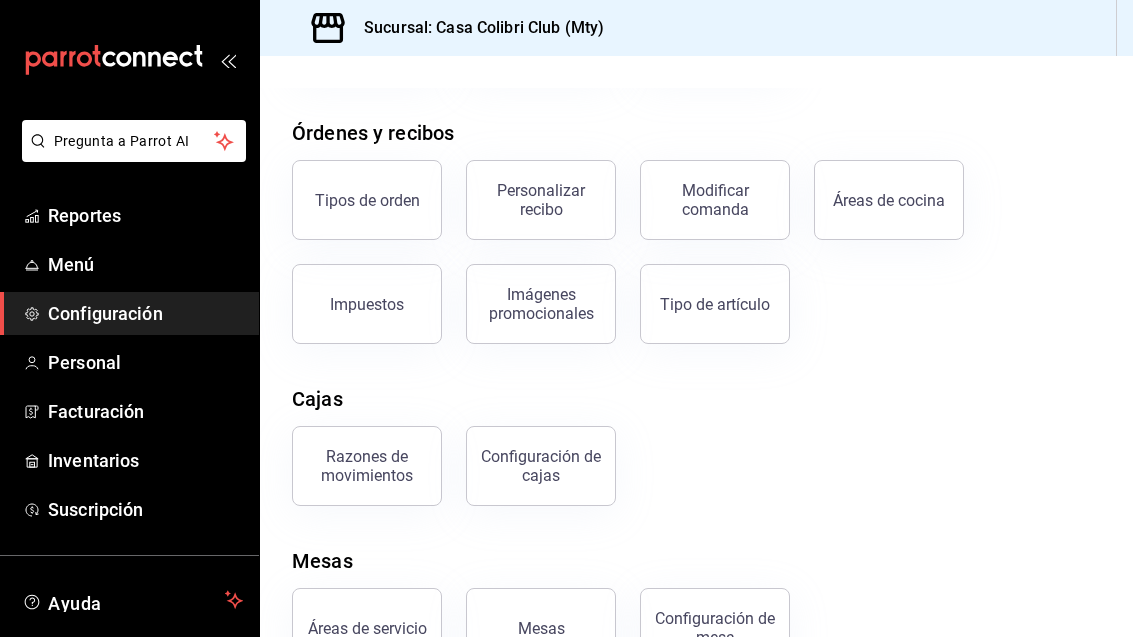 scroll, scrollTop: 313, scrollLeft: 0, axis: vertical 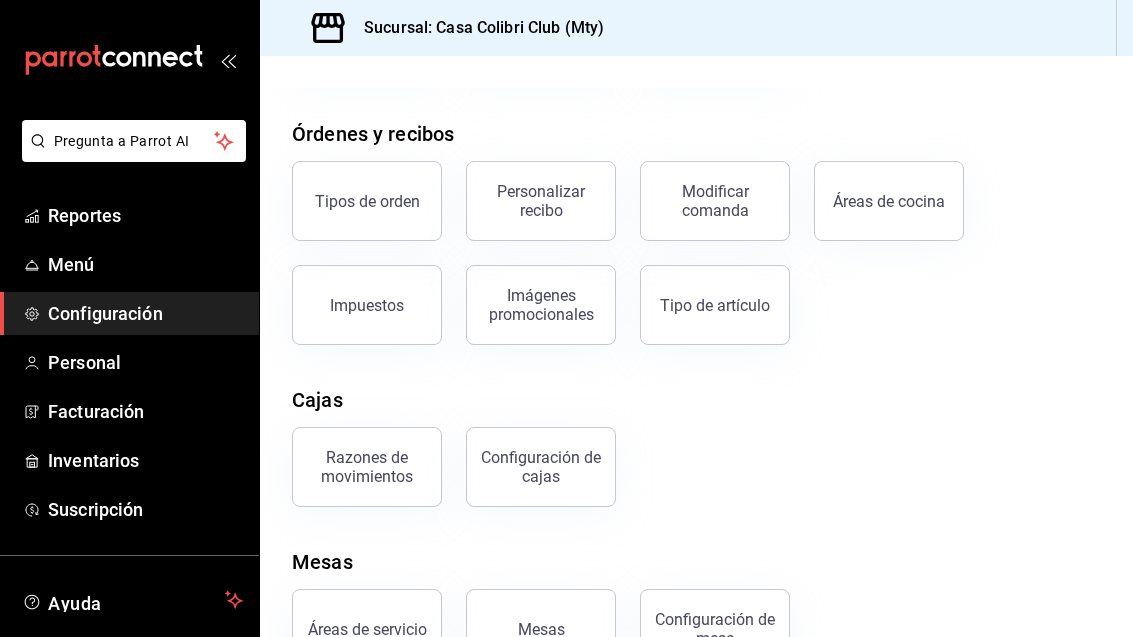 click on "Mesas" at bounding box center (541, 629) 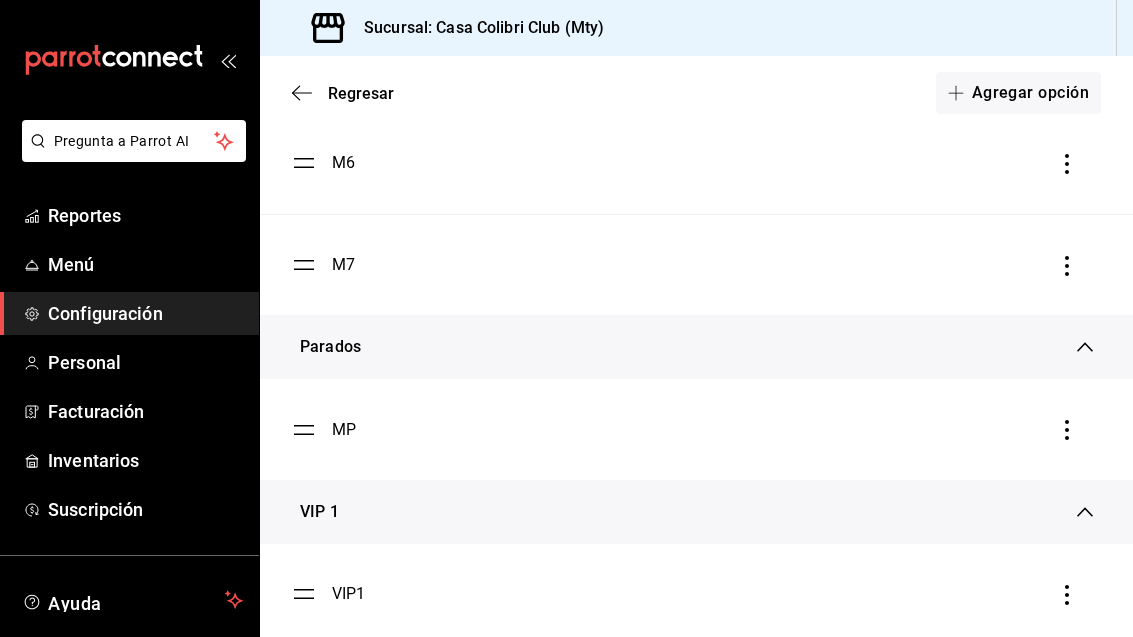 scroll, scrollTop: 1758, scrollLeft: 0, axis: vertical 